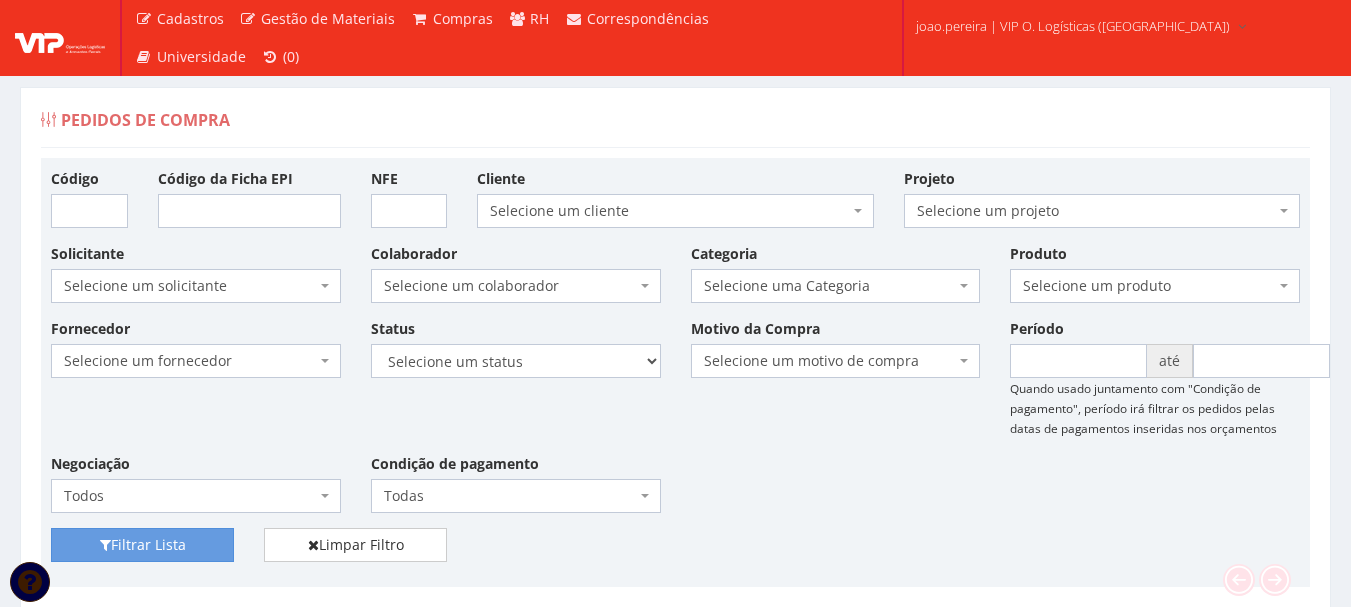 scroll, scrollTop: 0, scrollLeft: 0, axis: both 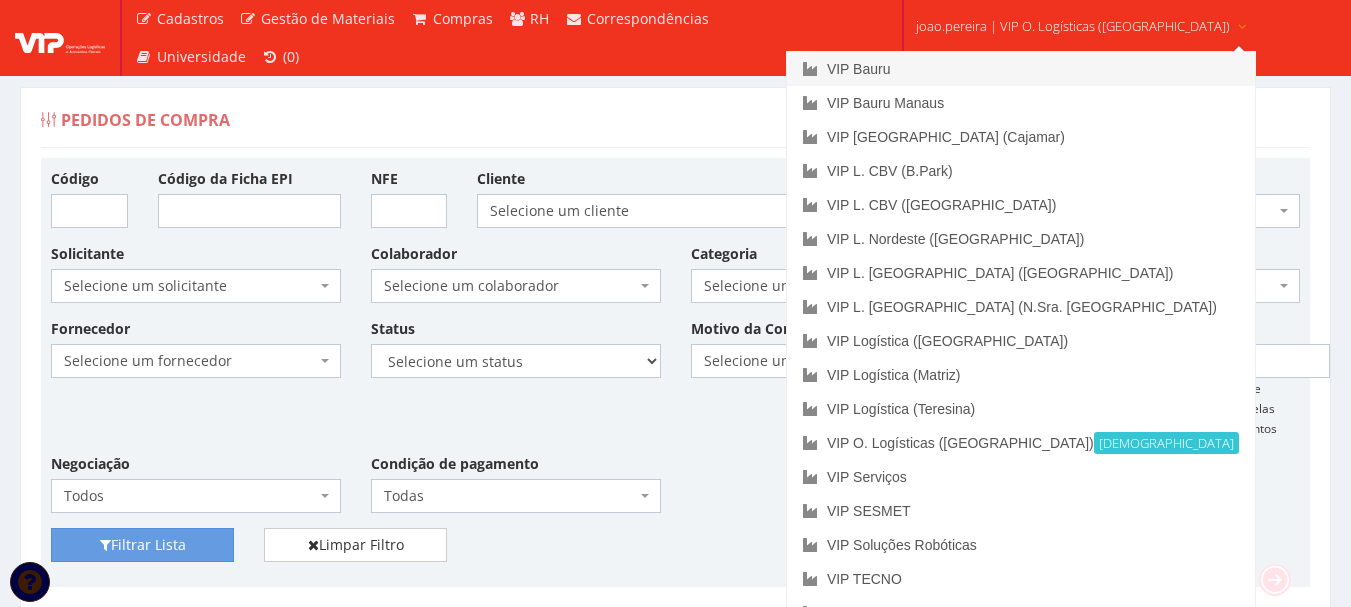 click on "VIP Bauru" at bounding box center [1021, 69] 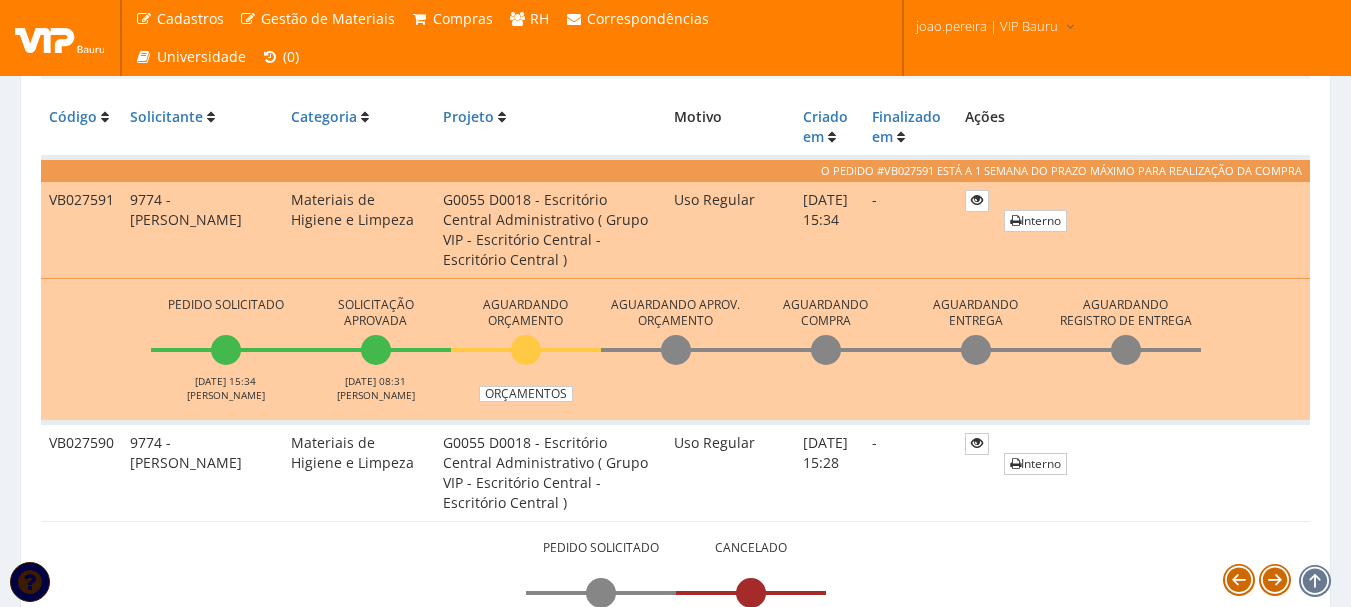 scroll, scrollTop: 400, scrollLeft: 0, axis: vertical 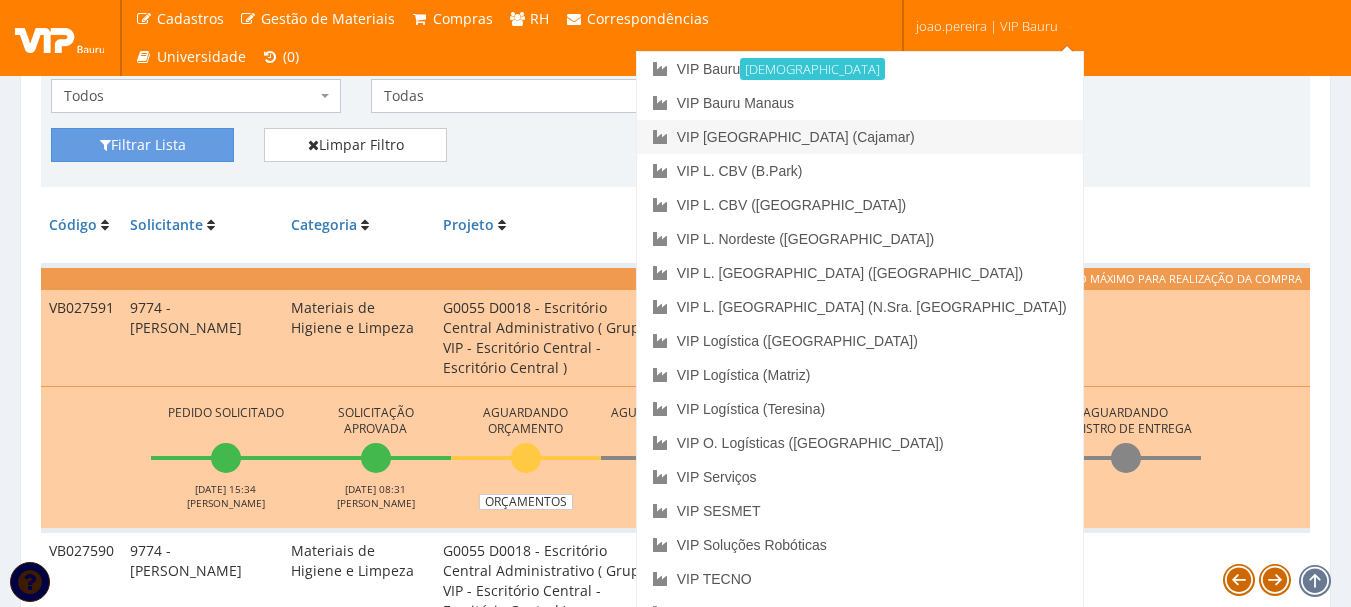 click on "VIP [GEOGRAPHIC_DATA] (Cajamar)" at bounding box center (860, 137) 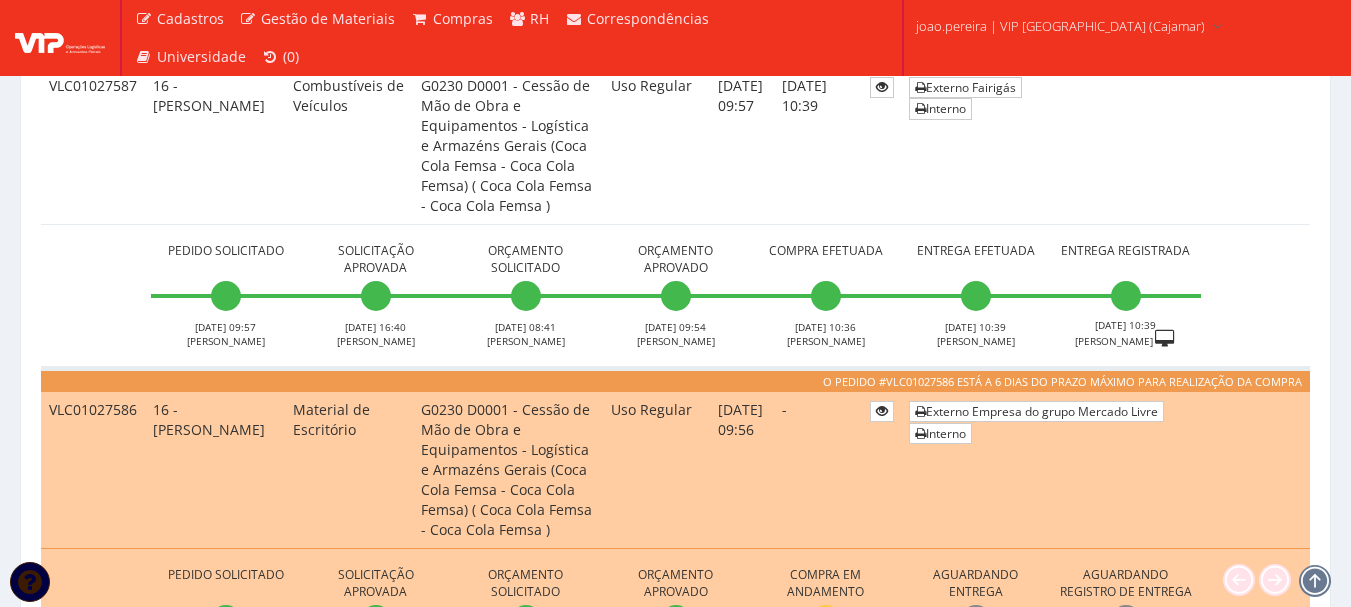 scroll, scrollTop: 900, scrollLeft: 0, axis: vertical 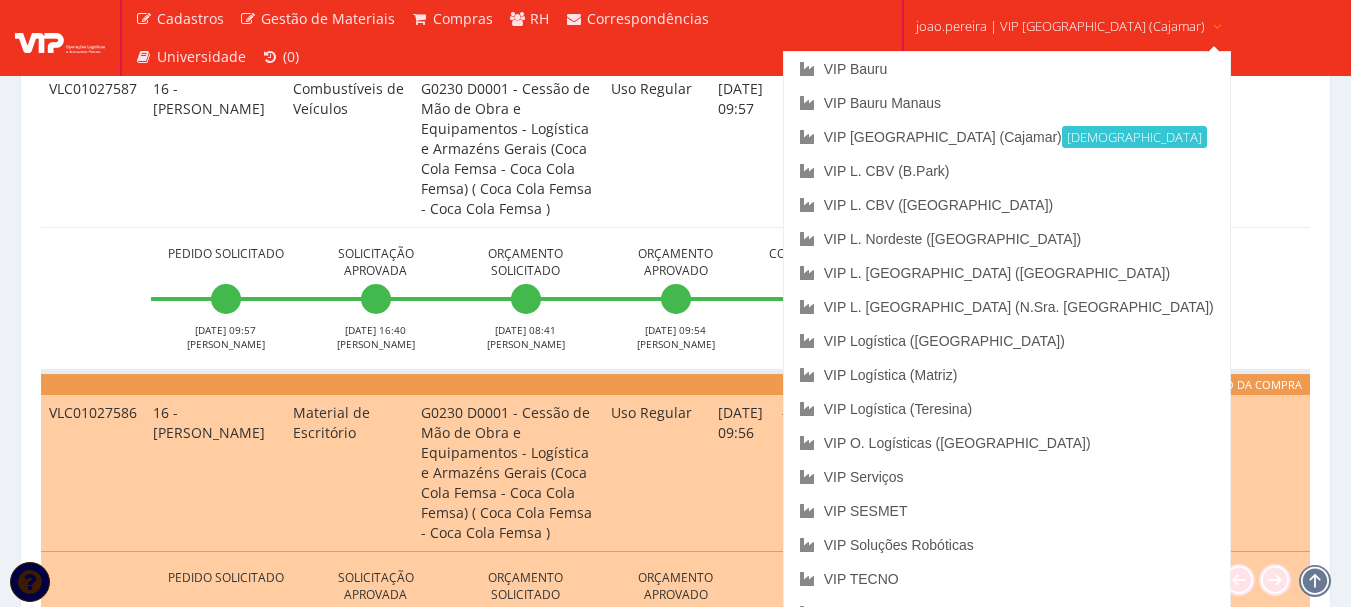 click on "joao.pereira | VIP [GEOGRAPHIC_DATA] (Cajamar)" at bounding box center [1060, 26] 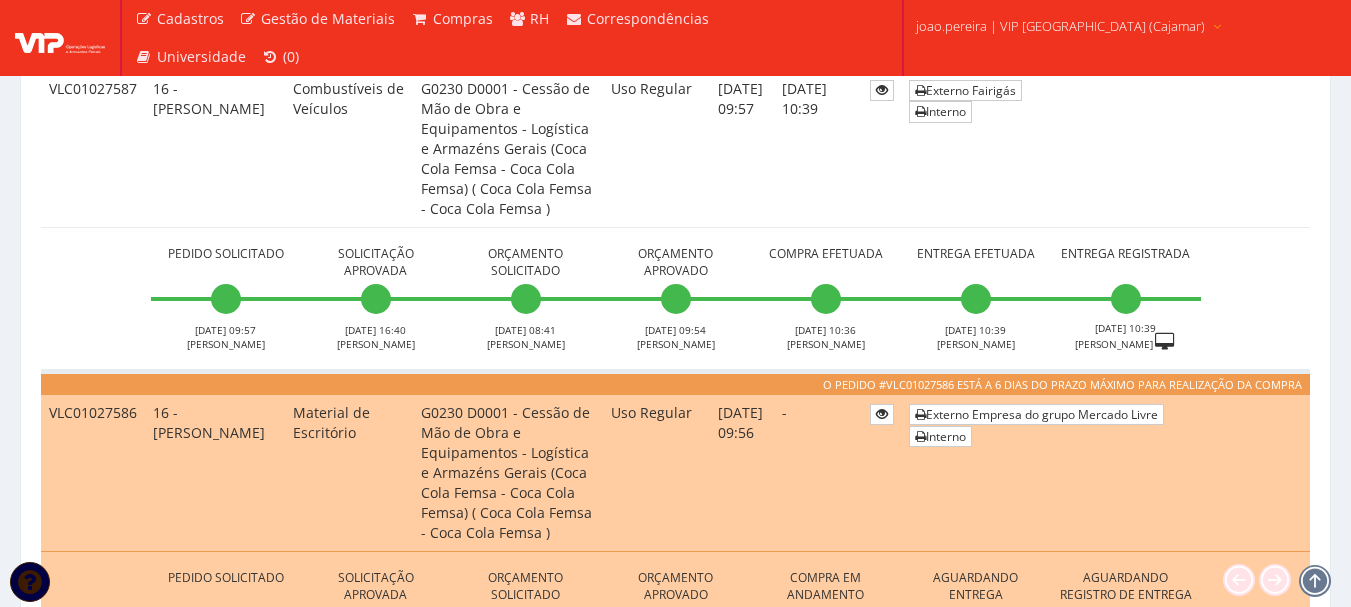 click at bounding box center [1217, 27] 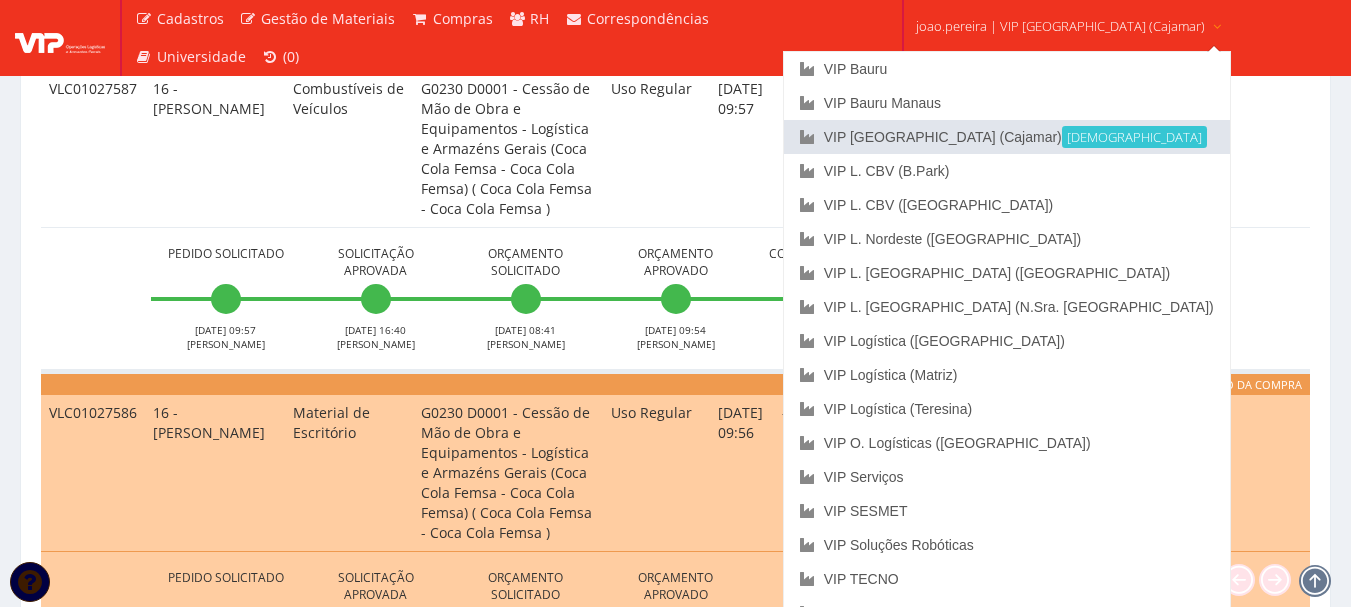 click on "VIP Brasil (Cajamar)
Ativa" at bounding box center [1007, 137] 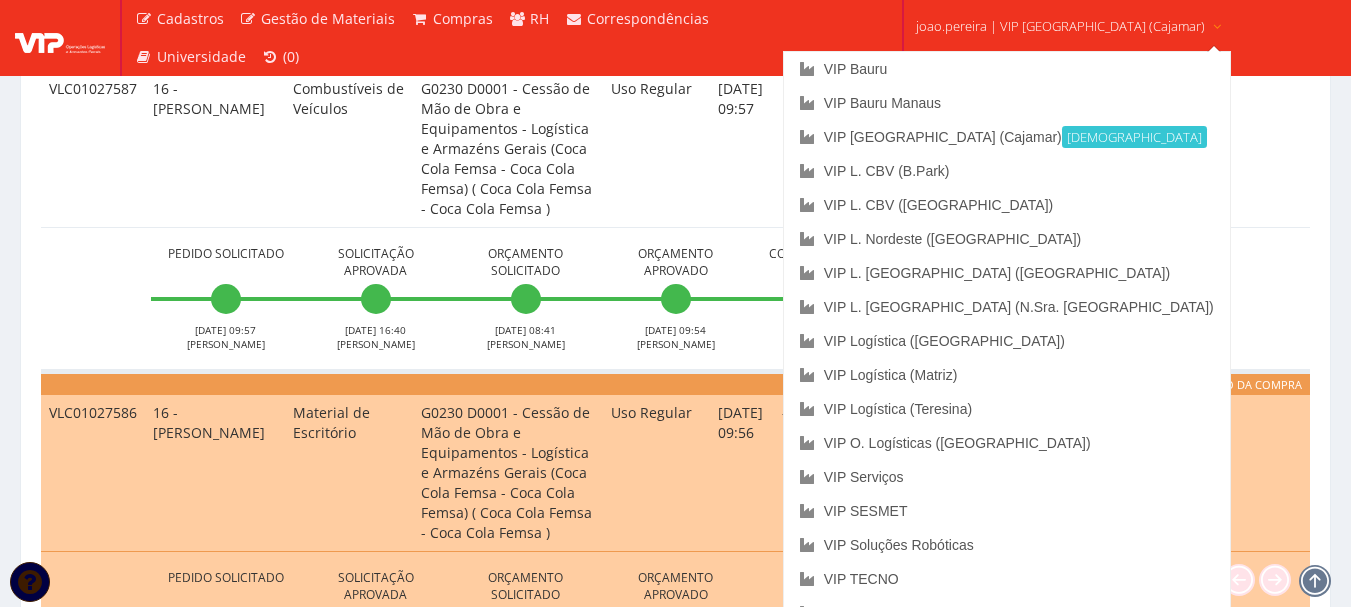 click on "joao.pereira | VIP Brasil (Cajamar)" at bounding box center [1069, 24] 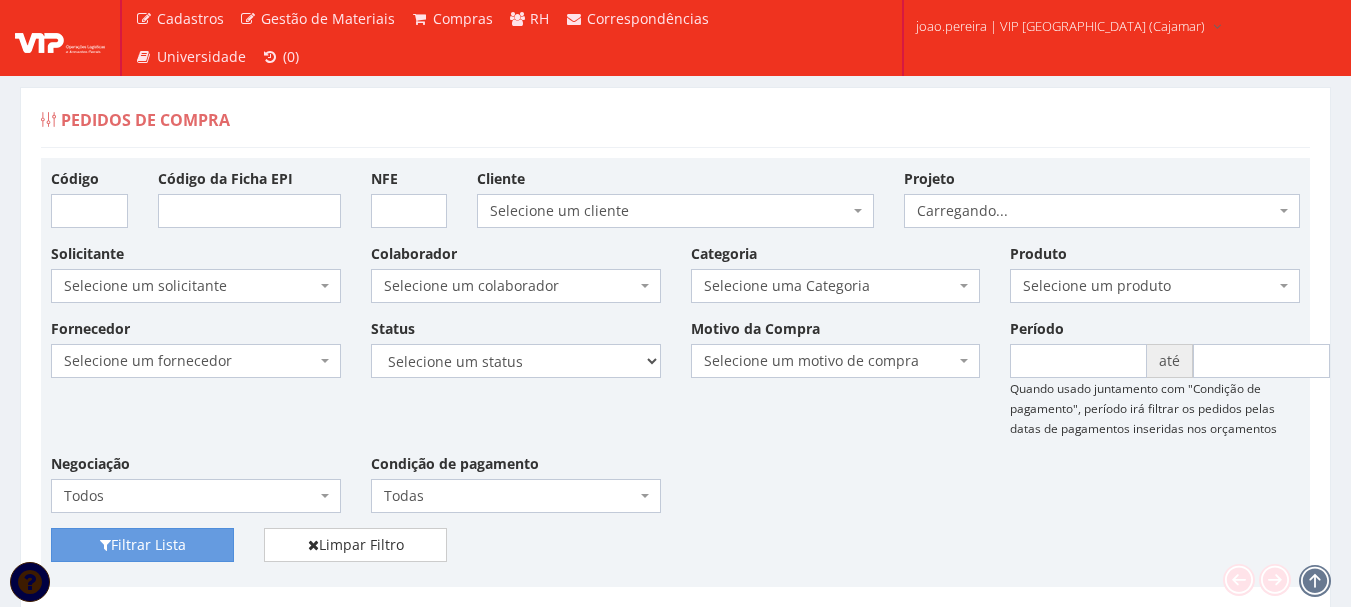 scroll, scrollTop: 0, scrollLeft: 0, axis: both 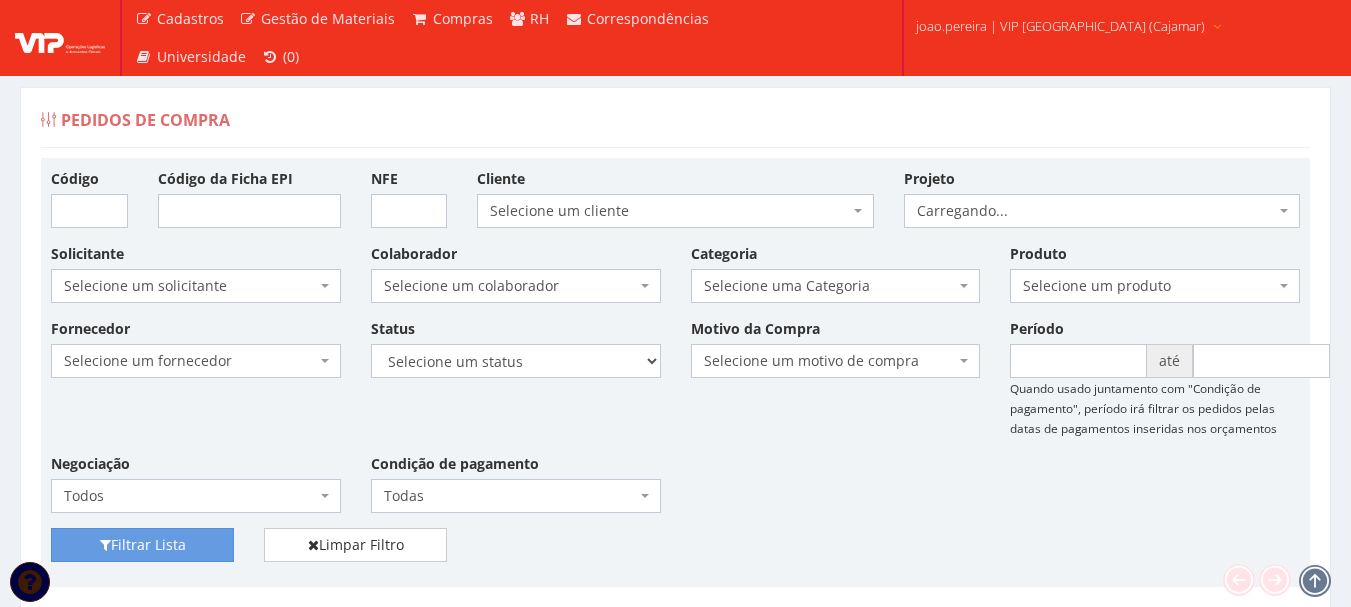 click on "joao.pereira | VIP [GEOGRAPHIC_DATA] (Cajamar)" at bounding box center (1060, 26) 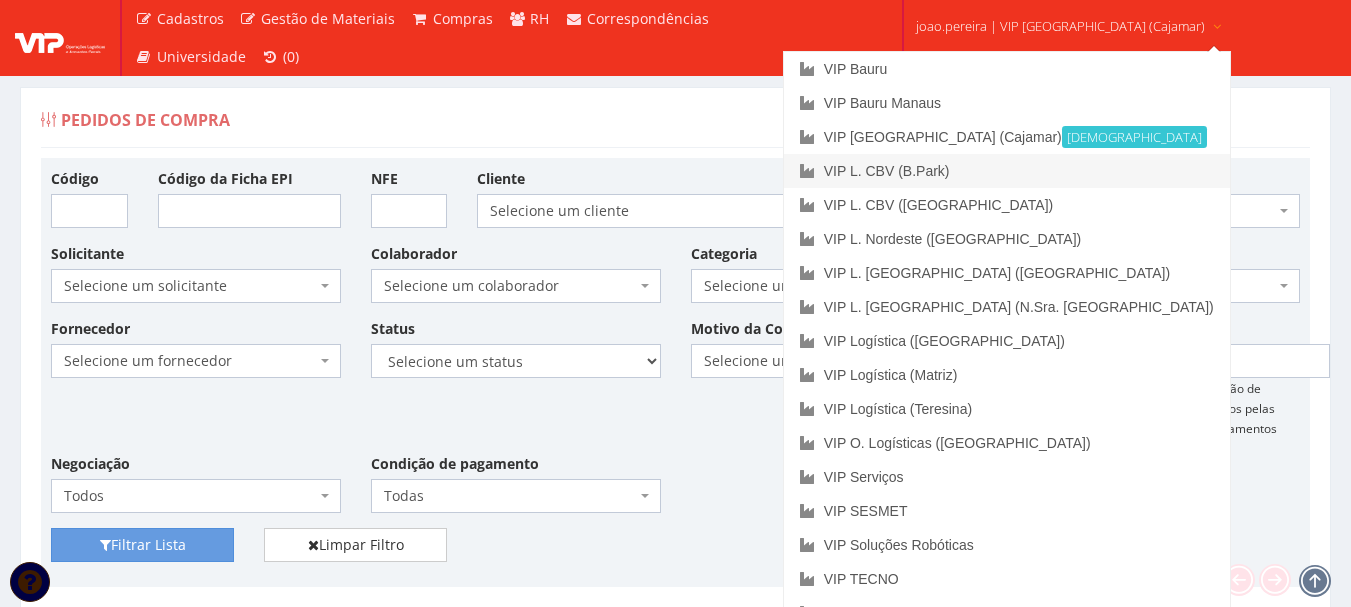 click on "VIP L. CBV (B.Park)" at bounding box center [1007, 171] 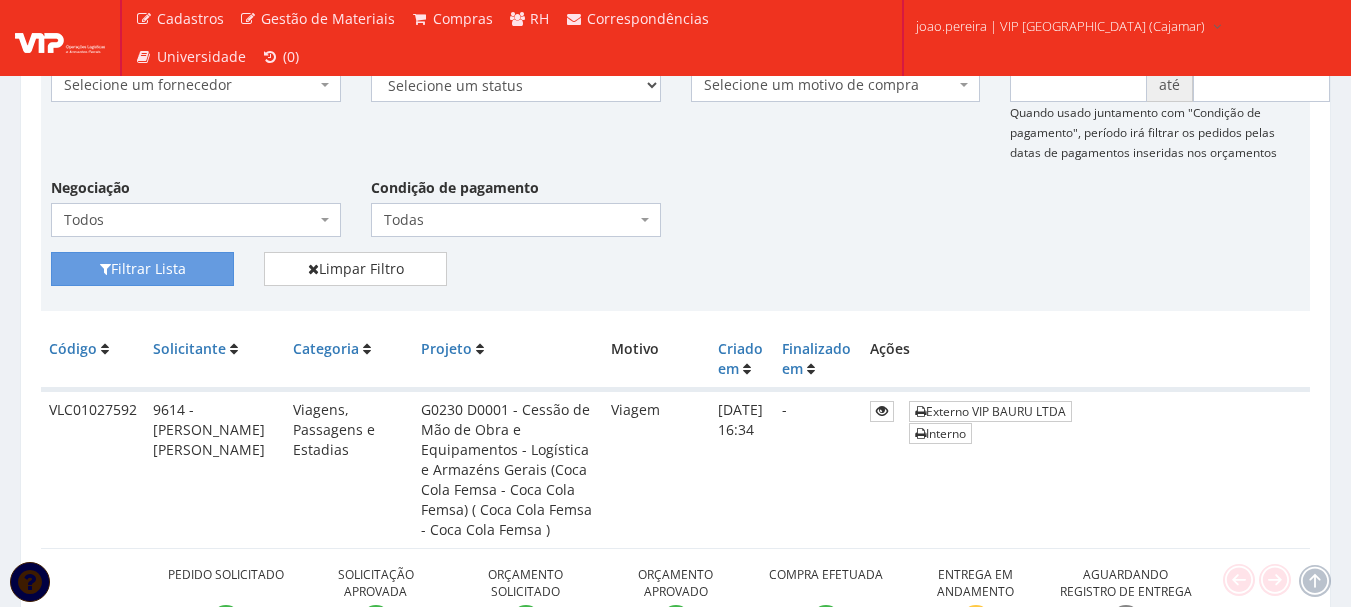 scroll, scrollTop: 300, scrollLeft: 0, axis: vertical 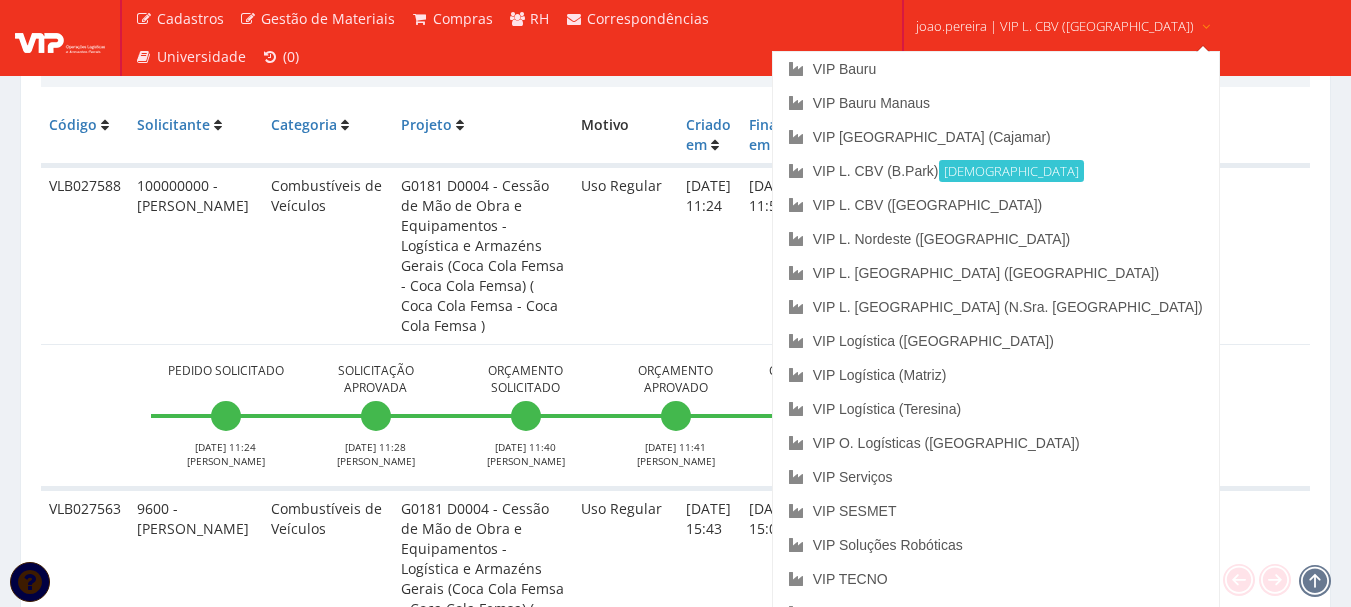 click on "joao.pereira | VIP L. CBV (B.Park)" at bounding box center (1064, 24) 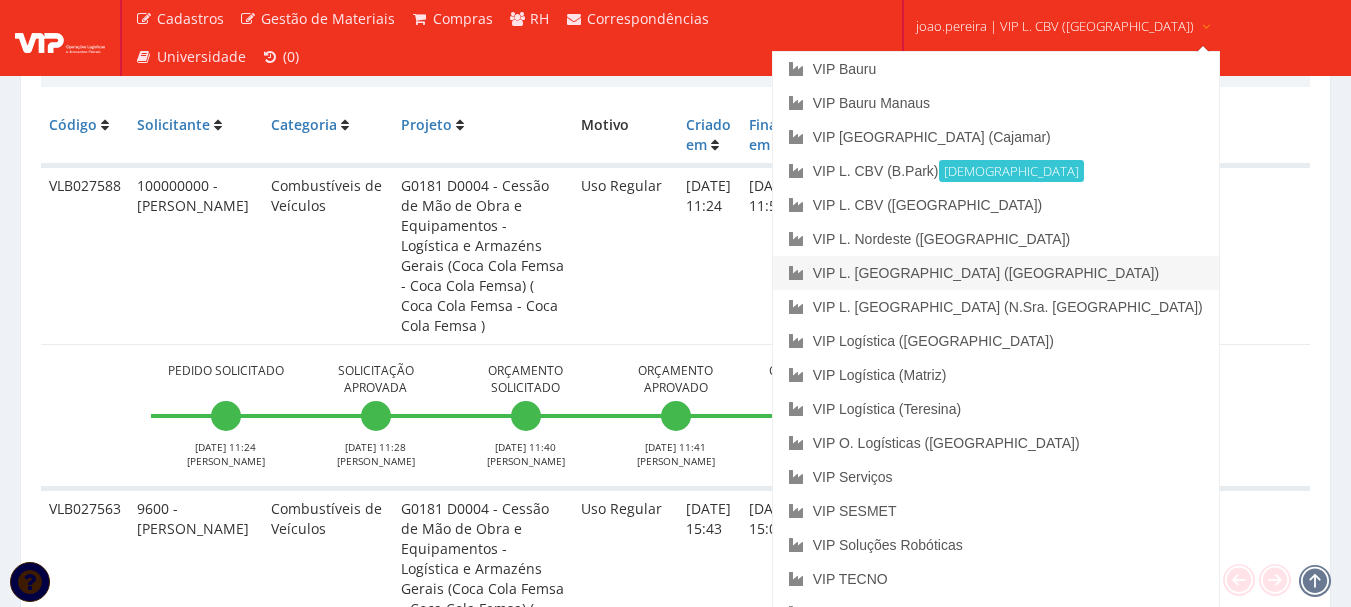 click on "VIP L. [GEOGRAPHIC_DATA] ([GEOGRAPHIC_DATA])" at bounding box center (996, 273) 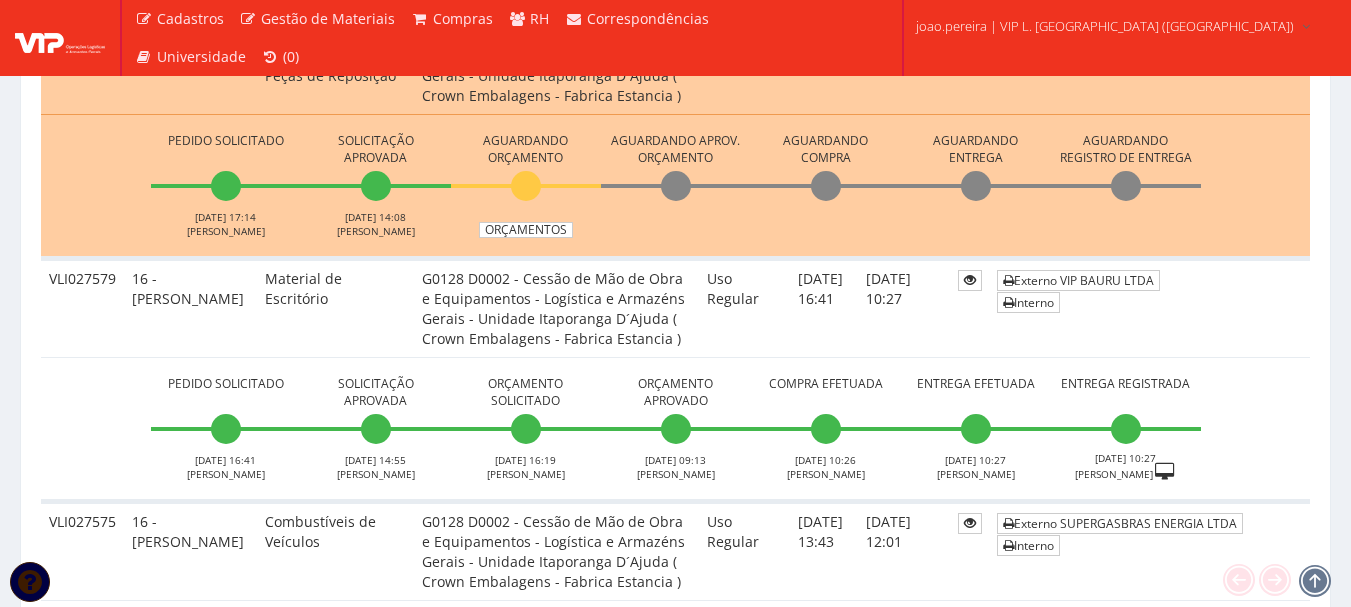 scroll, scrollTop: 1800, scrollLeft: 0, axis: vertical 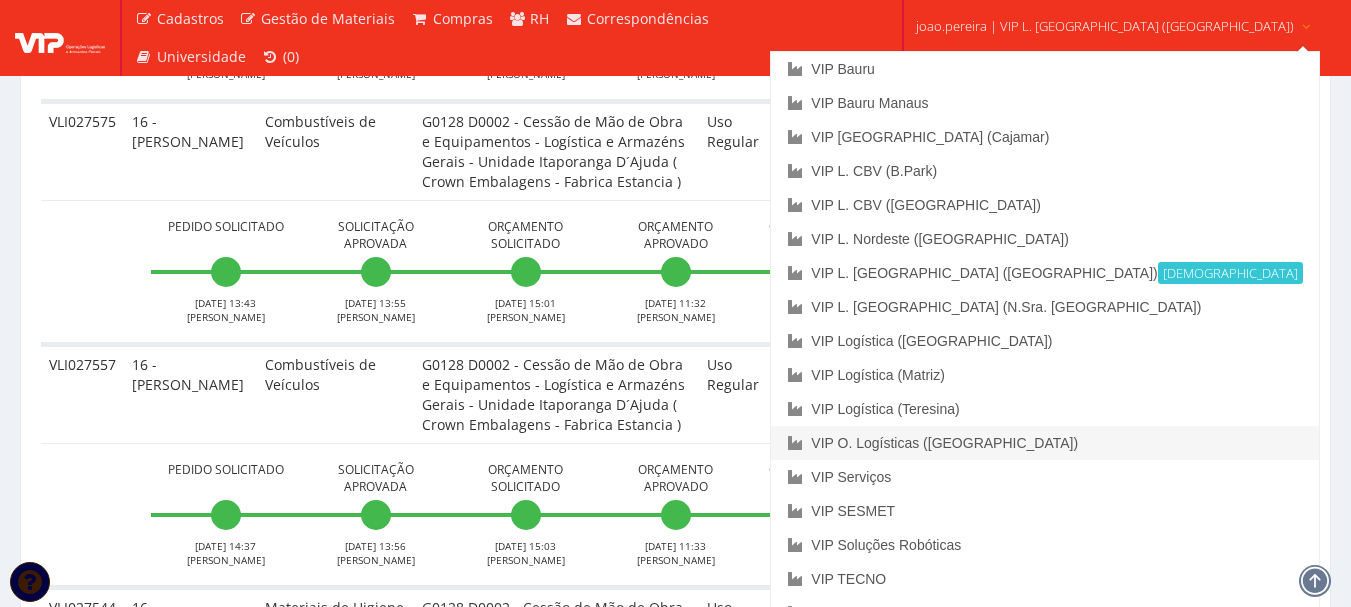 click on "VIP O. Logísticas ([GEOGRAPHIC_DATA])" at bounding box center [1044, 443] 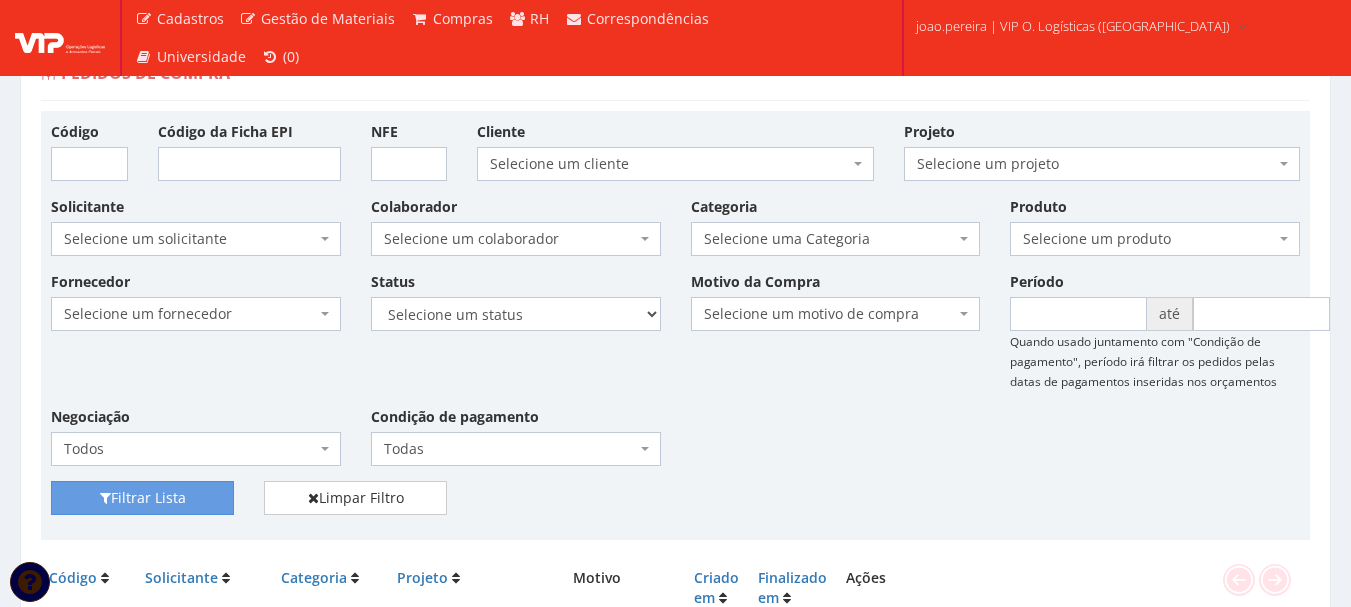scroll, scrollTop: 0, scrollLeft: 0, axis: both 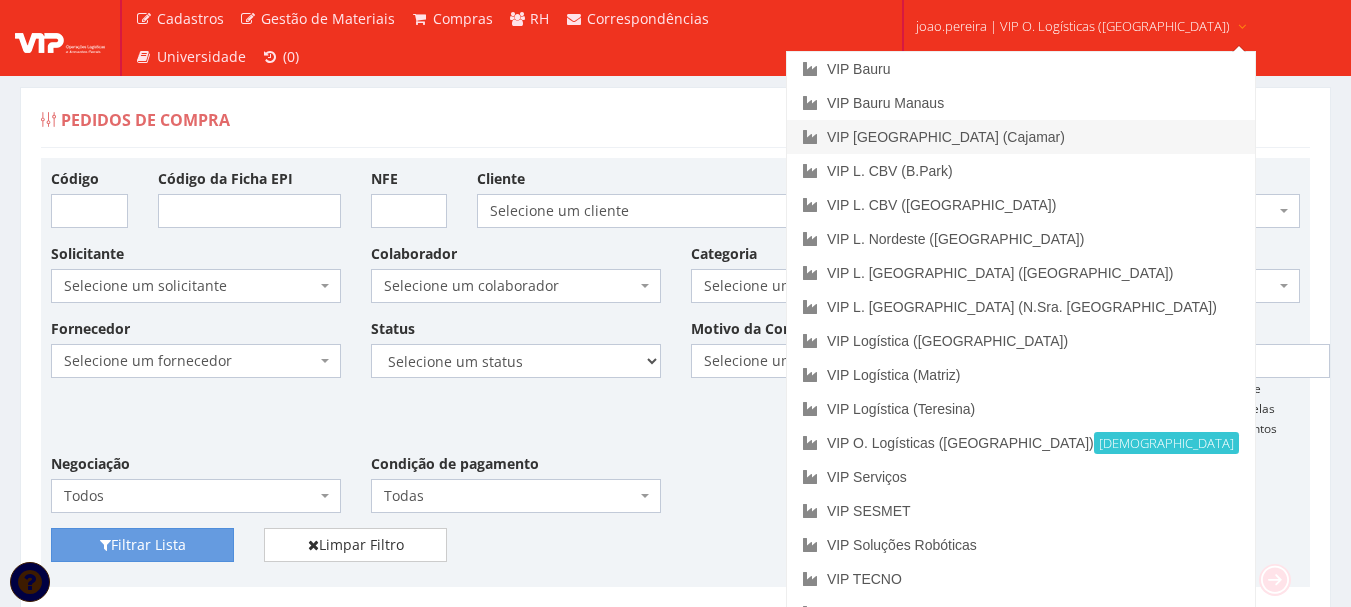 click on "VIP [GEOGRAPHIC_DATA] (Cajamar)" at bounding box center [1021, 137] 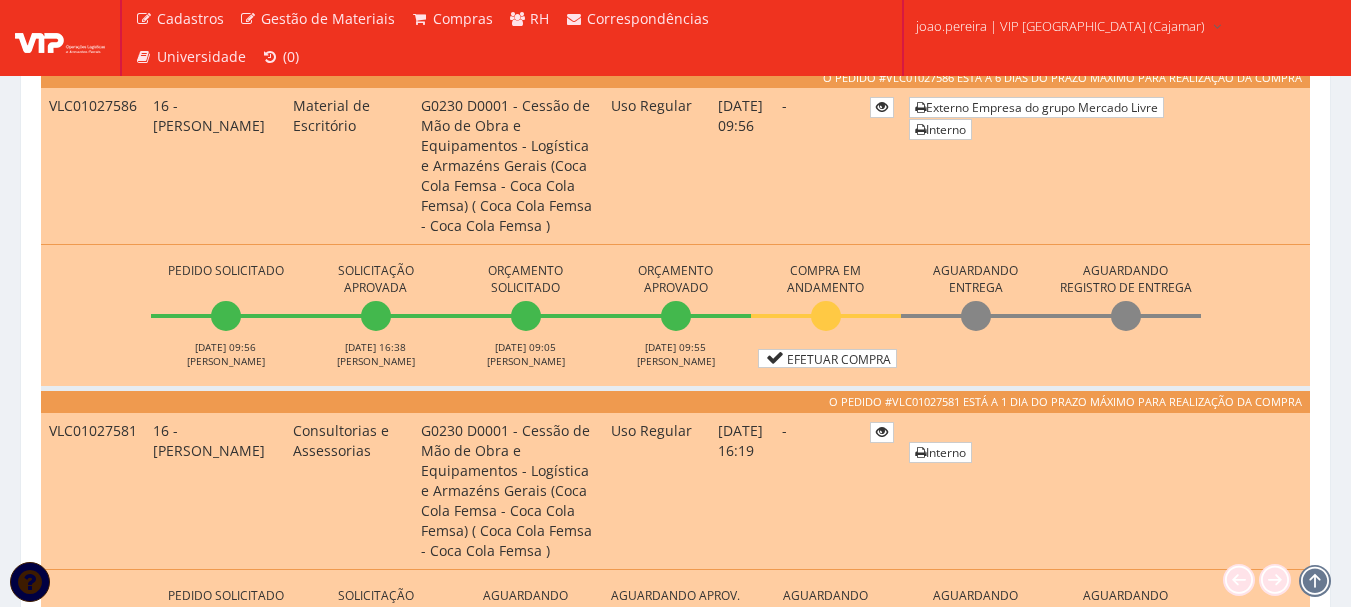 scroll, scrollTop: 1100, scrollLeft: 0, axis: vertical 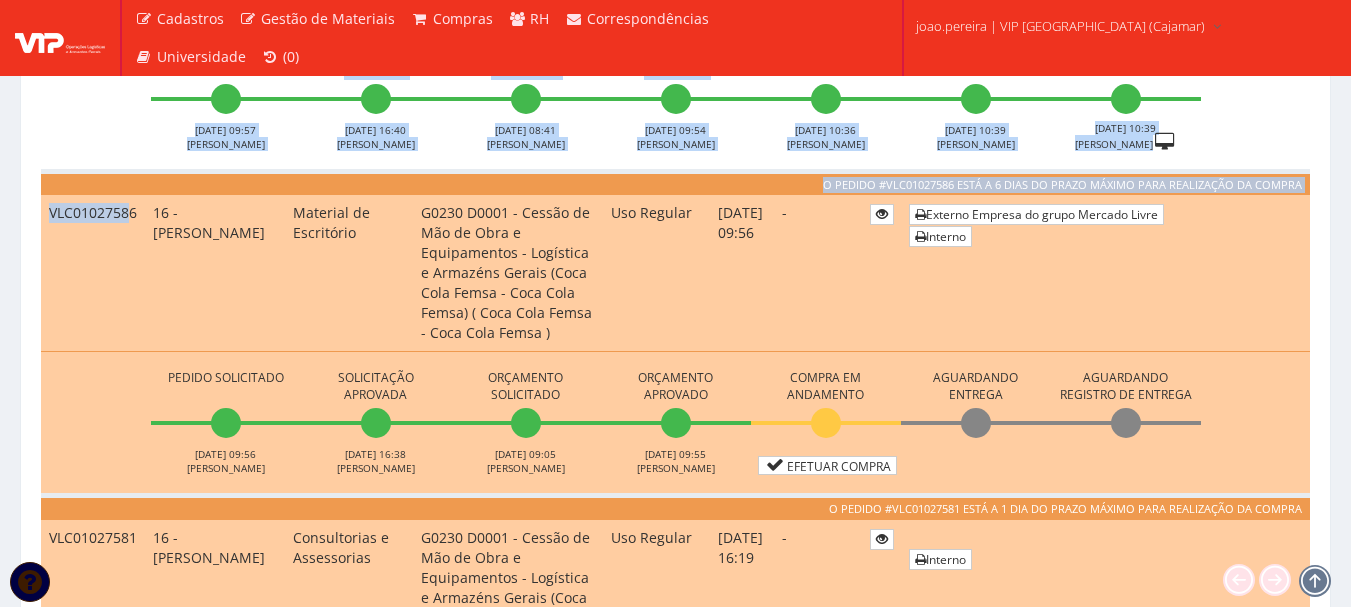 drag, startPoint x: 133, startPoint y: 209, endPoint x: 0, endPoint y: 205, distance: 133.06013 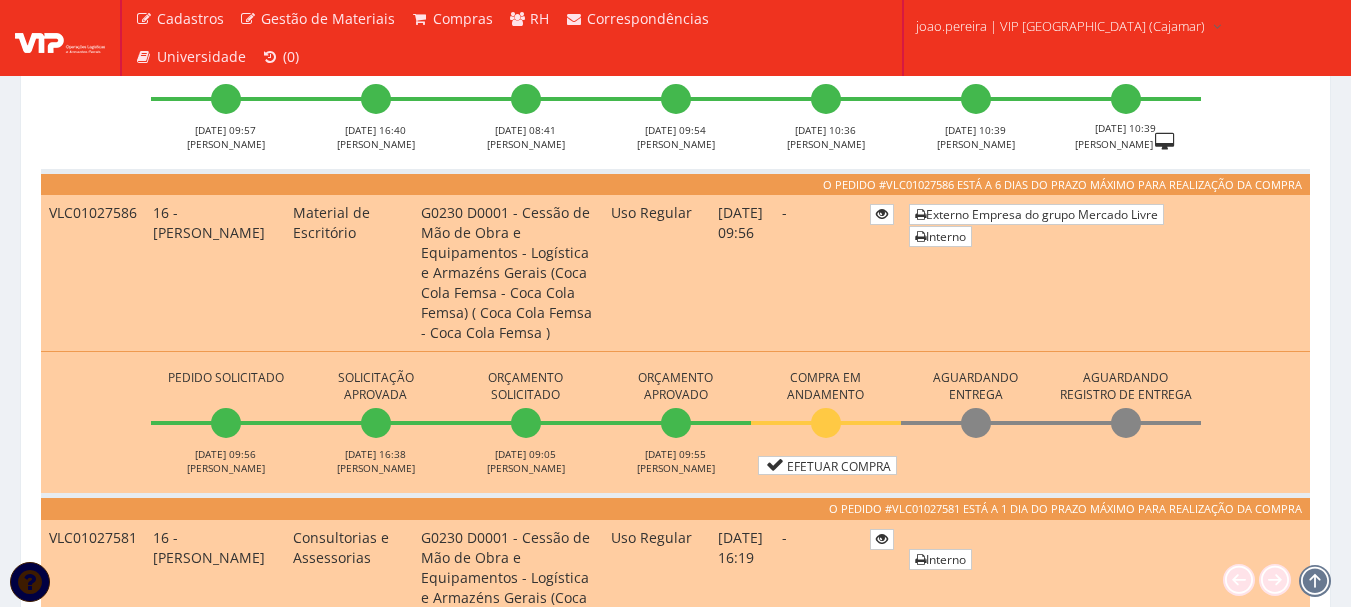 click on "16 - [PERSON_NAME]" at bounding box center [215, 273] 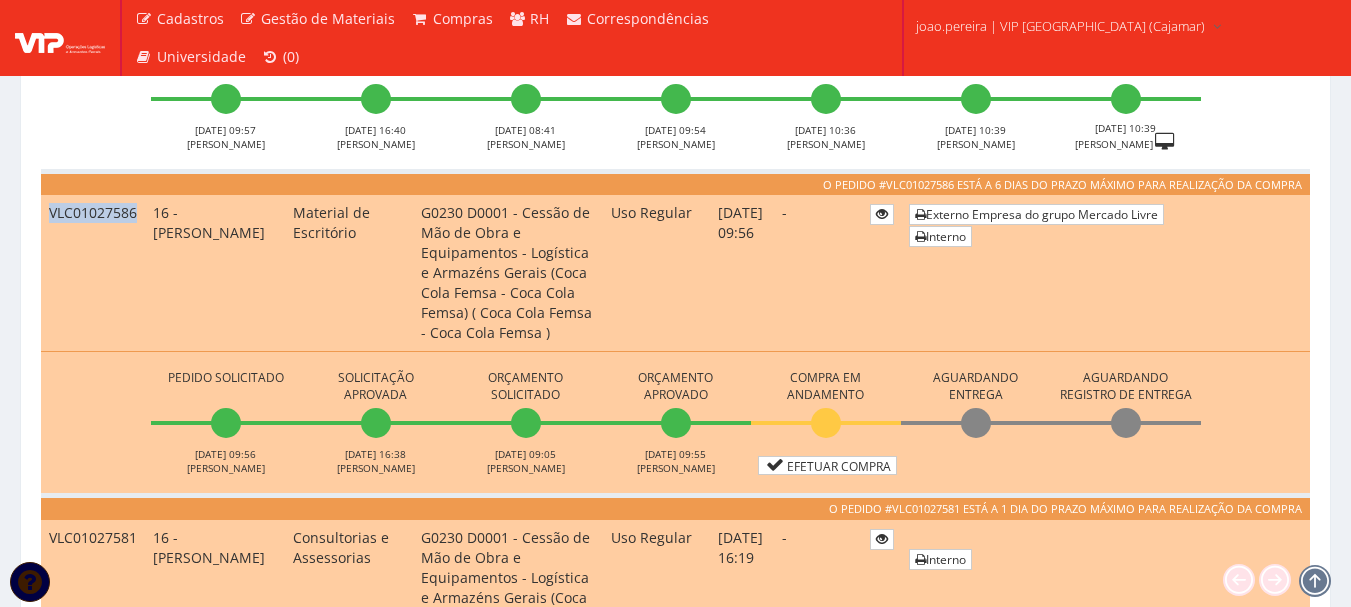 drag, startPoint x: 134, startPoint y: 210, endPoint x: 53, endPoint y: 224, distance: 82.20097 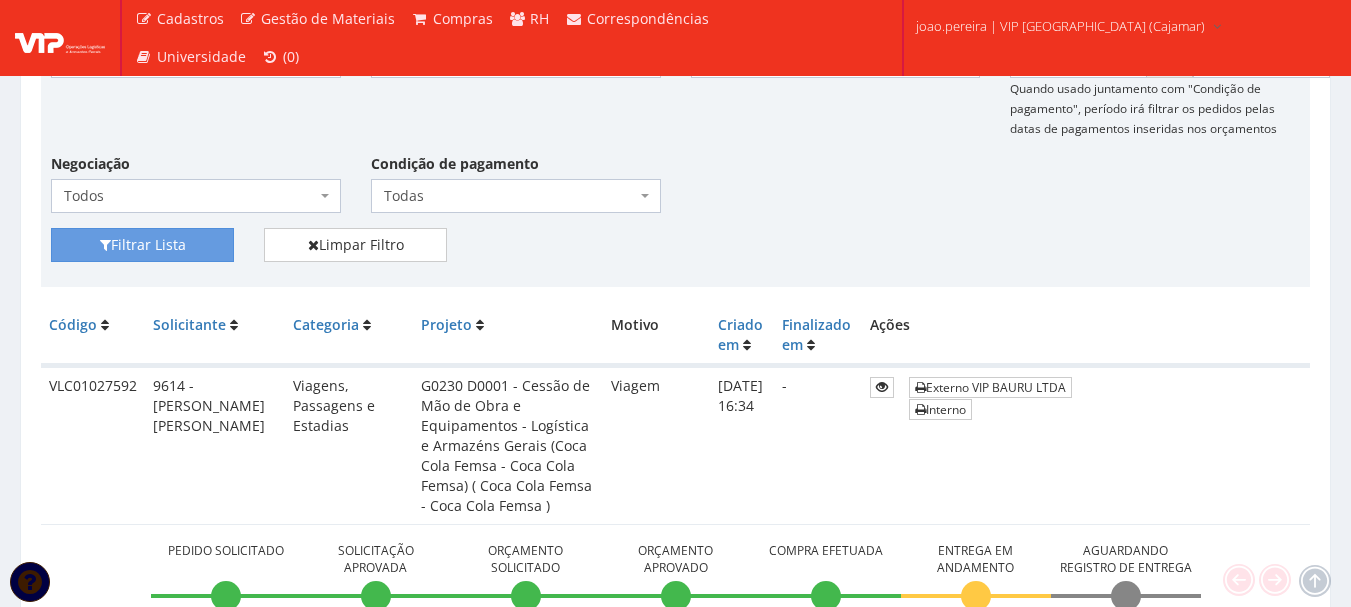 scroll, scrollTop: 0, scrollLeft: 0, axis: both 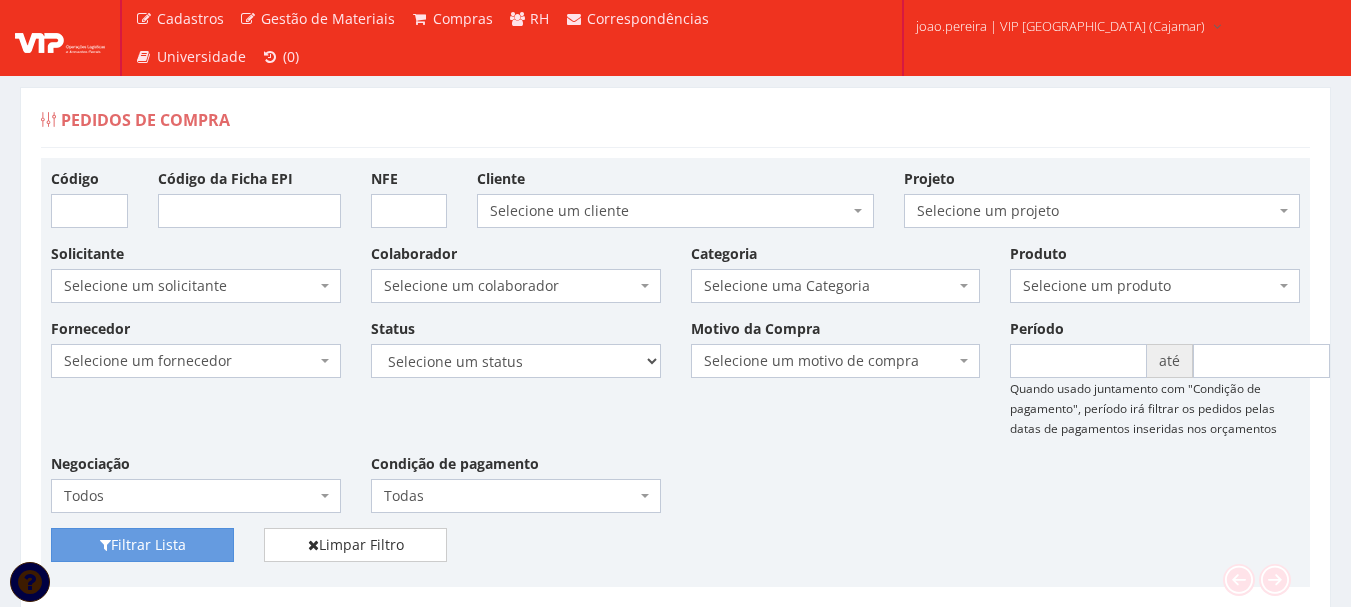 click on "Pedidos de Compra
Código
Código da Ficha EPI
NFE
Cliente
Selecione um cliente COCA COLA FEMSA - SPAL INDUSTRIA BRASILEIRA DE BEBIDAS S/A Coca Cola Femsa - SPAL Industria Brasileira de Bebidas S.A Selecione um cliente
Projeto
Selecione um projeto G0230 D0001 - Cessão de Mão de Obra e Equipamentos - Logística e Armazéns Gerais (Coca Cola Femsa - Coca Cola Femsa) ( Coca Cola Femsa - Coca Cola Femsa ) G0247 D0002 - Cessão de Mão de Obra e Equipamentos - Logística e Armazéns Gerais (Coca Cola Femsa - Coca Cola Femsa) Picking ( Coca Cola Femsa - Coca Cola Femsa )" at bounding box center (675, 5027) 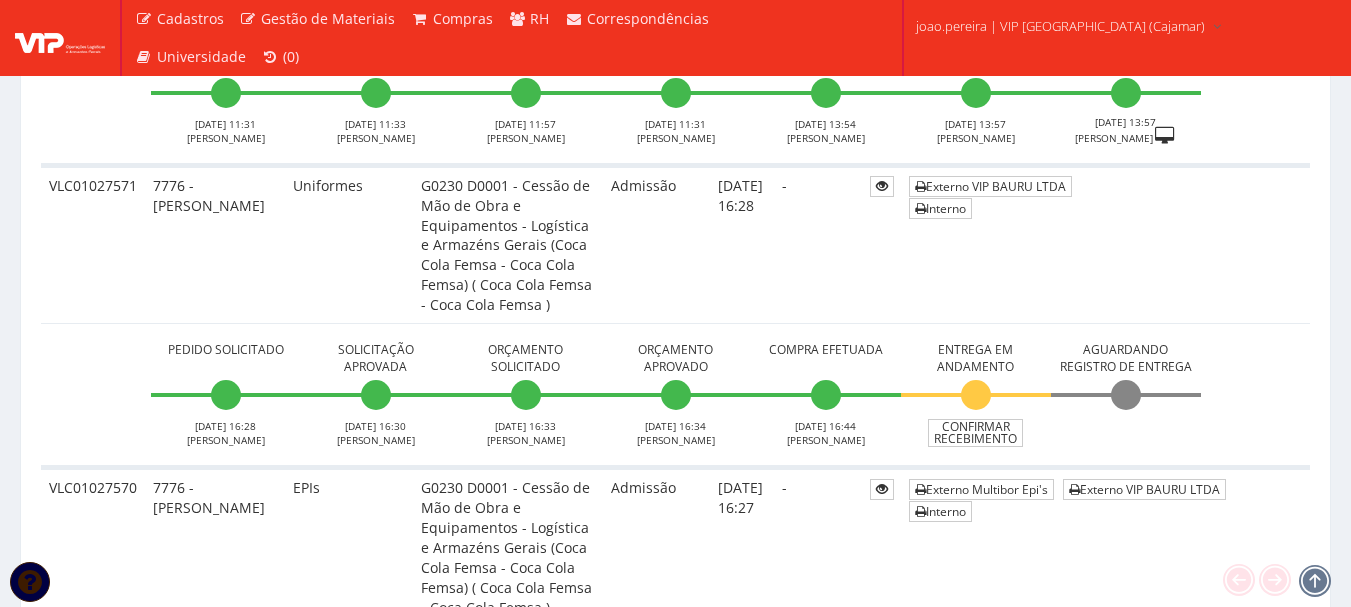 scroll, scrollTop: 2700, scrollLeft: 0, axis: vertical 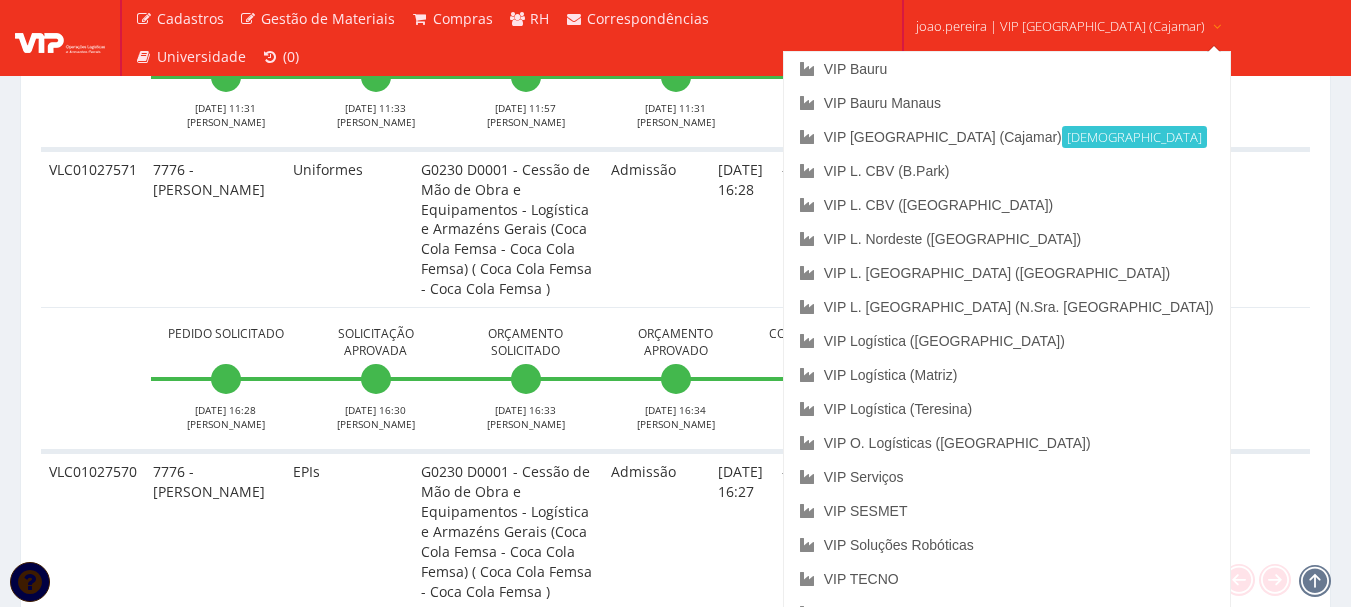 click on "joao.pereira | VIP Brasil (Cajamar)" at bounding box center [1069, 24] 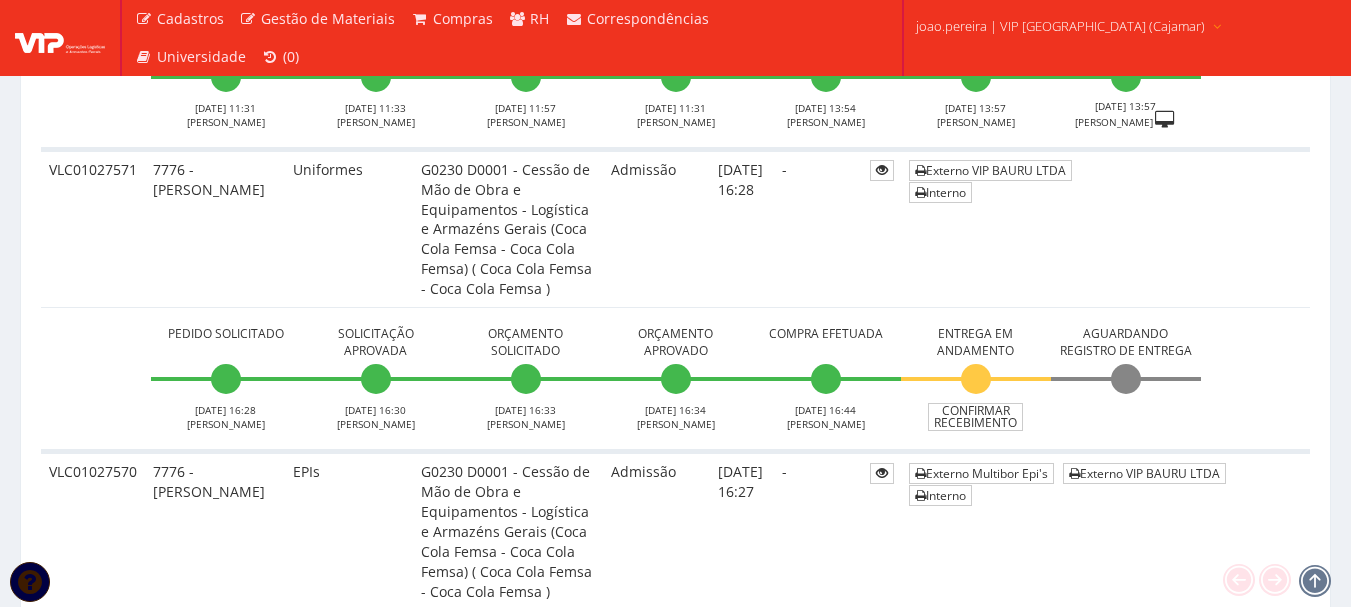 click on "joao.pereira | VIP Brasil (Cajamar)" at bounding box center (1069, 24) 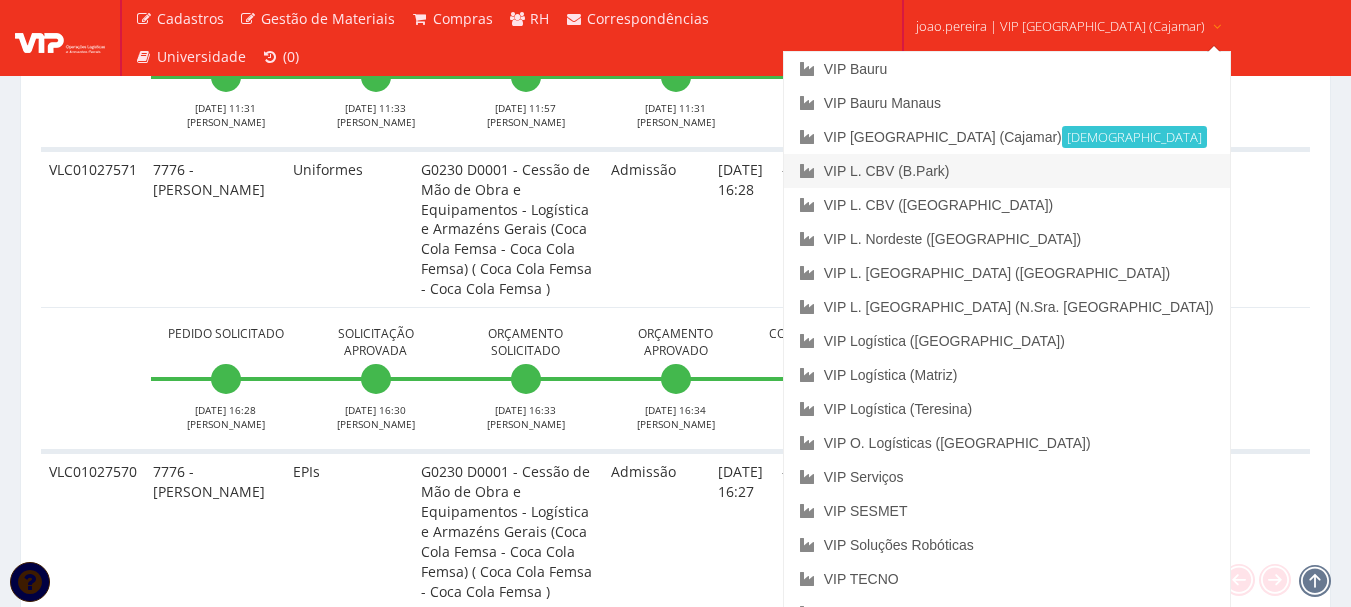 click on "VIP L. CBV (B.Park)" at bounding box center (1007, 171) 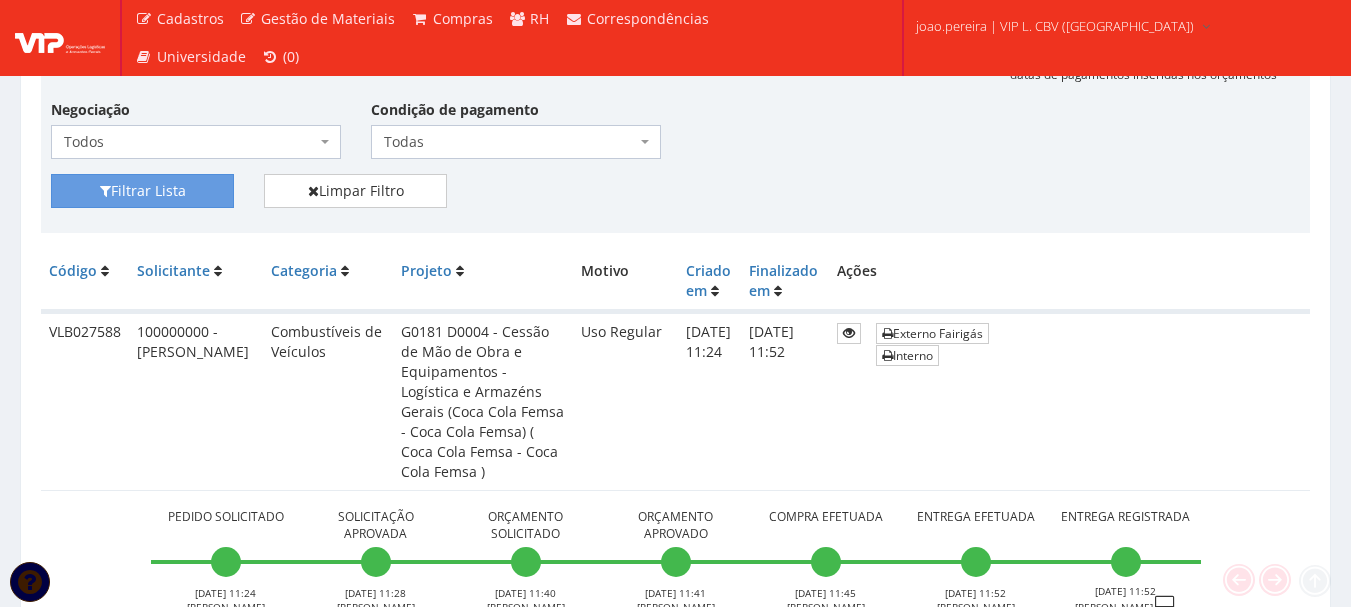 scroll, scrollTop: 400, scrollLeft: 0, axis: vertical 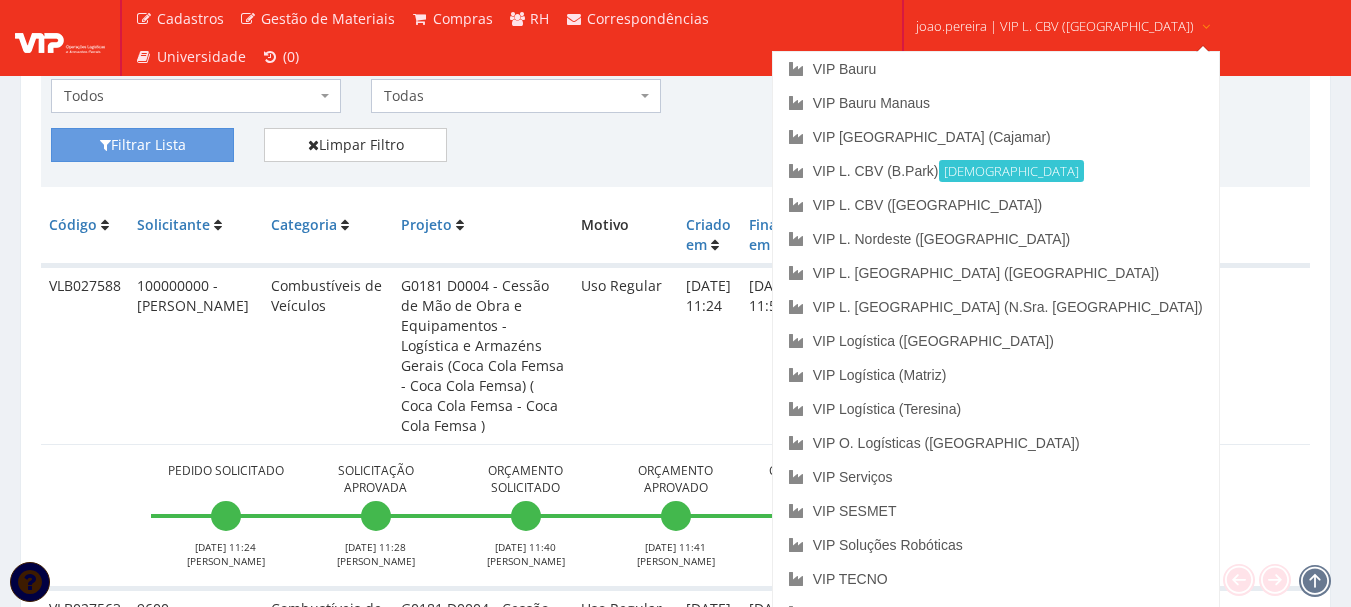click on "joao.pereira | VIP L. CBV (B.Park)" at bounding box center [1055, 26] 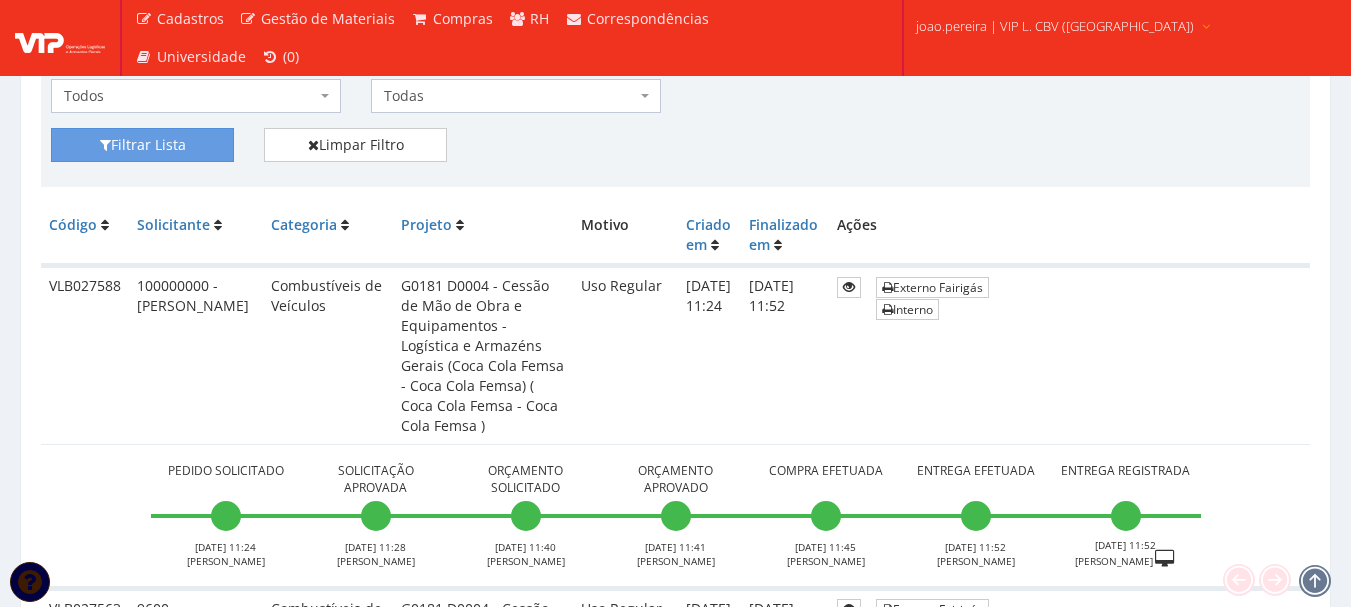 click on "joao.pereira | VIP L. CBV (B.Park)" at bounding box center (1055, 26) 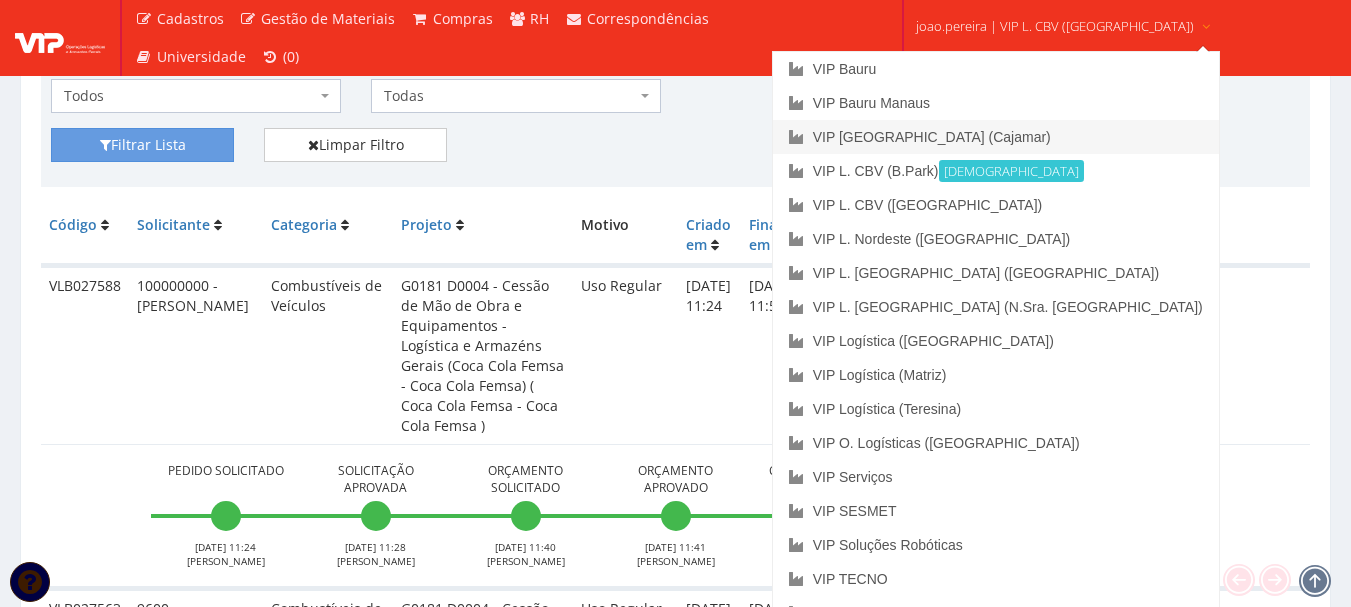 click on "VIP [GEOGRAPHIC_DATA] (Cajamar)" at bounding box center [996, 137] 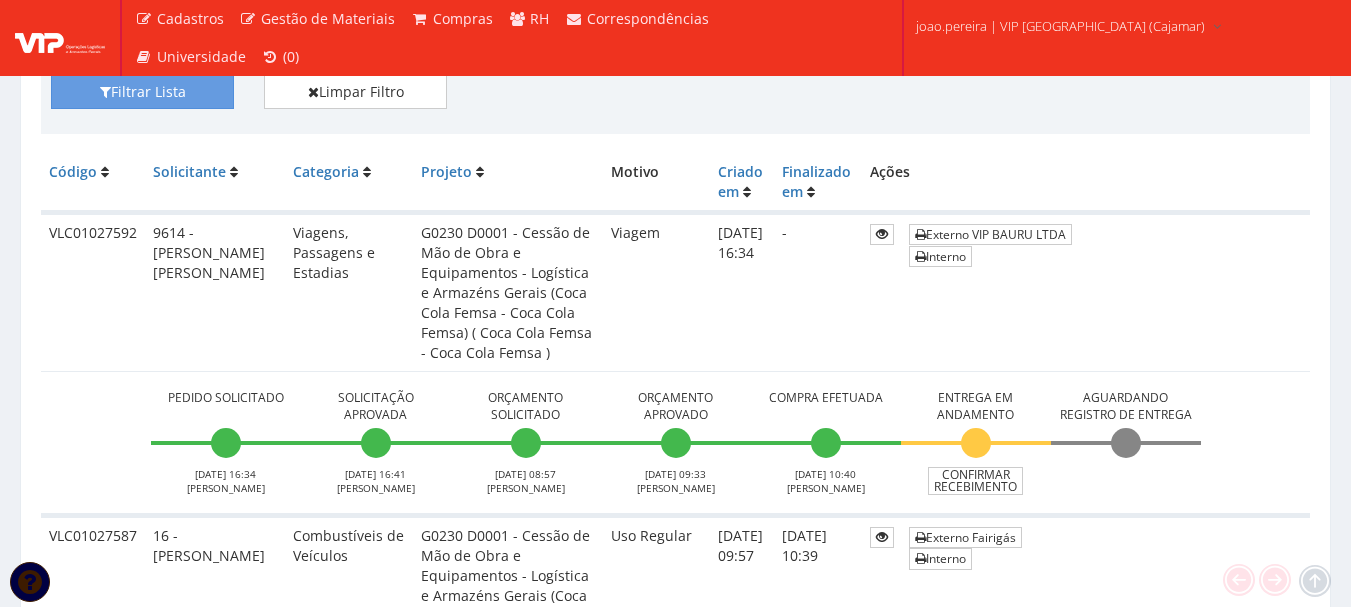 scroll, scrollTop: 500, scrollLeft: 0, axis: vertical 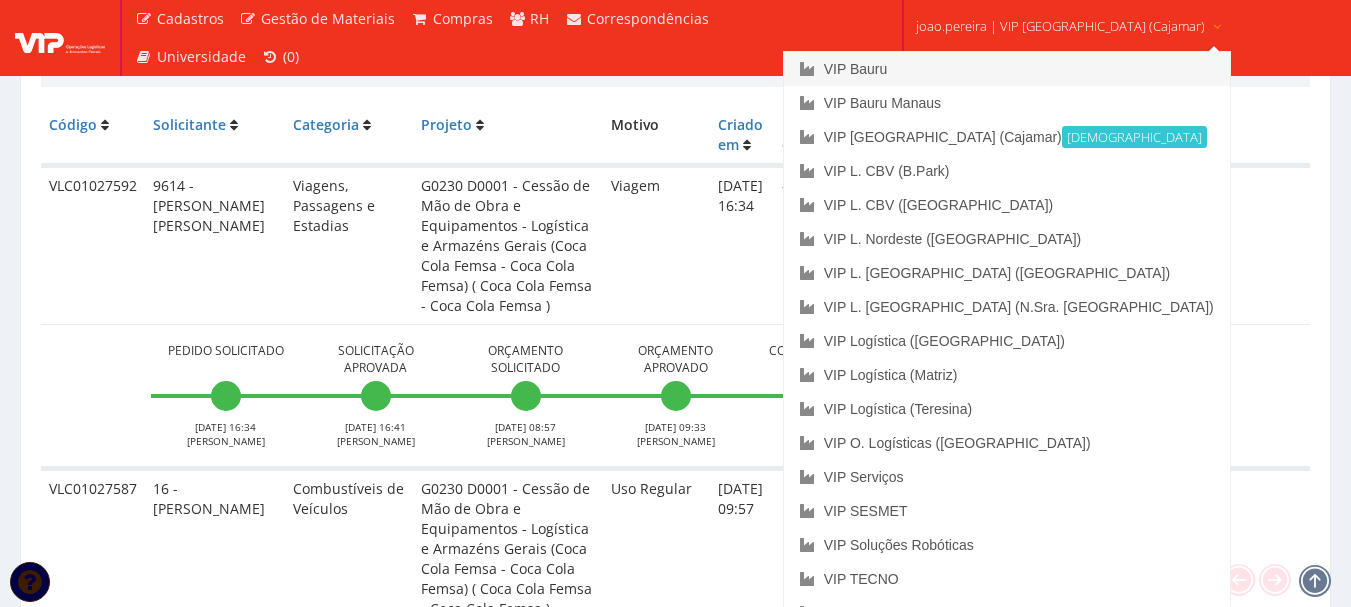 click on "VIP Bauru" at bounding box center [1007, 69] 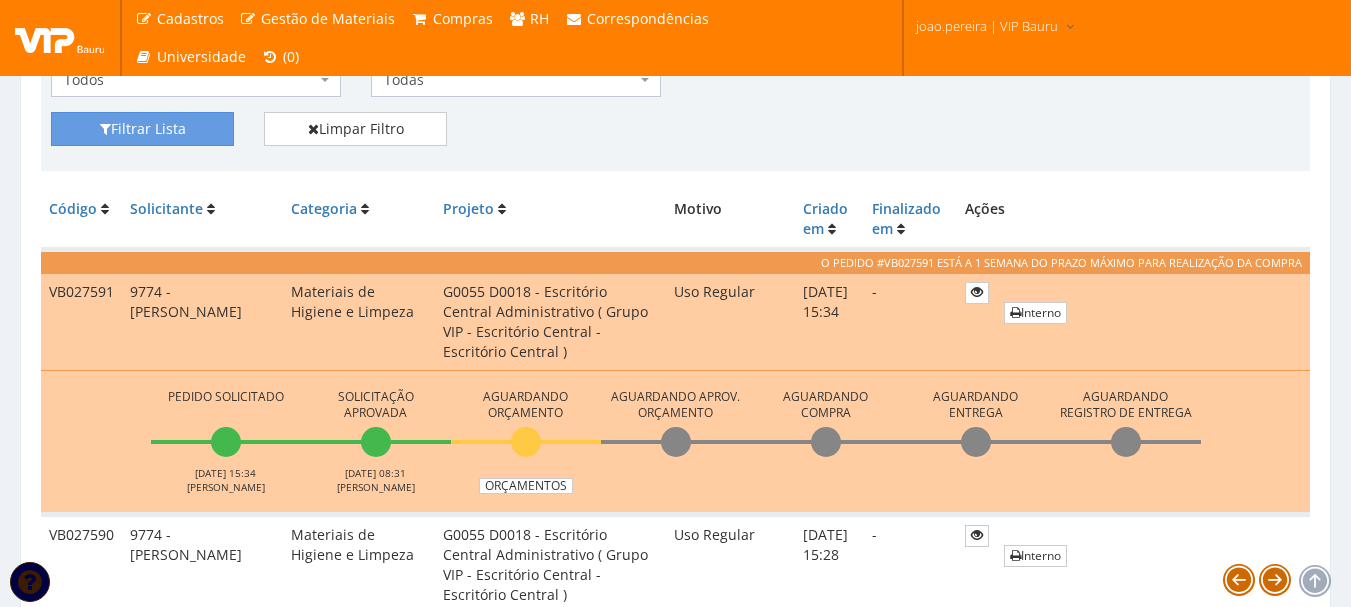 scroll, scrollTop: 600, scrollLeft: 0, axis: vertical 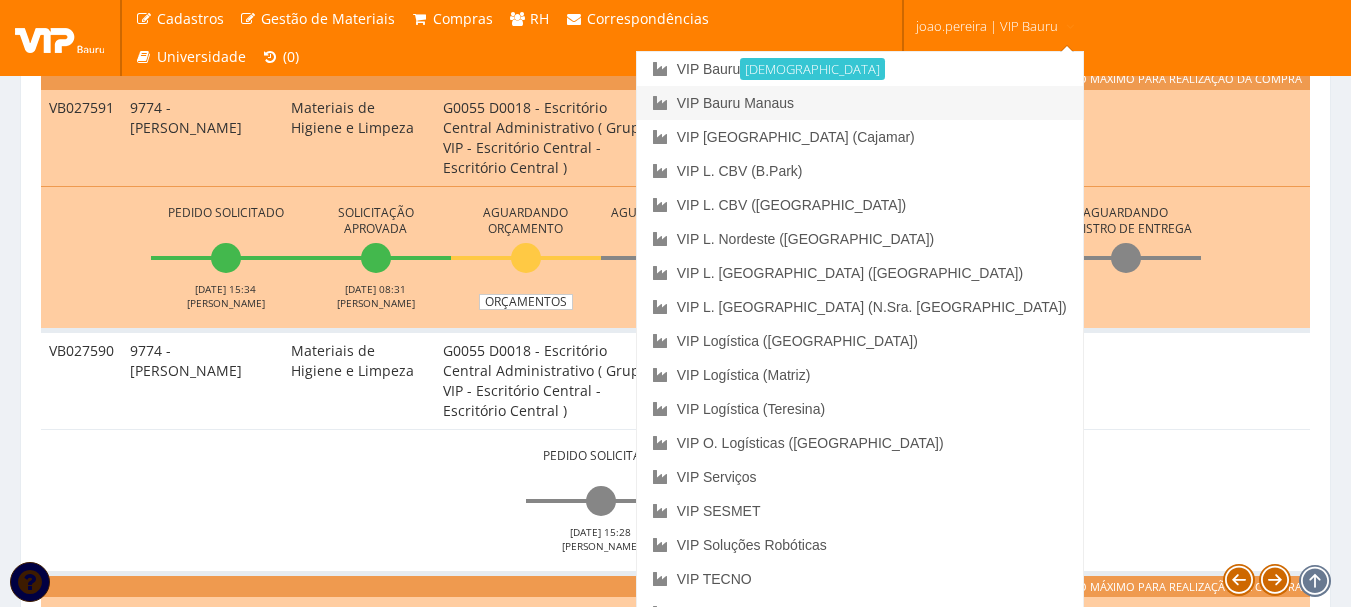 click on "VIP Bauru Manaus" at bounding box center (860, 103) 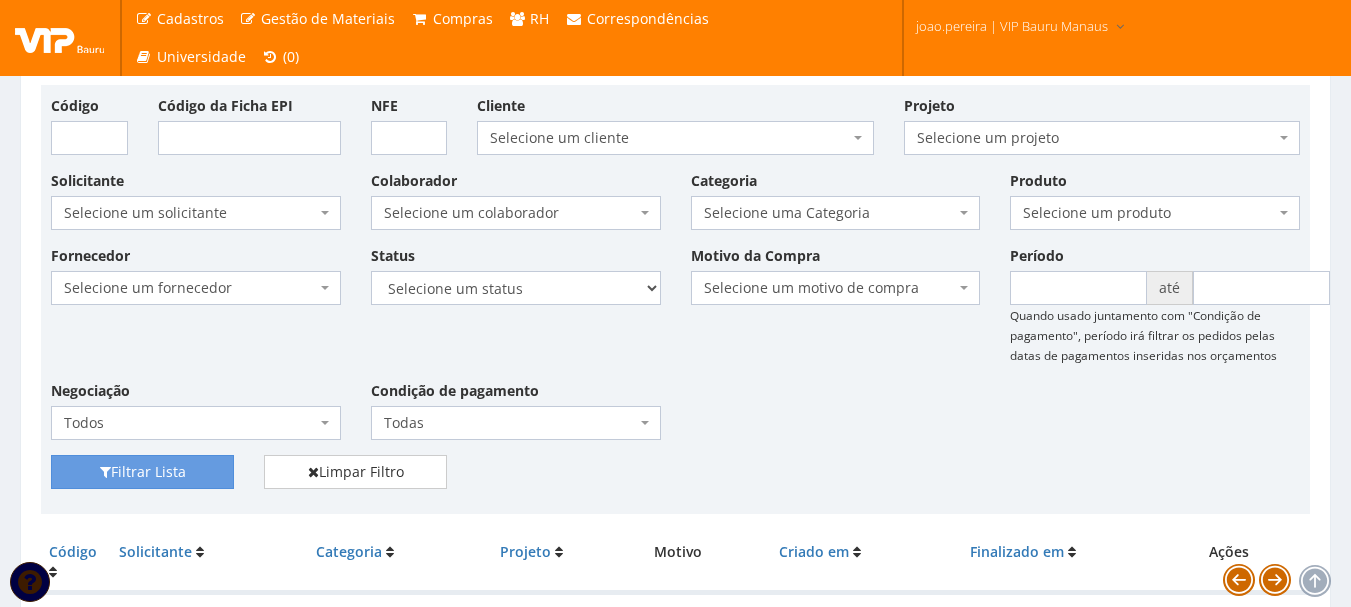 scroll, scrollTop: 165, scrollLeft: 0, axis: vertical 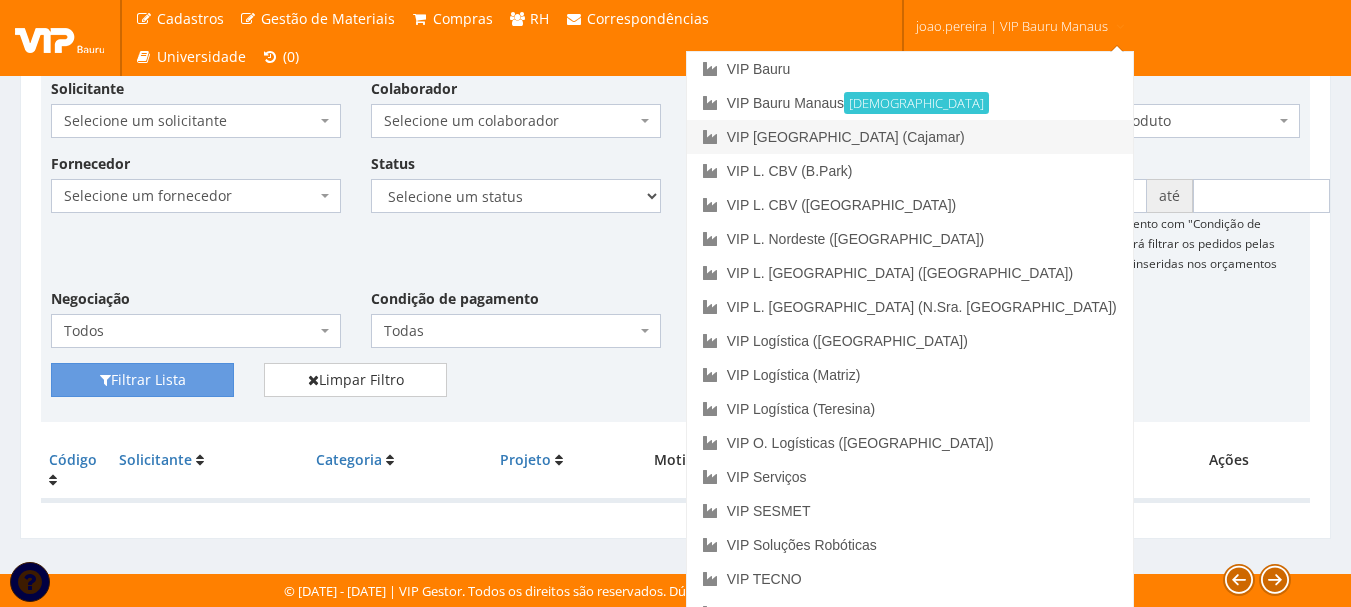 click on "VIP [GEOGRAPHIC_DATA] (Cajamar)" at bounding box center [910, 137] 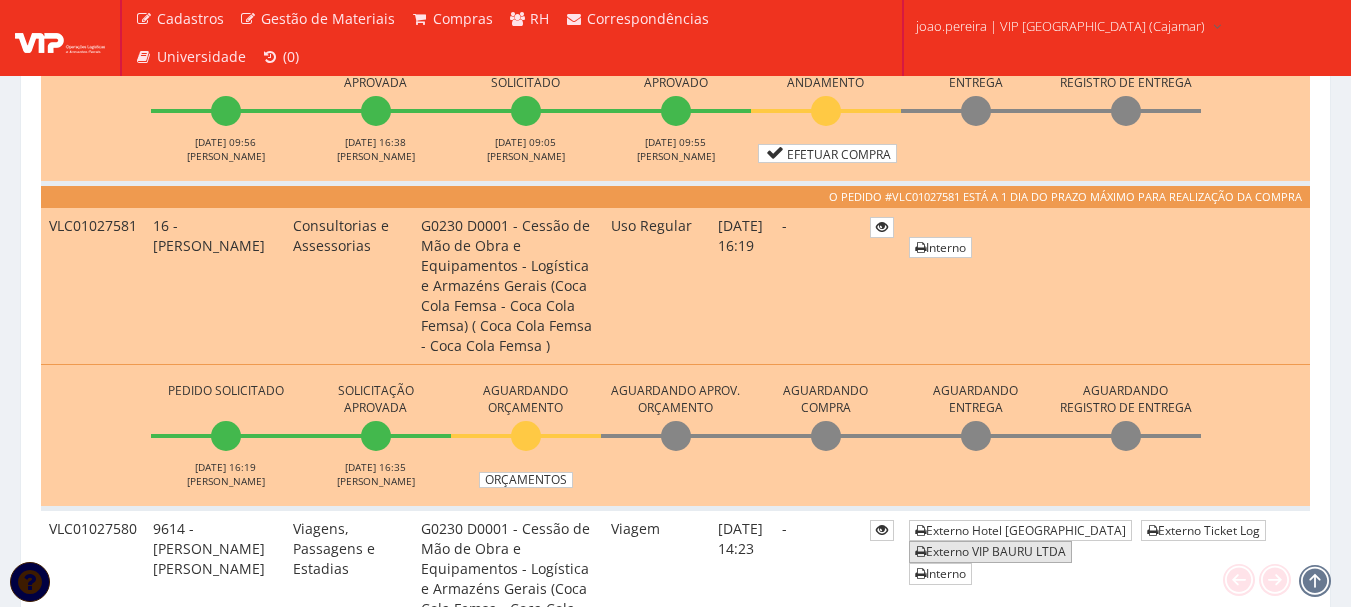 scroll, scrollTop: 1400, scrollLeft: 0, axis: vertical 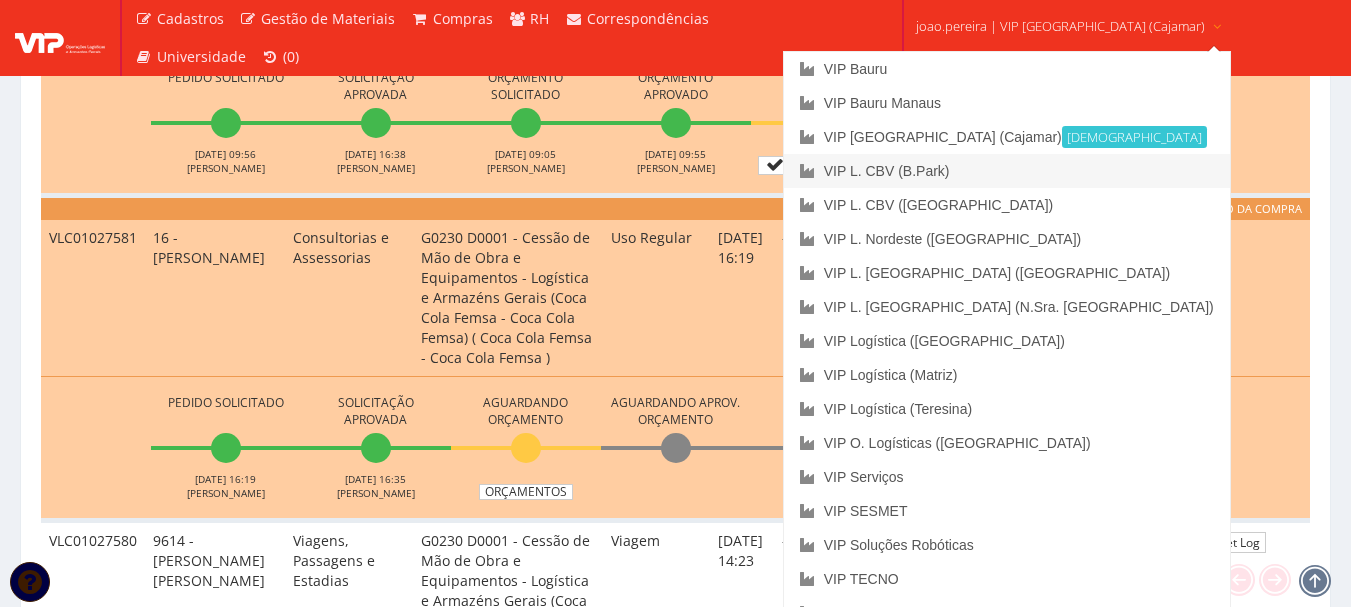 click on "VIP L. CBV (B.Park)" at bounding box center (1007, 171) 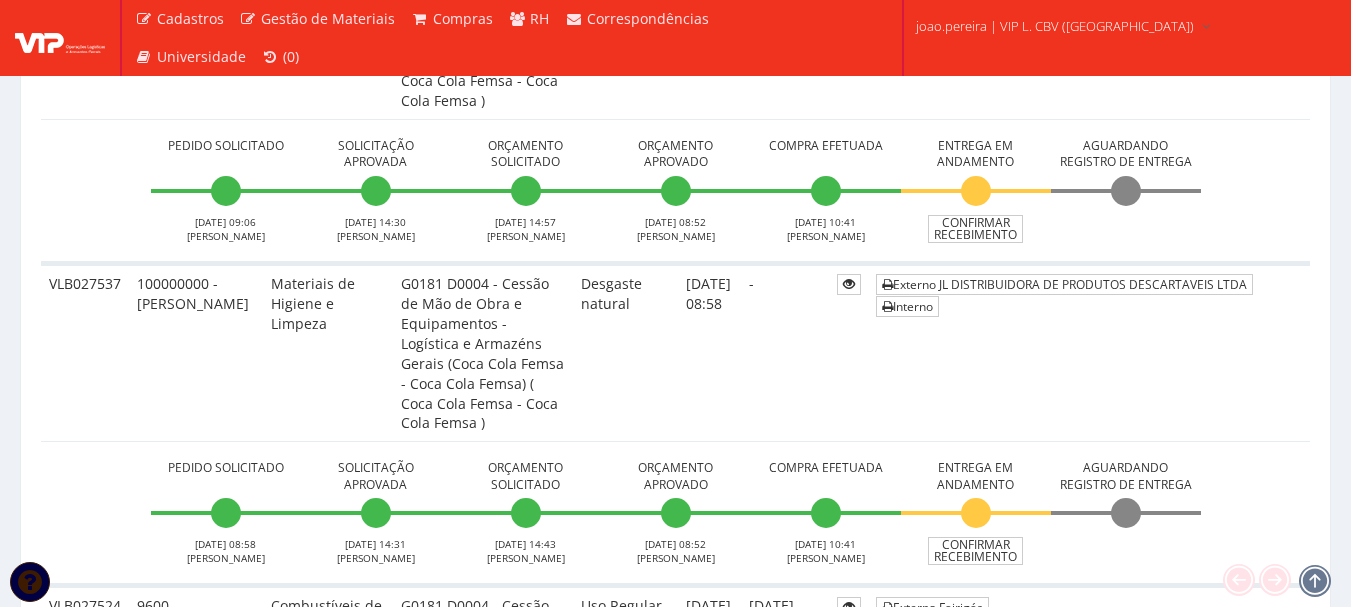 scroll, scrollTop: 1400, scrollLeft: 0, axis: vertical 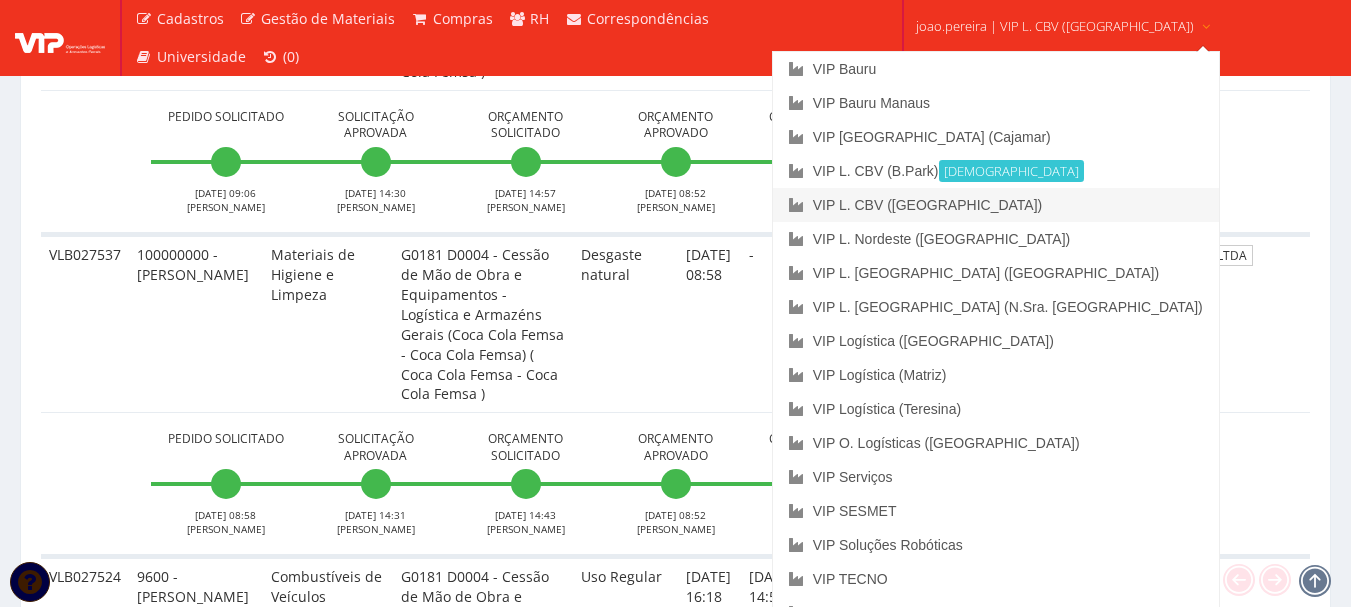 click on "VIP L. CBV ([GEOGRAPHIC_DATA])" at bounding box center [996, 205] 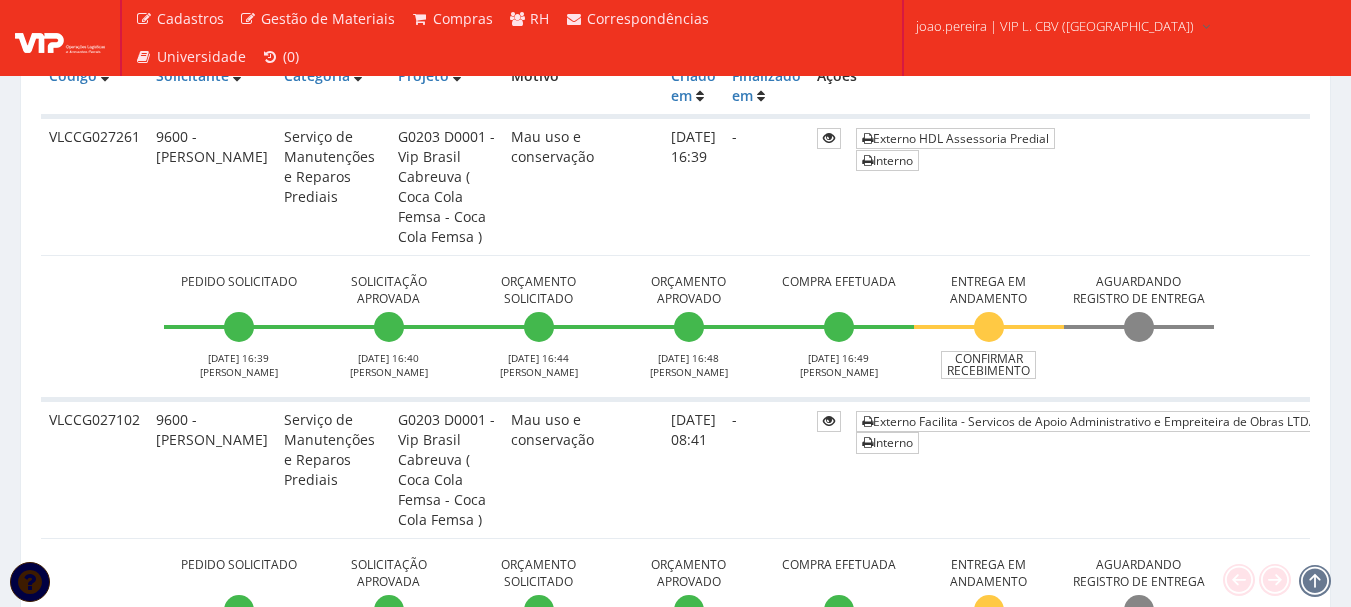 scroll, scrollTop: 500, scrollLeft: 0, axis: vertical 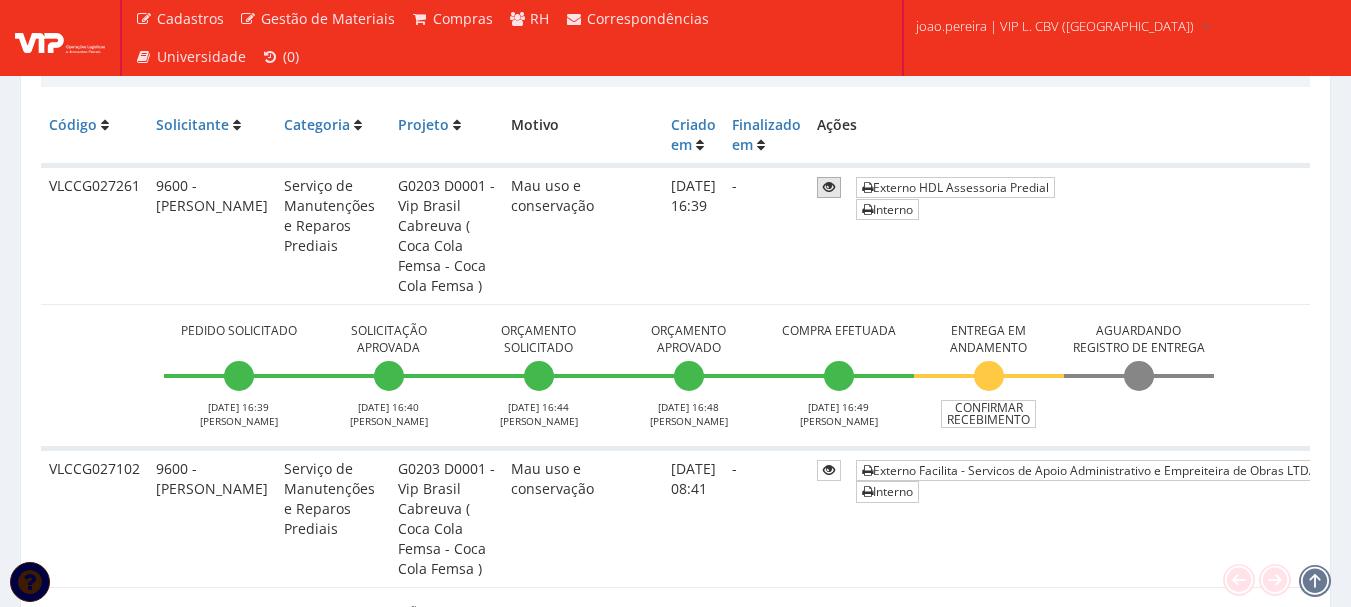 click at bounding box center [829, 187] 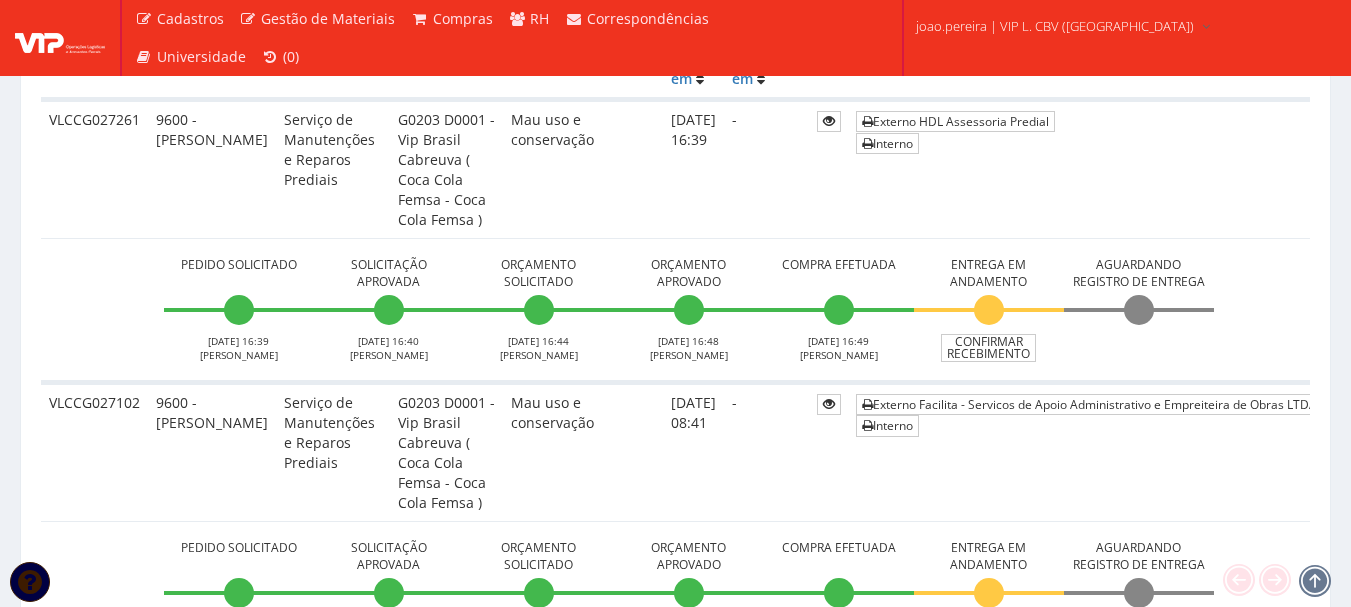 scroll, scrollTop: 500, scrollLeft: 0, axis: vertical 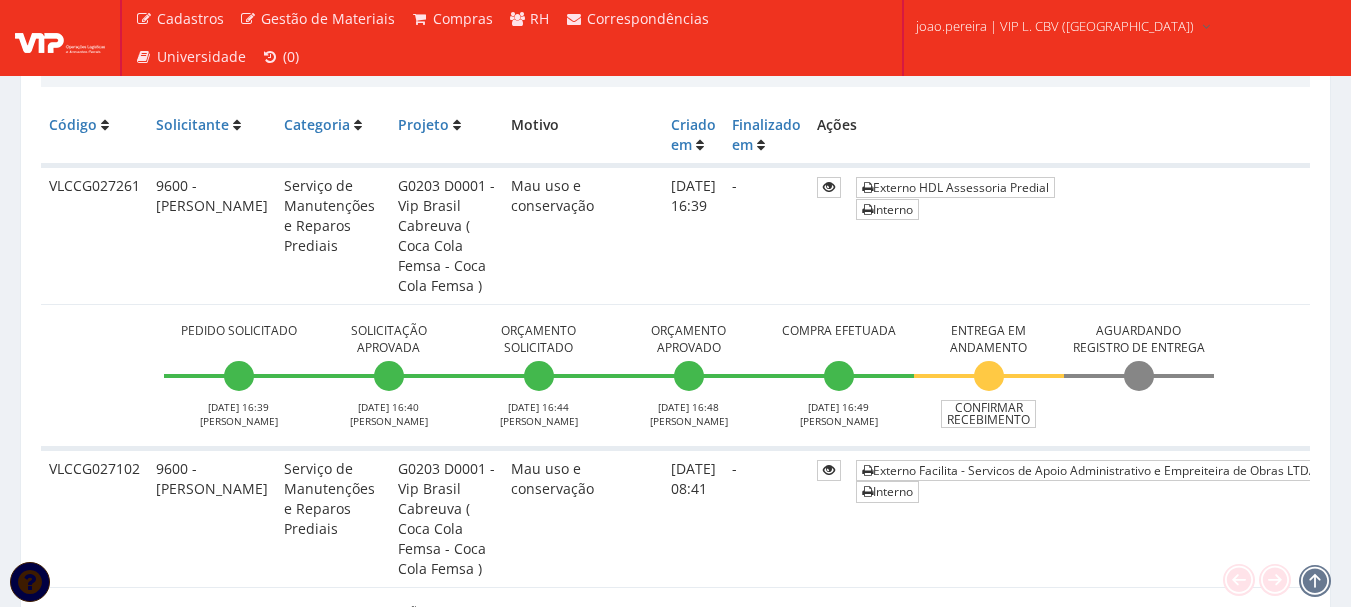 click on "Pedido Solicitado
25/03/2025 16:39
FABIO VANNI
Solicitação Aprovada
25/03/2025 16:40
Ana Lima
Orçamento Solicitado
25/03/2025 16:44
FABIO VANNI
Confirmar" at bounding box center (688, 376) 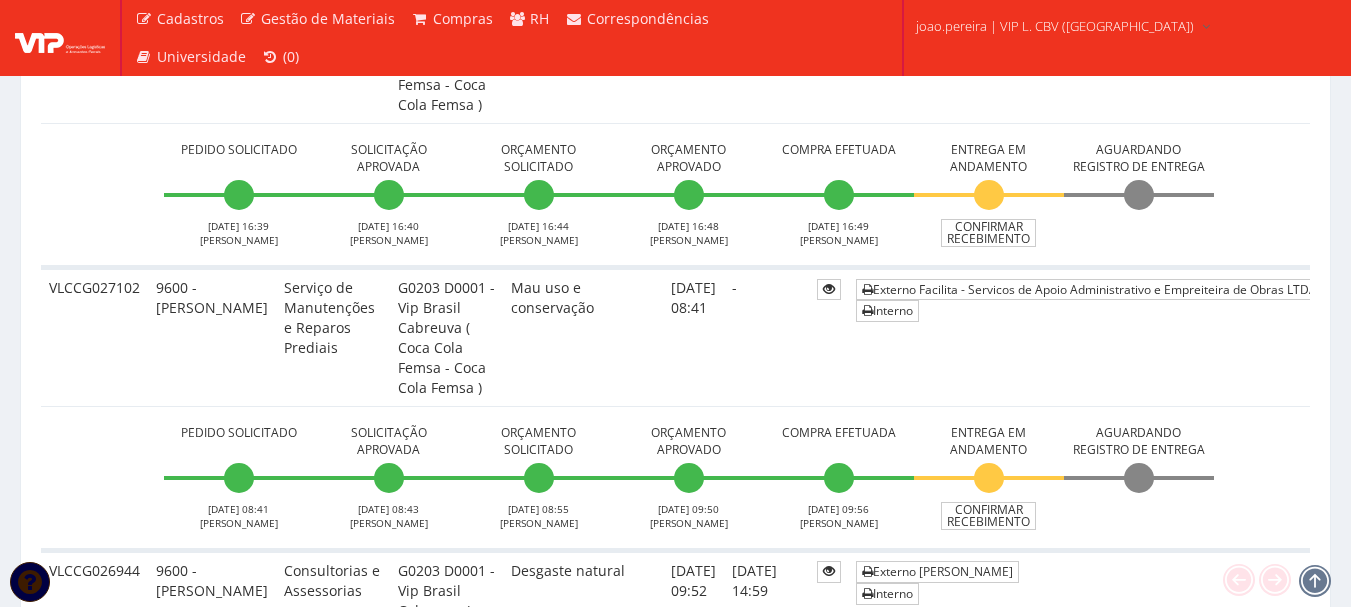 scroll, scrollTop: 700, scrollLeft: 0, axis: vertical 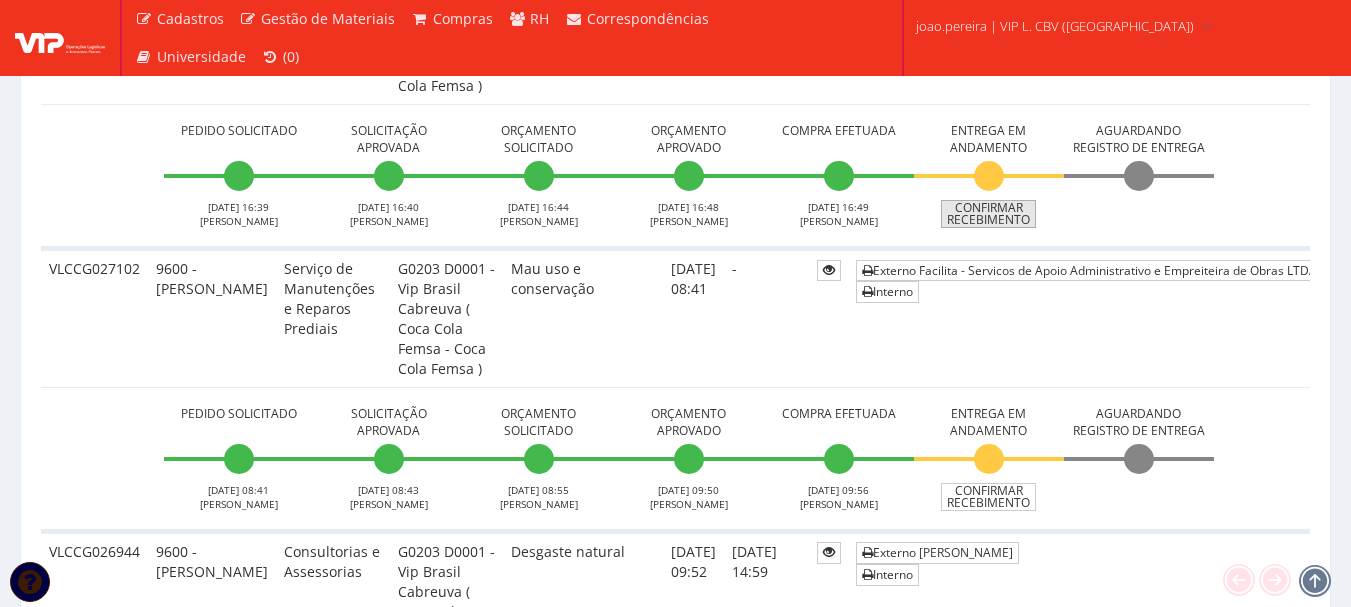 click on "Confirmar Recebimento" at bounding box center [988, 214] 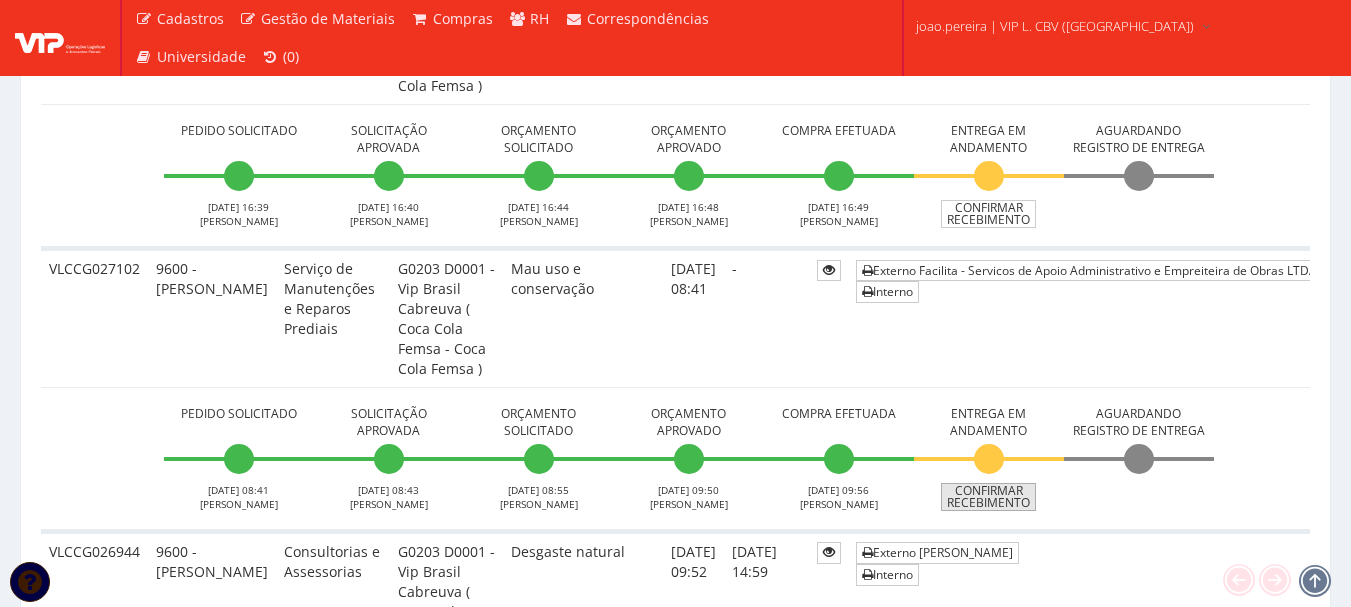 click on "Confirmar Recebimento" at bounding box center [988, 497] 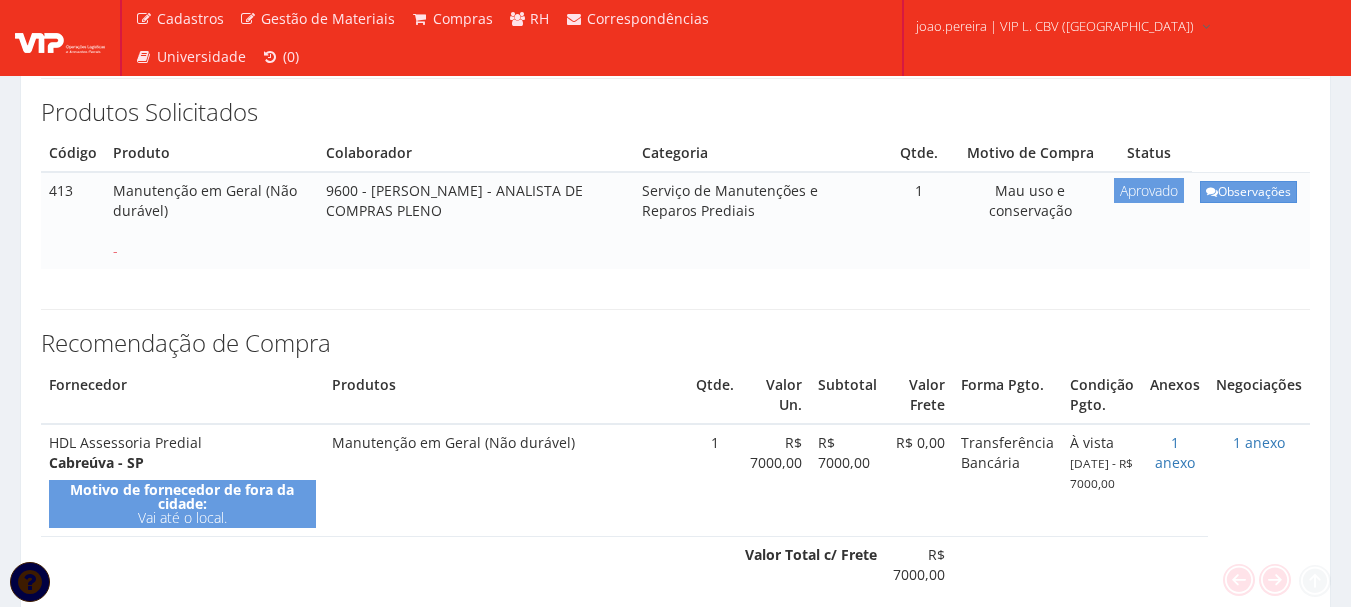 scroll, scrollTop: 400, scrollLeft: 0, axis: vertical 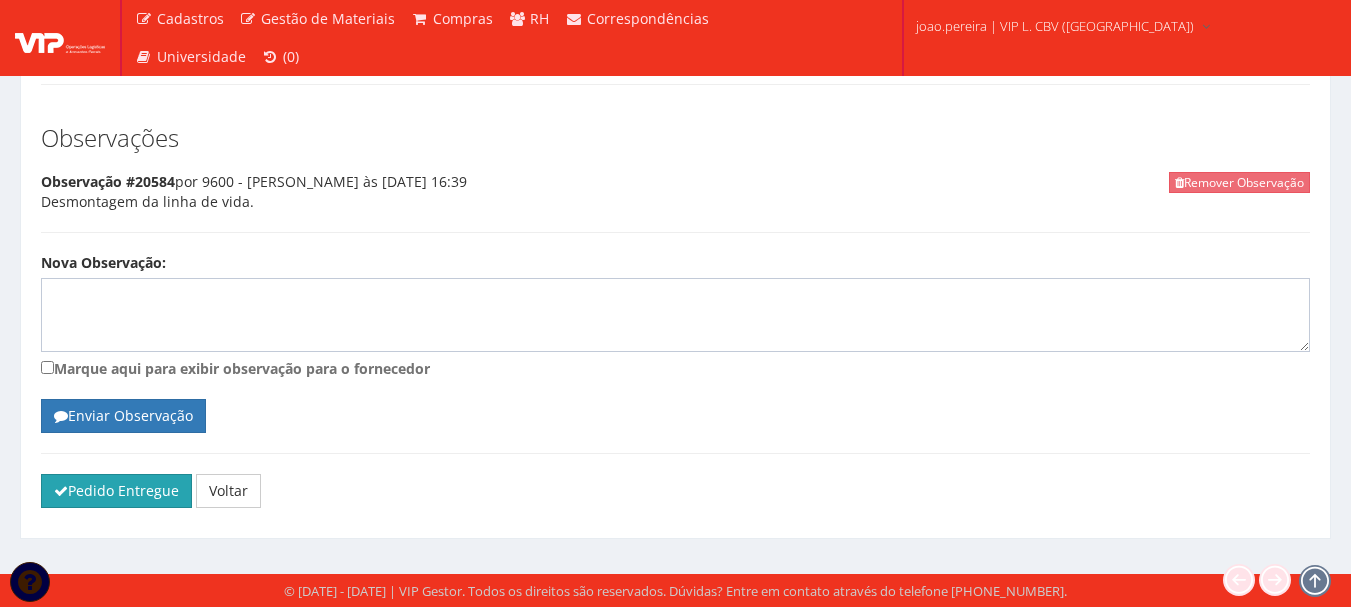 click on "Pedido Entregue" at bounding box center (116, 491) 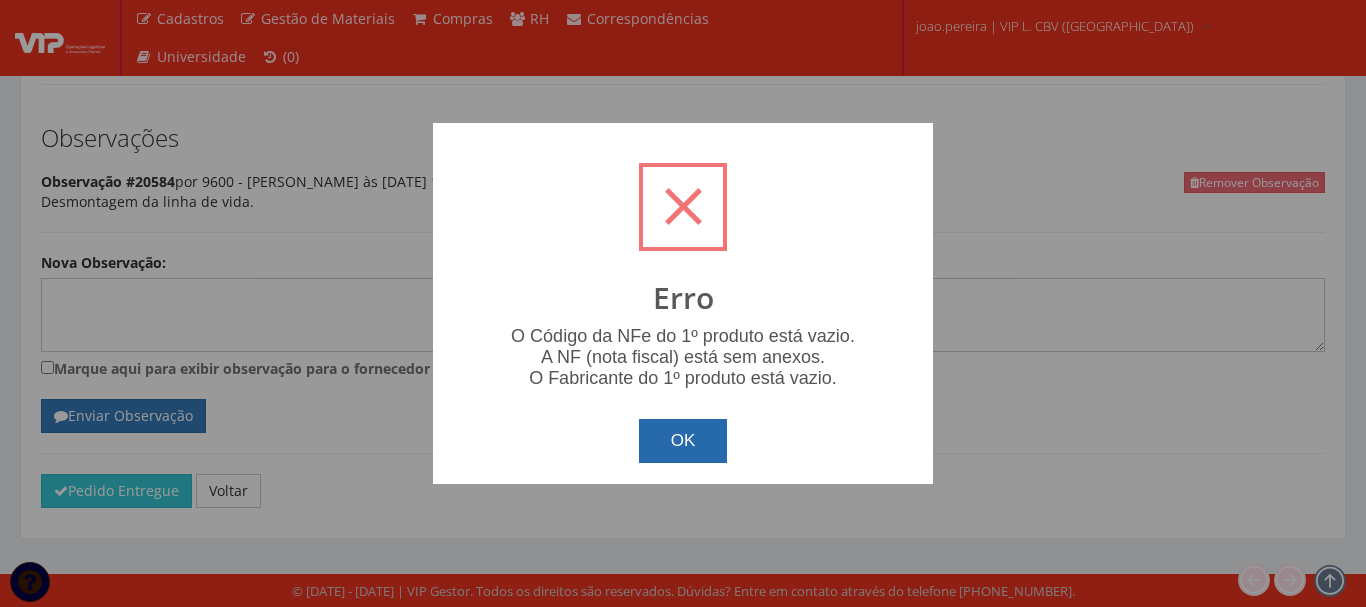 click on "OK" at bounding box center (683, 441) 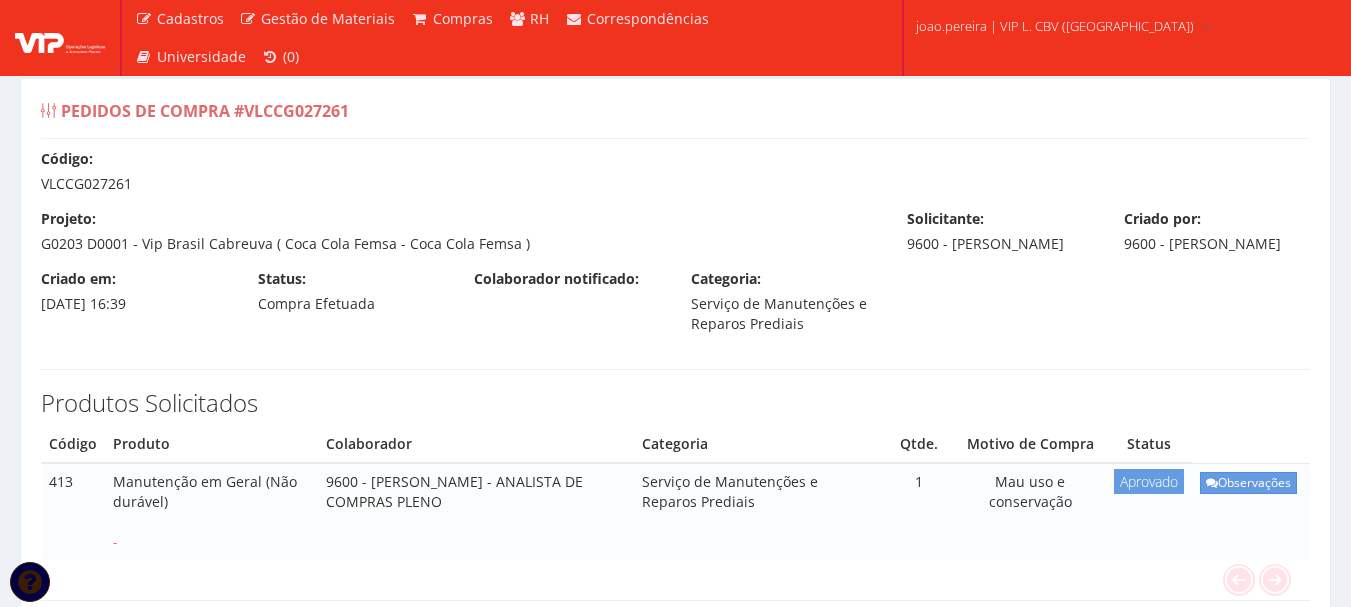 scroll, scrollTop: 0, scrollLeft: 0, axis: both 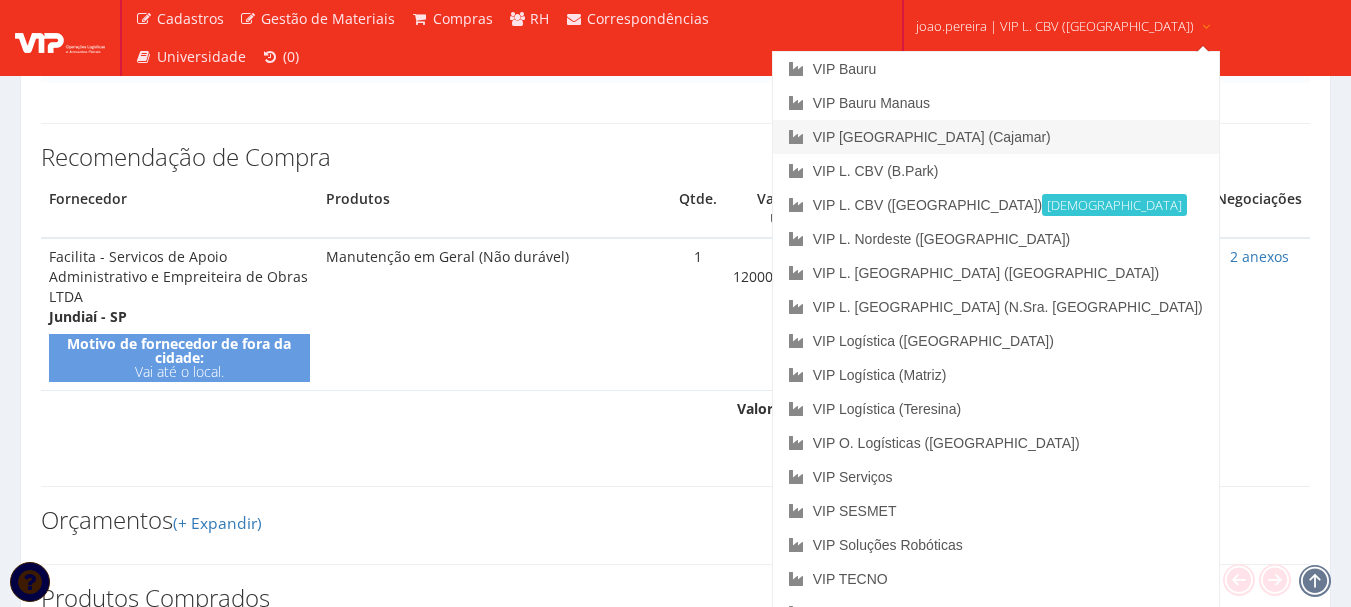 click on "VIP [GEOGRAPHIC_DATA] (Cajamar)" at bounding box center [996, 137] 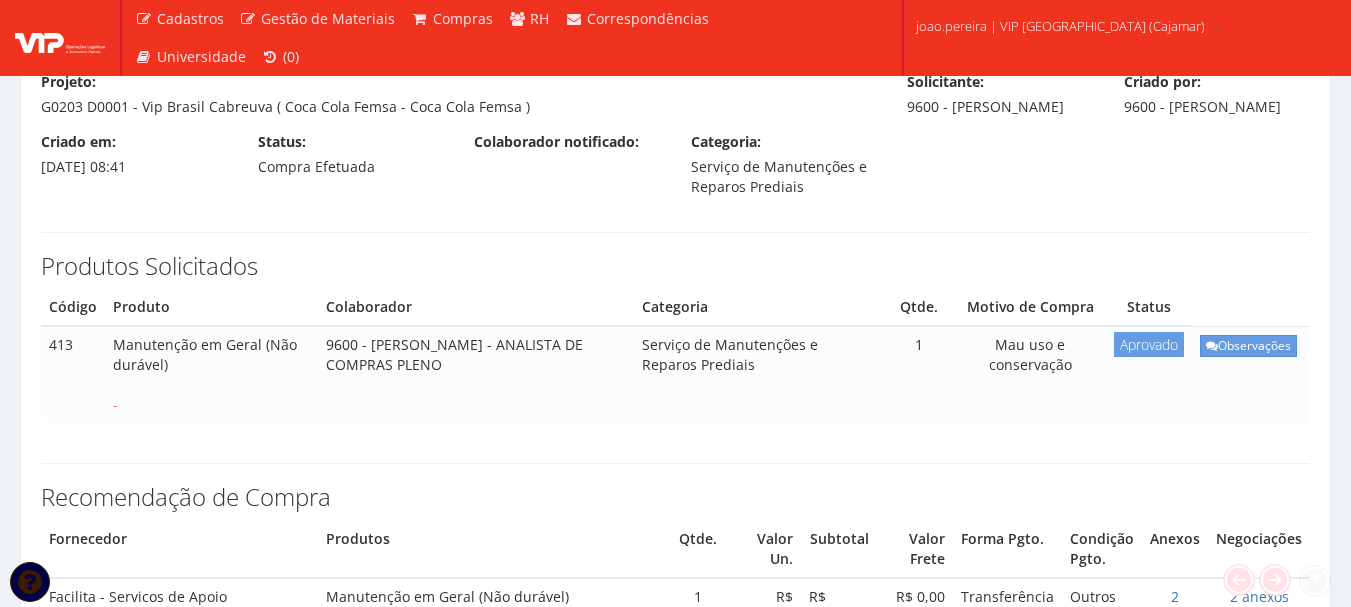 scroll, scrollTop: 0, scrollLeft: 0, axis: both 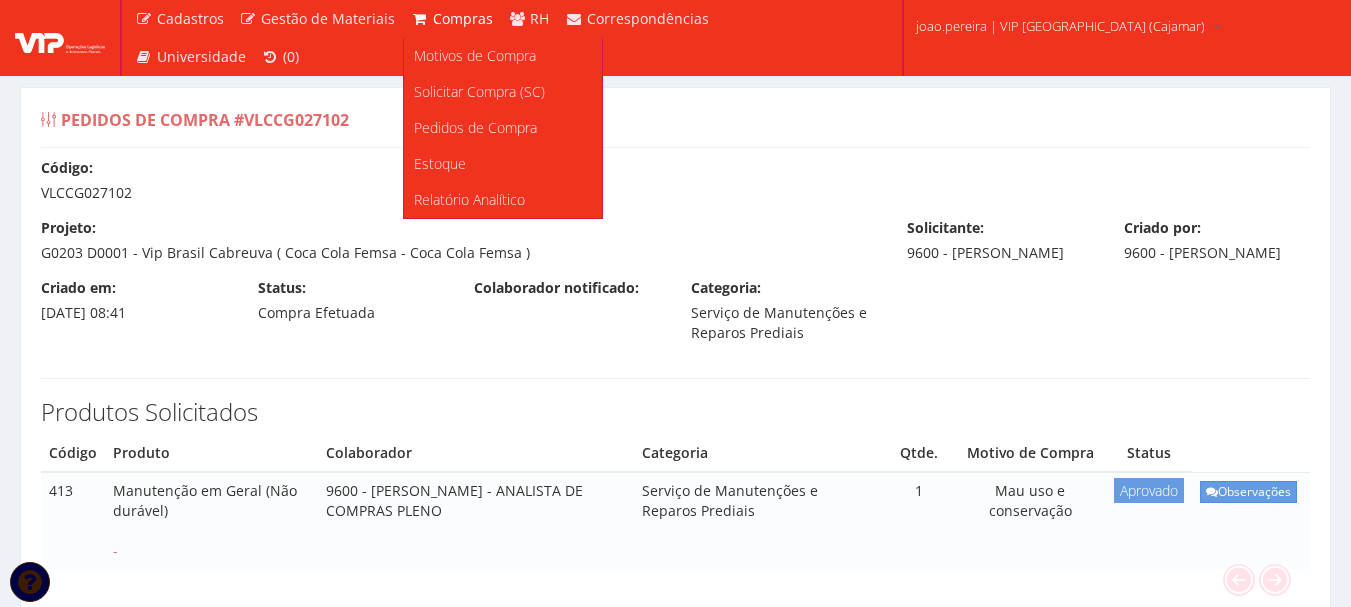 click on "Compras" at bounding box center (463, 18) 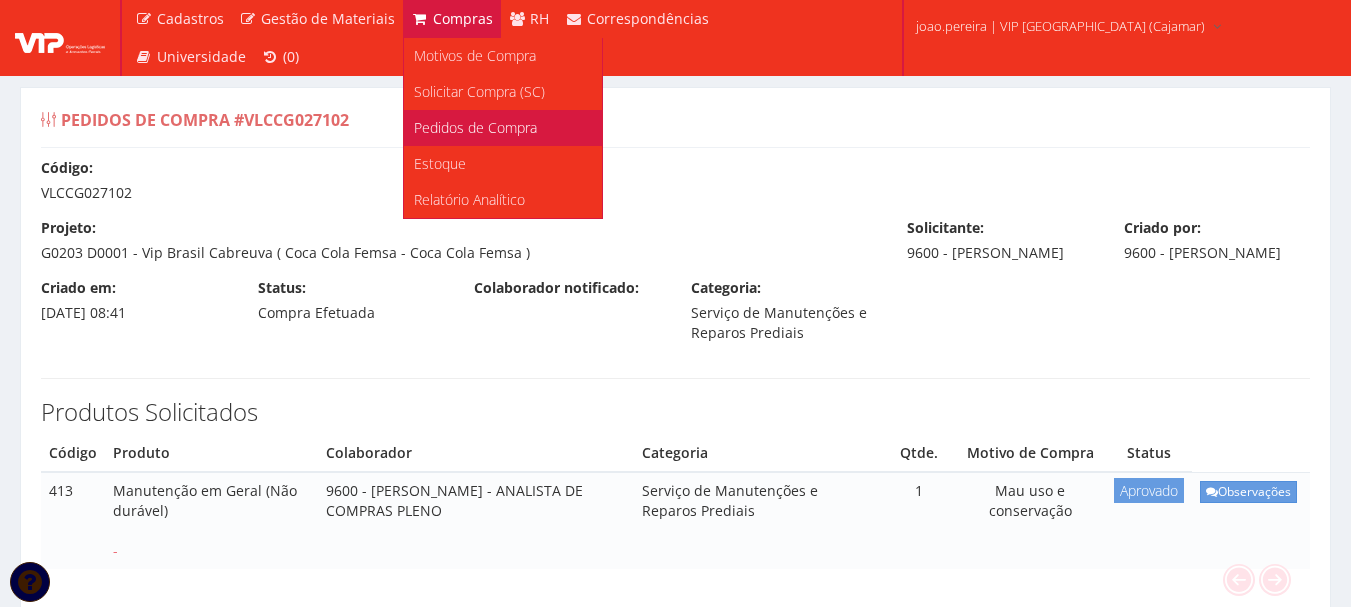 click on "Pedidos de Compra" at bounding box center (475, 127) 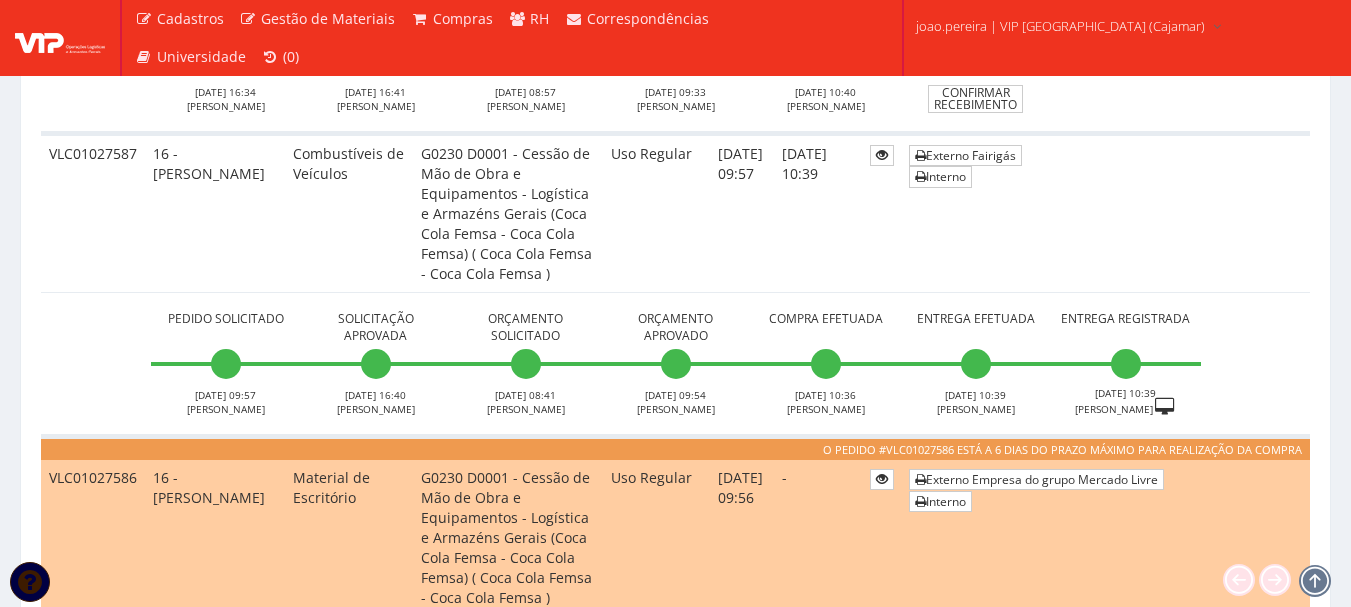 scroll, scrollTop: 800, scrollLeft: 0, axis: vertical 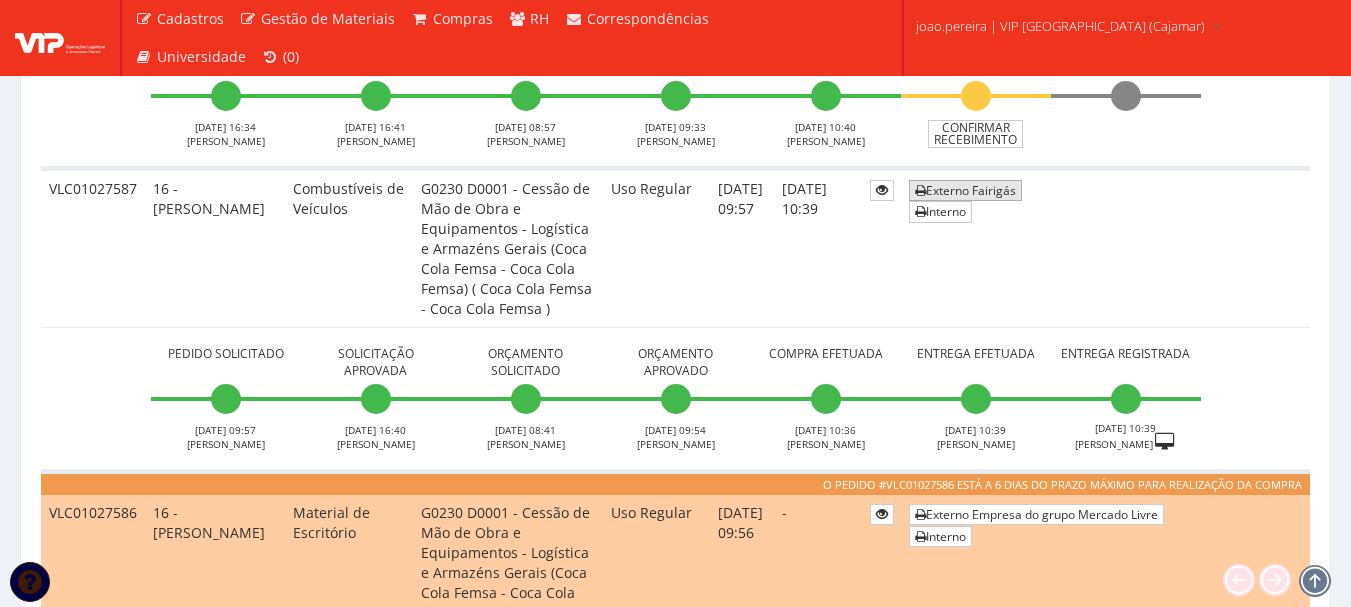 click on "Externo Fairigás" at bounding box center [965, 190] 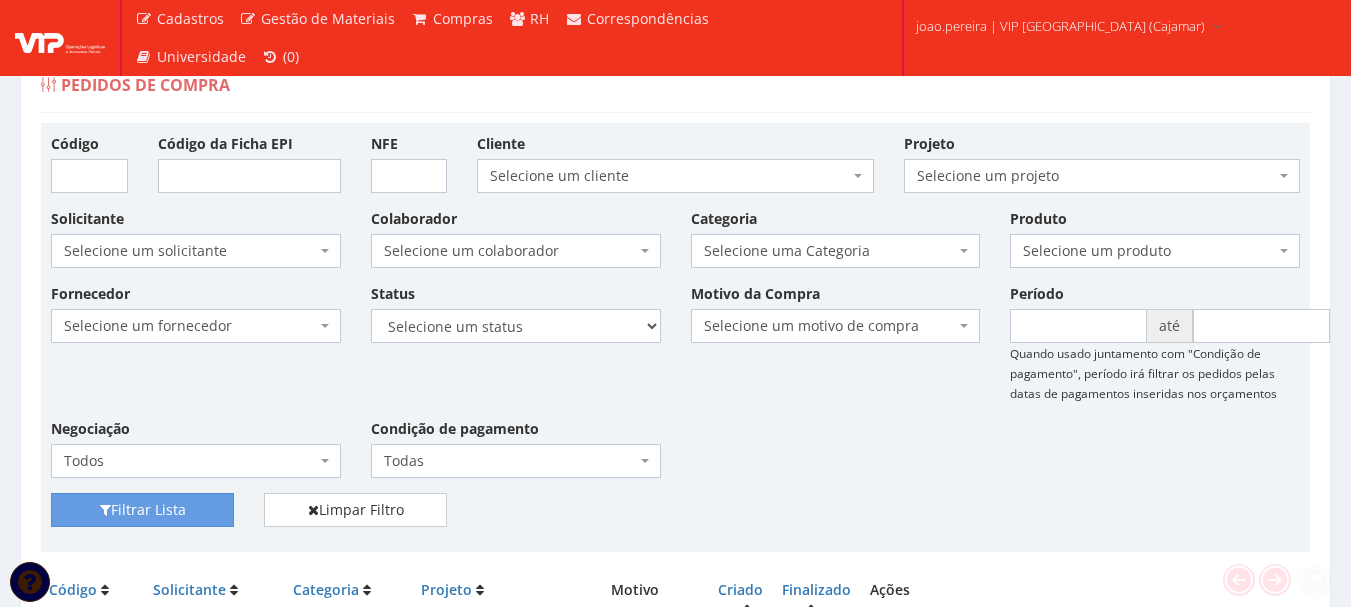 scroll, scrollTop: 0, scrollLeft: 0, axis: both 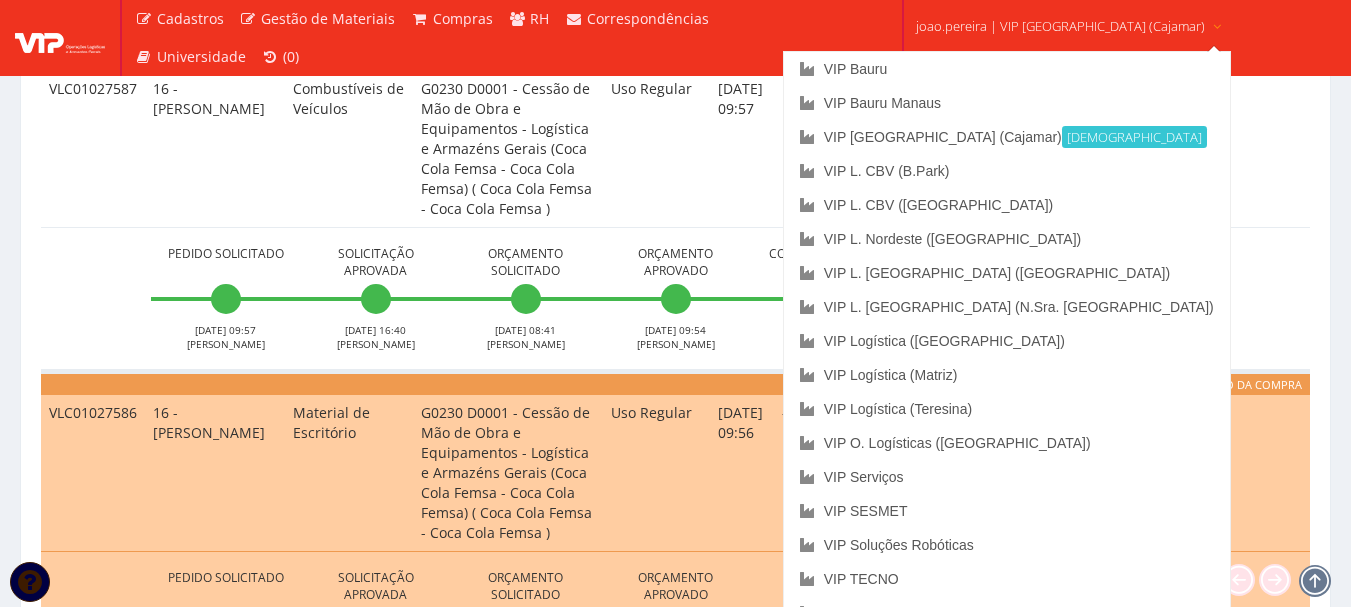 click on "joao.pereira | VIP Brasil (Cajamar)" at bounding box center [1060, 26] 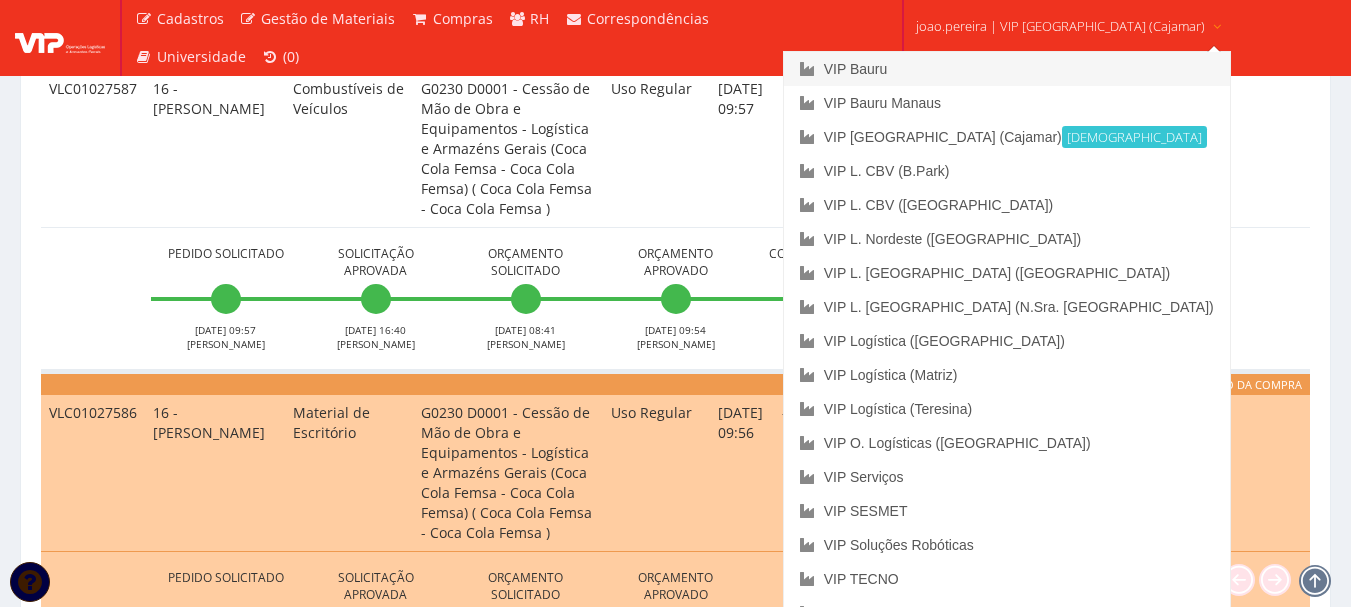 click on "VIP Bauru" at bounding box center (1007, 69) 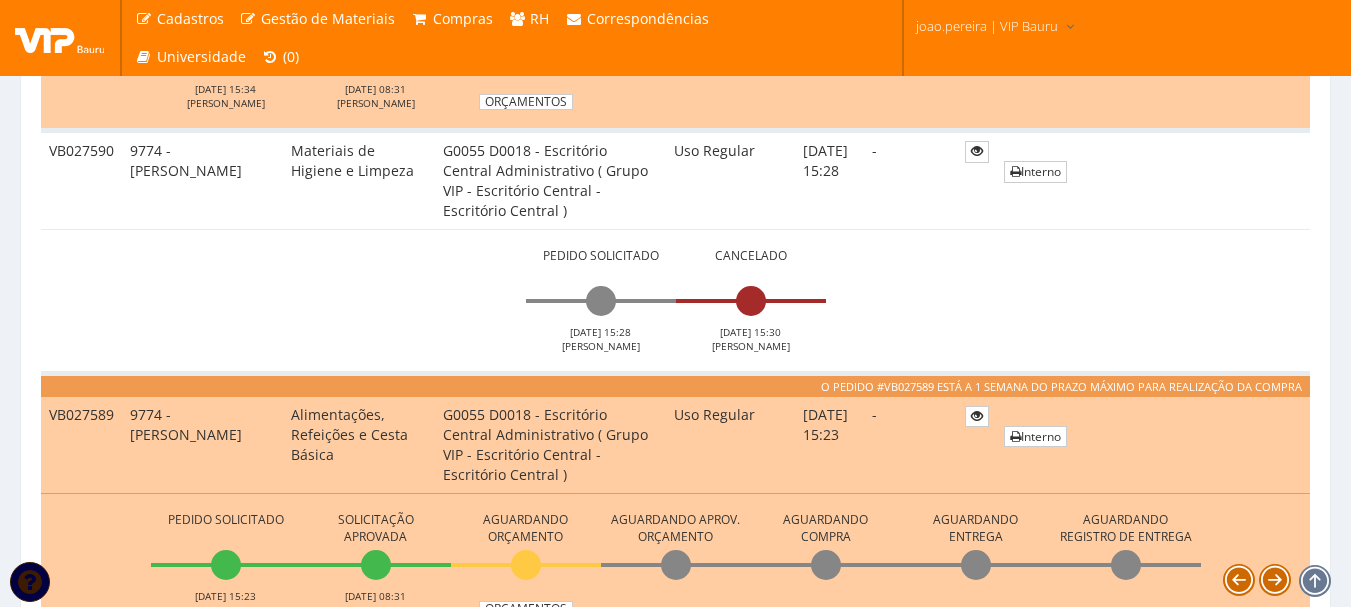 scroll, scrollTop: 1000, scrollLeft: 0, axis: vertical 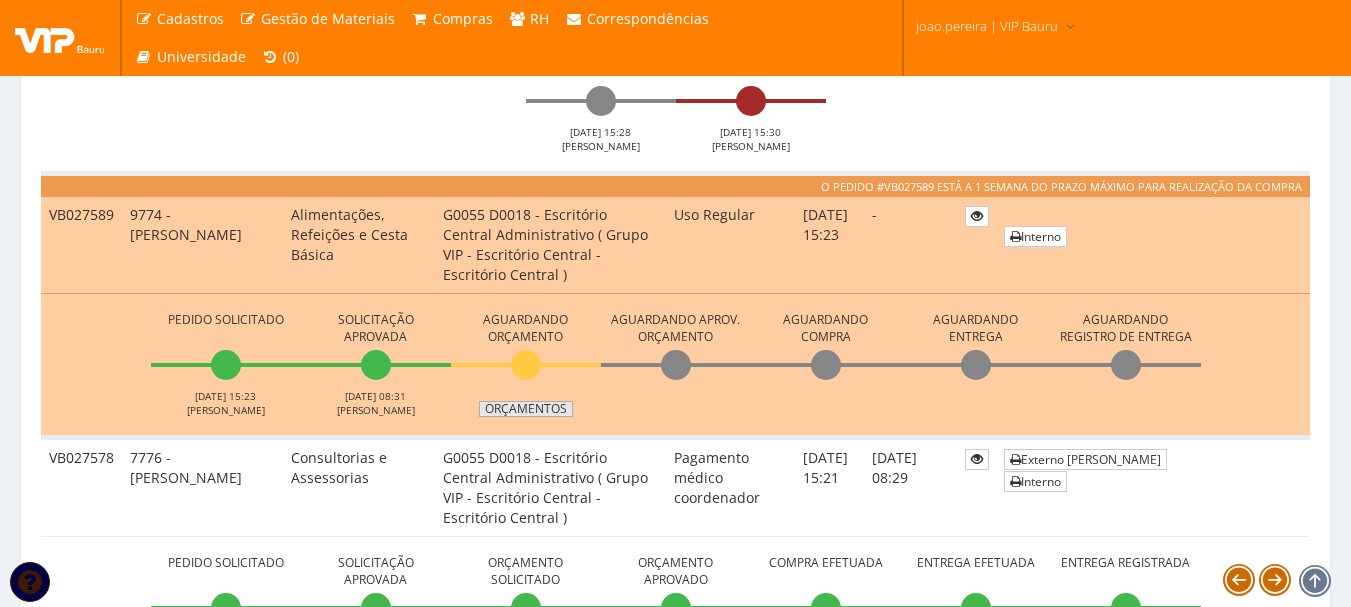 click on "Orçamentos" at bounding box center (526, 409) 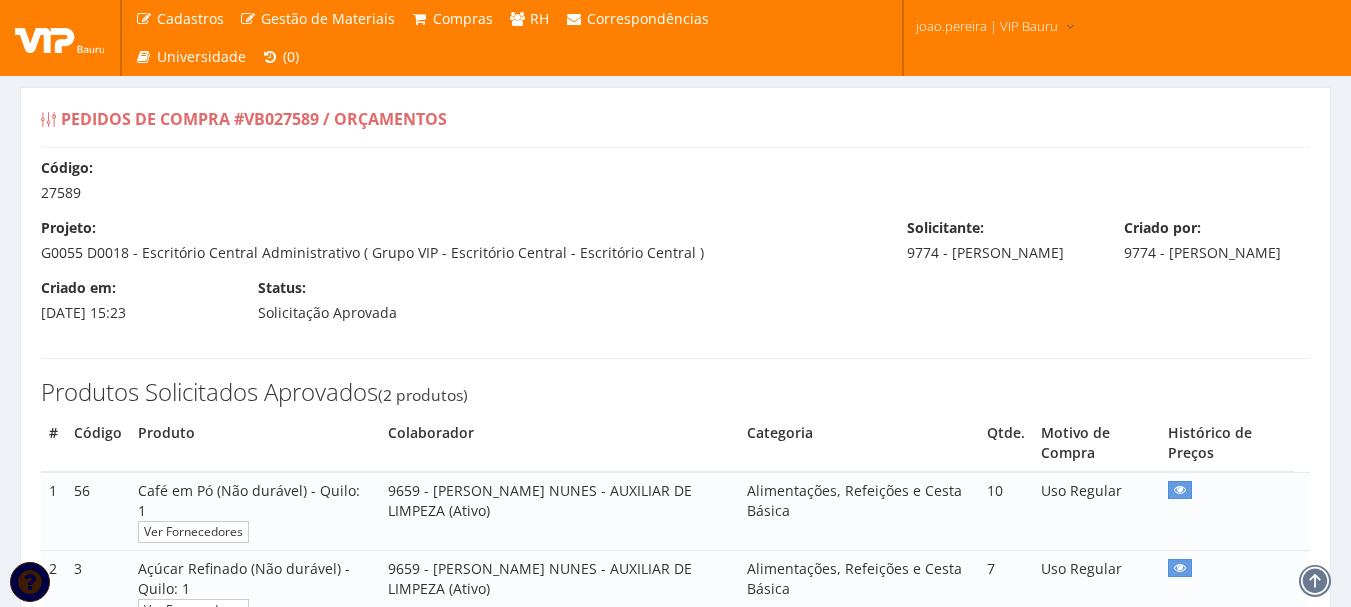 select on "15" 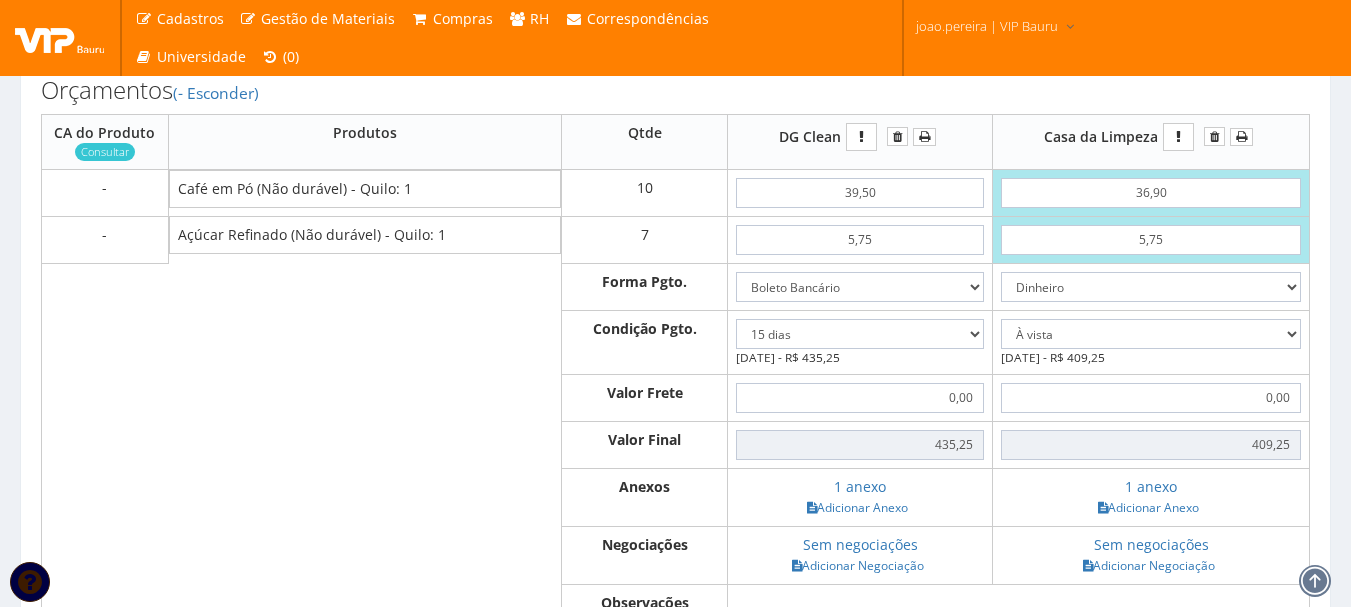 scroll, scrollTop: 531, scrollLeft: 0, axis: vertical 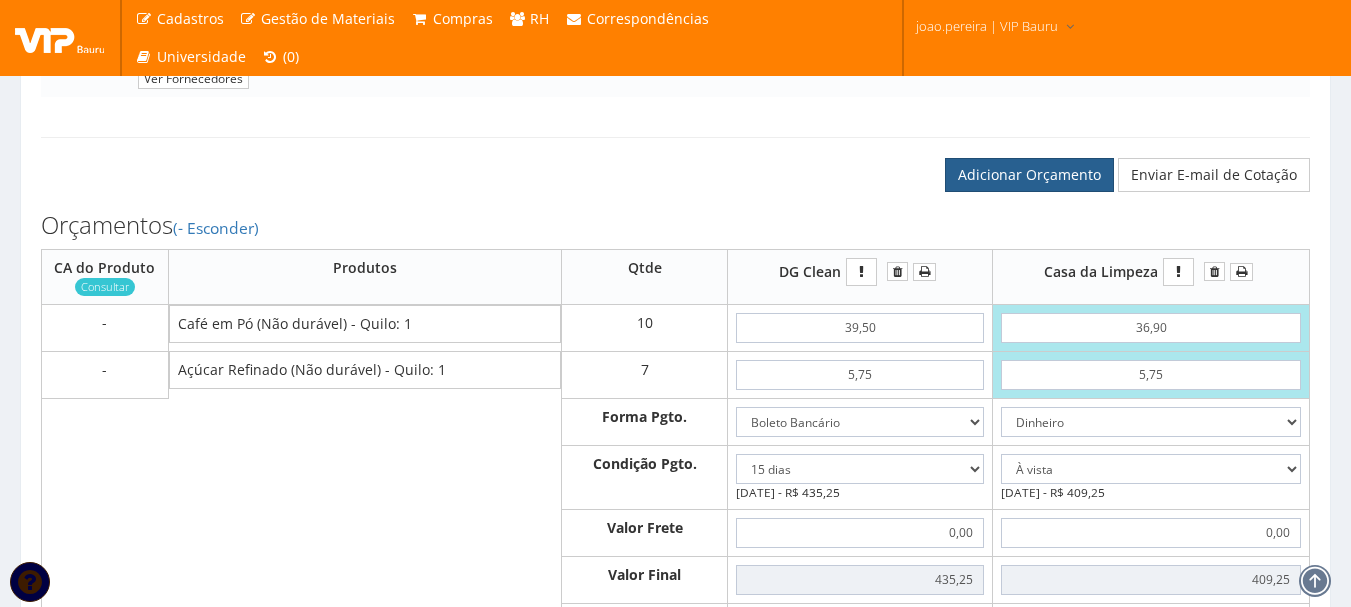 click on "Adicionar Orçamento" at bounding box center (1029, 175) 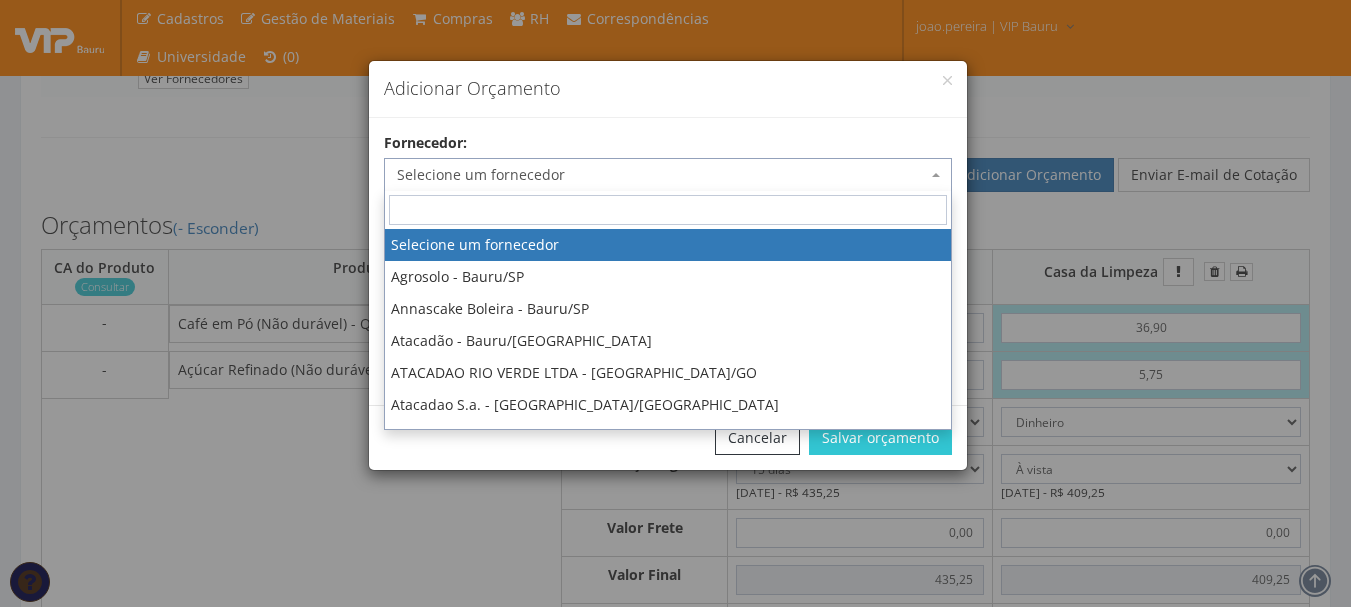 click on "Selecione um fornecedor" at bounding box center [662, 175] 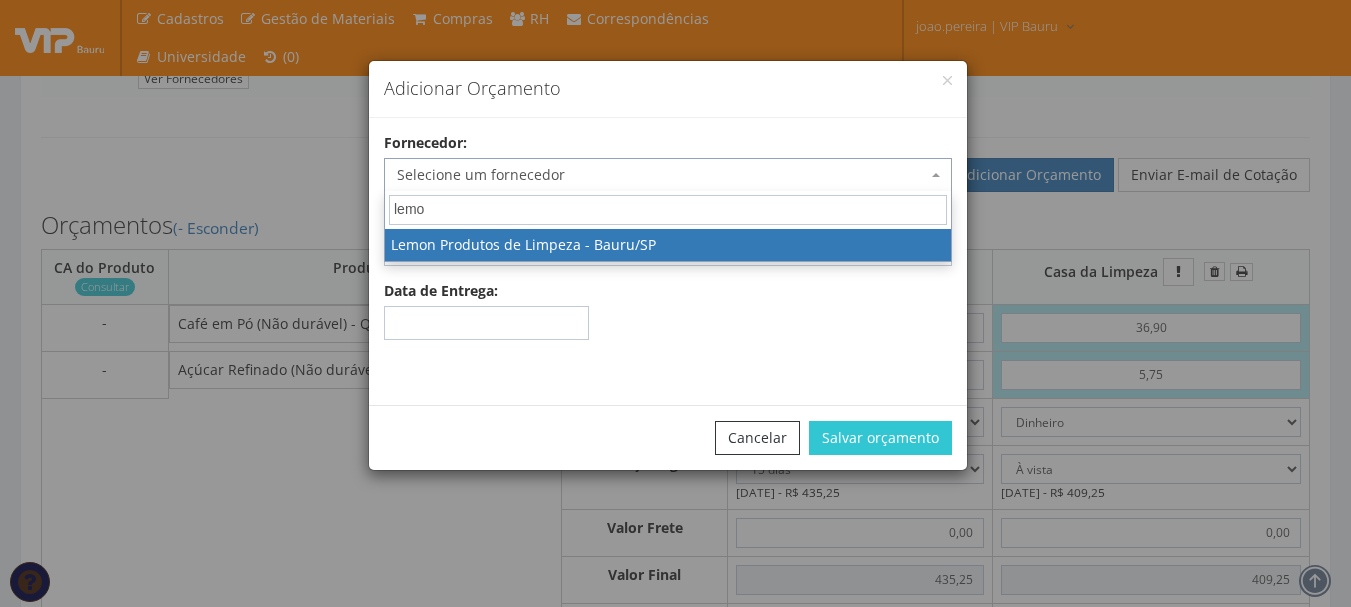 type on "lemo" 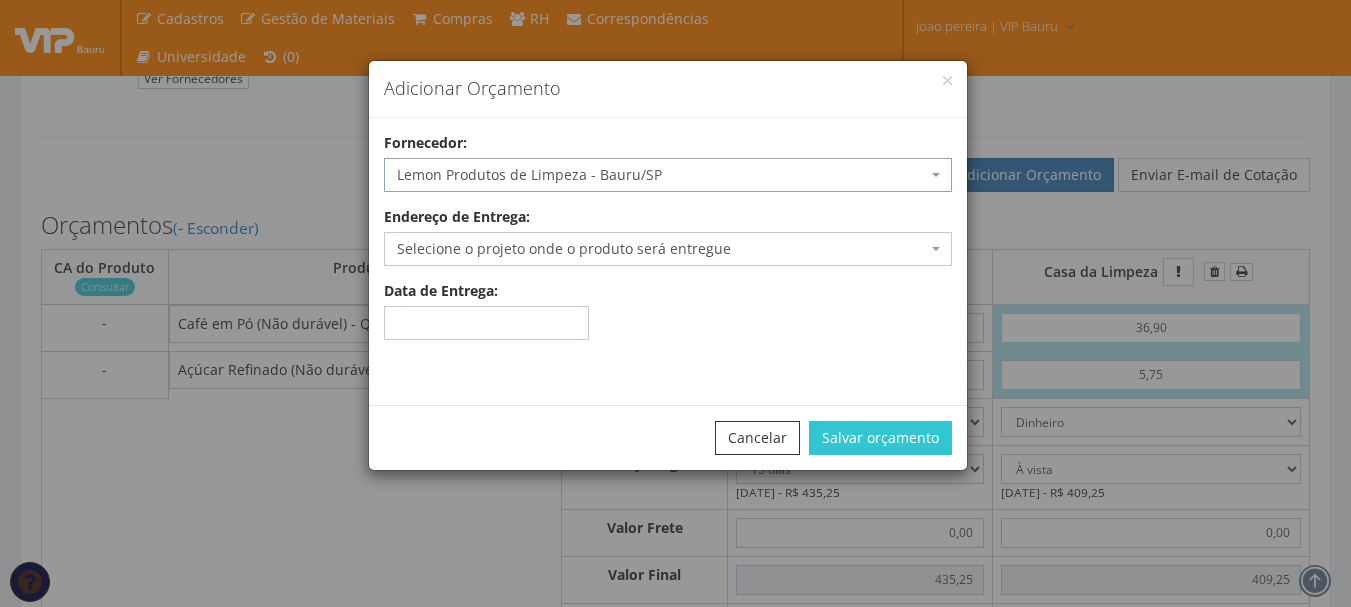 click on "Selecione o projeto onde o produto será entregue" at bounding box center [662, 249] 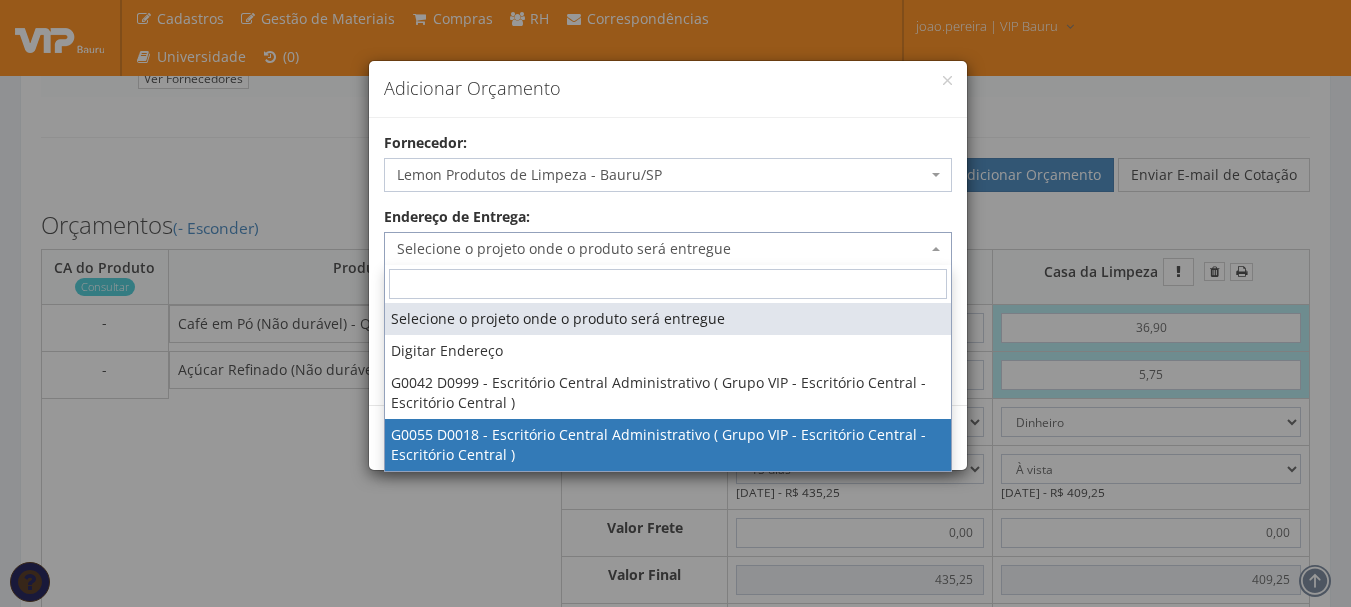 select on "55" 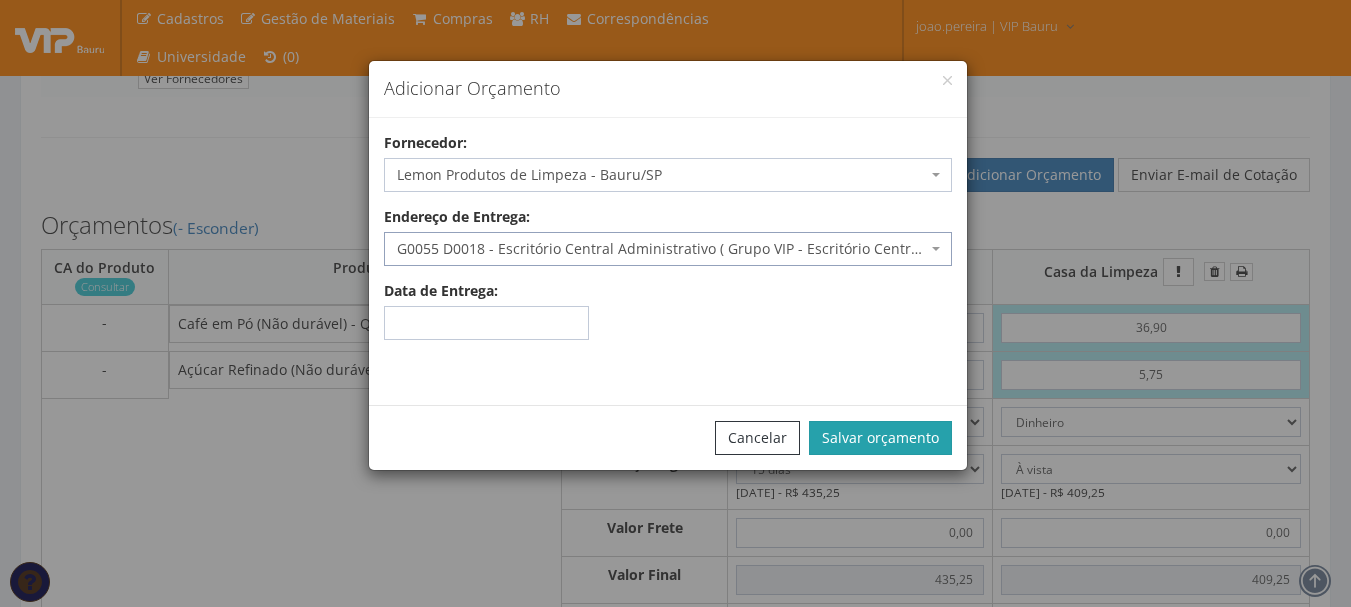 click on "Salvar orçamento" at bounding box center [880, 438] 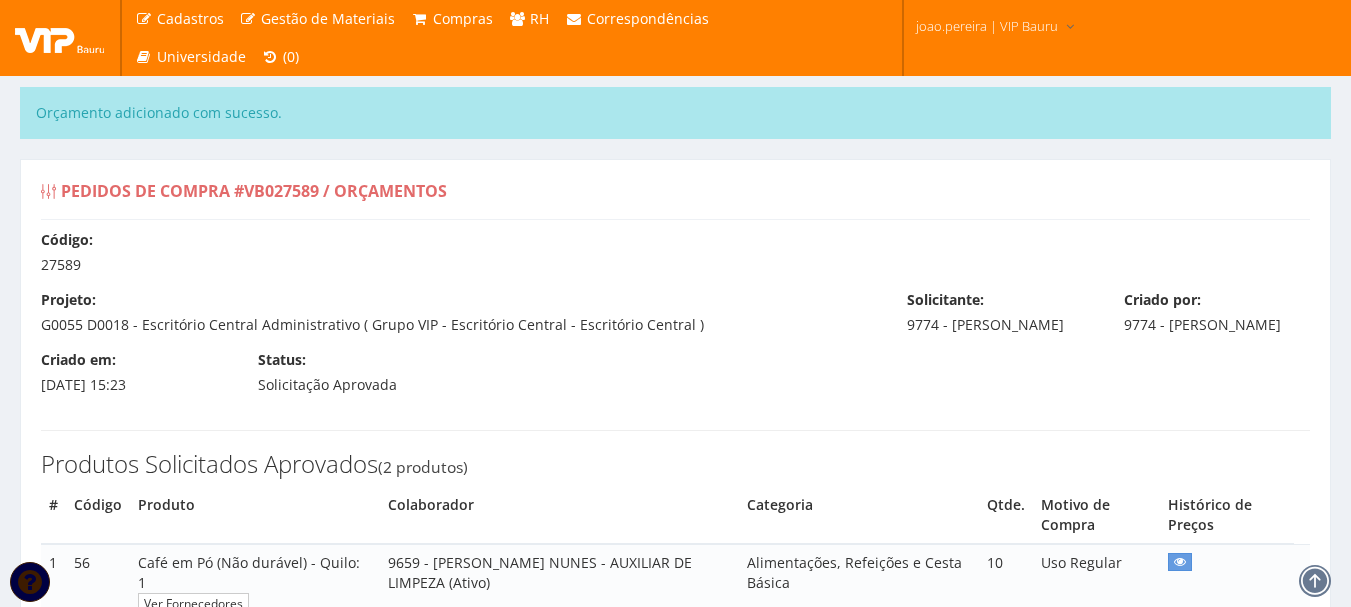 select on "15" 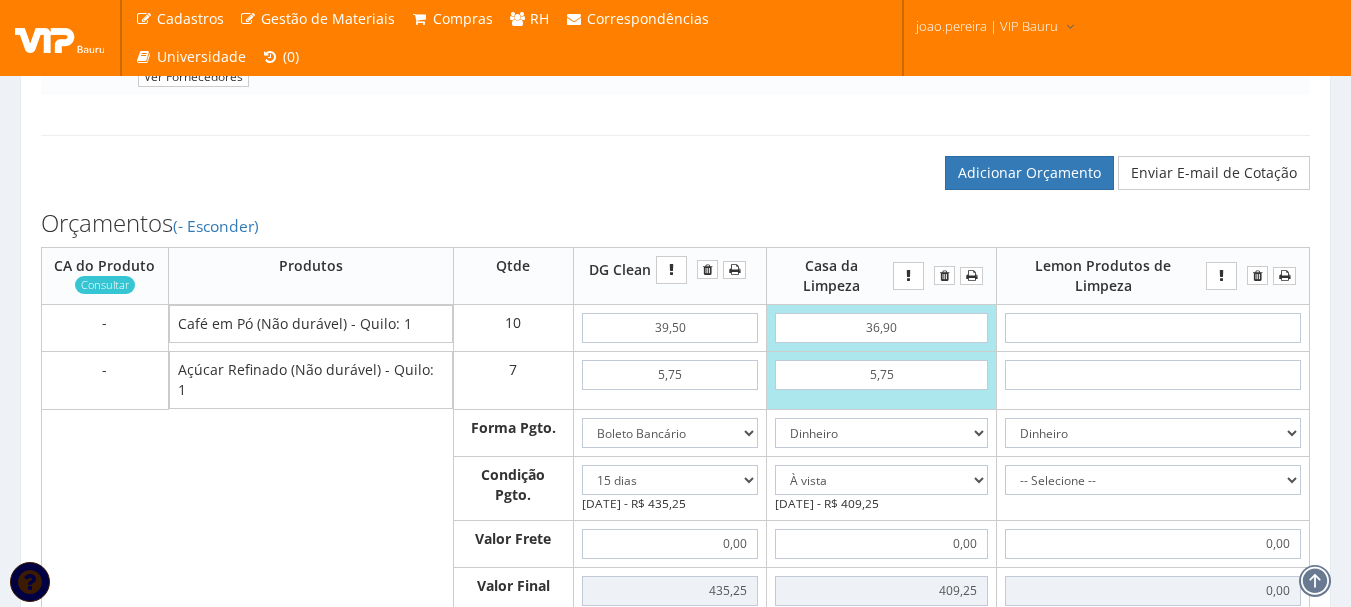 scroll, scrollTop: 600, scrollLeft: 0, axis: vertical 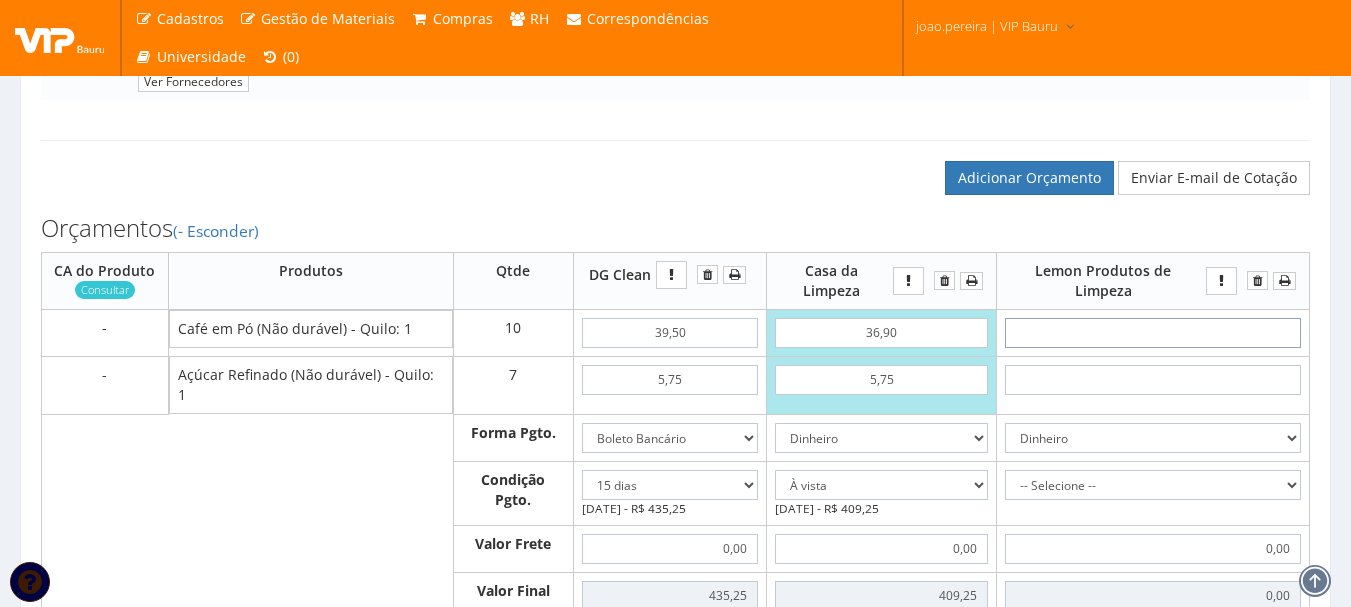 click at bounding box center [1153, 333] 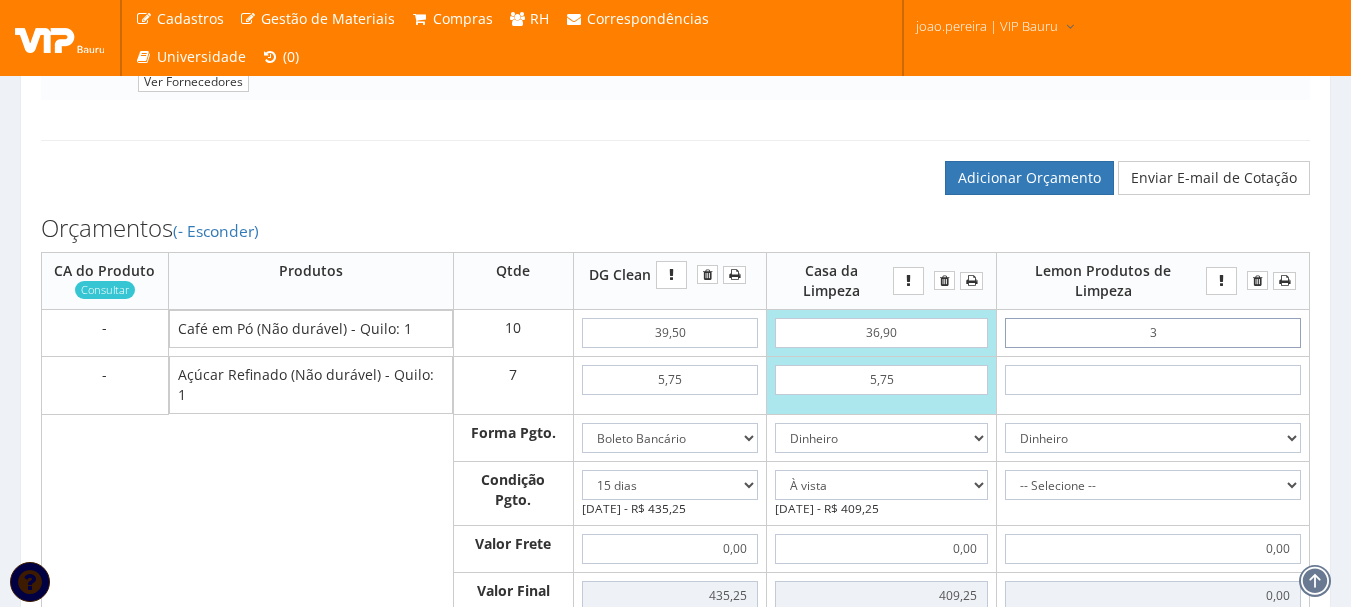 type on "30,00" 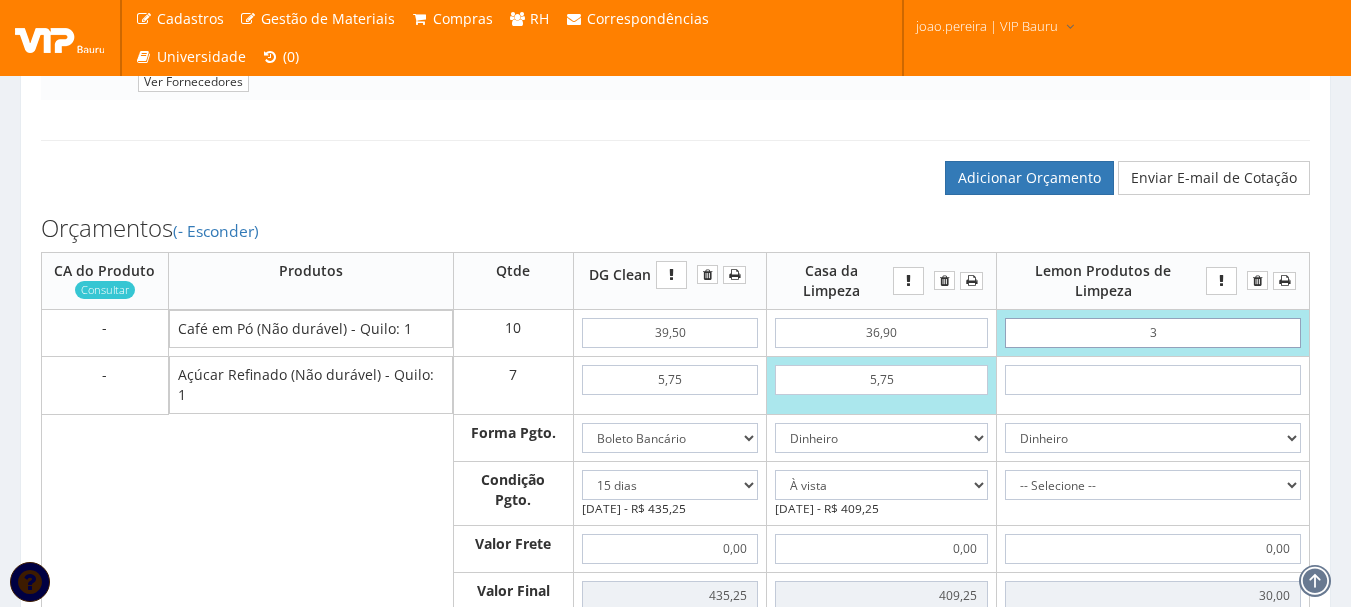 type on "39" 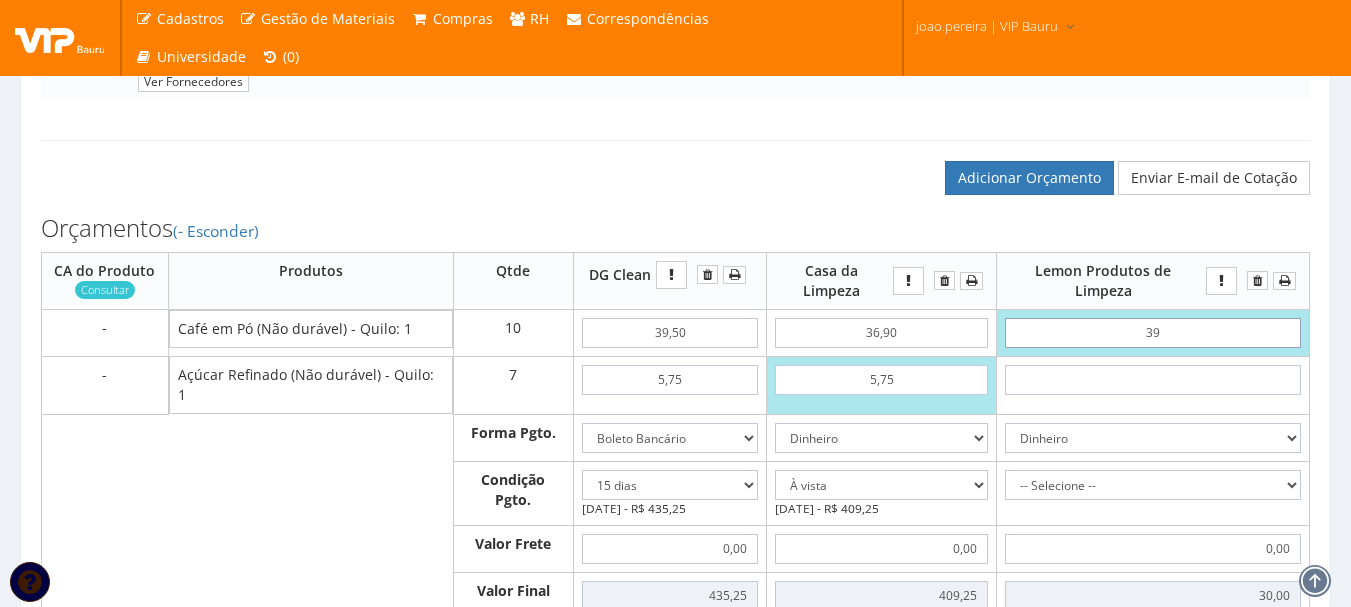 type on "390,00" 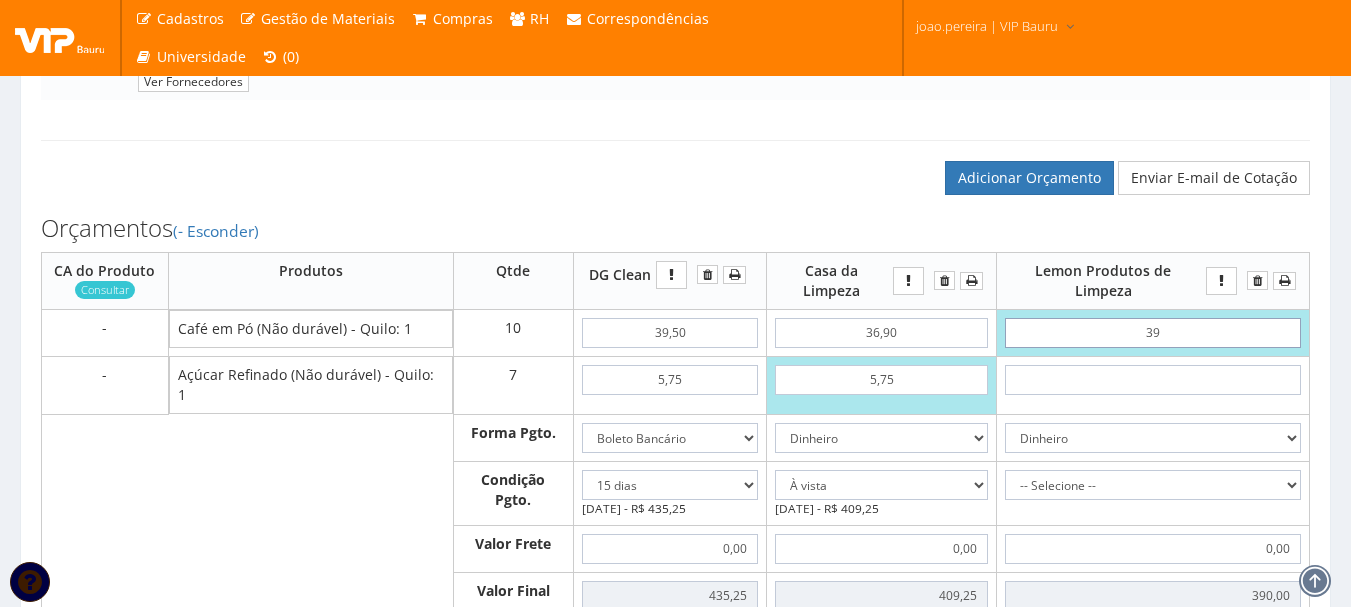 type on "3,99" 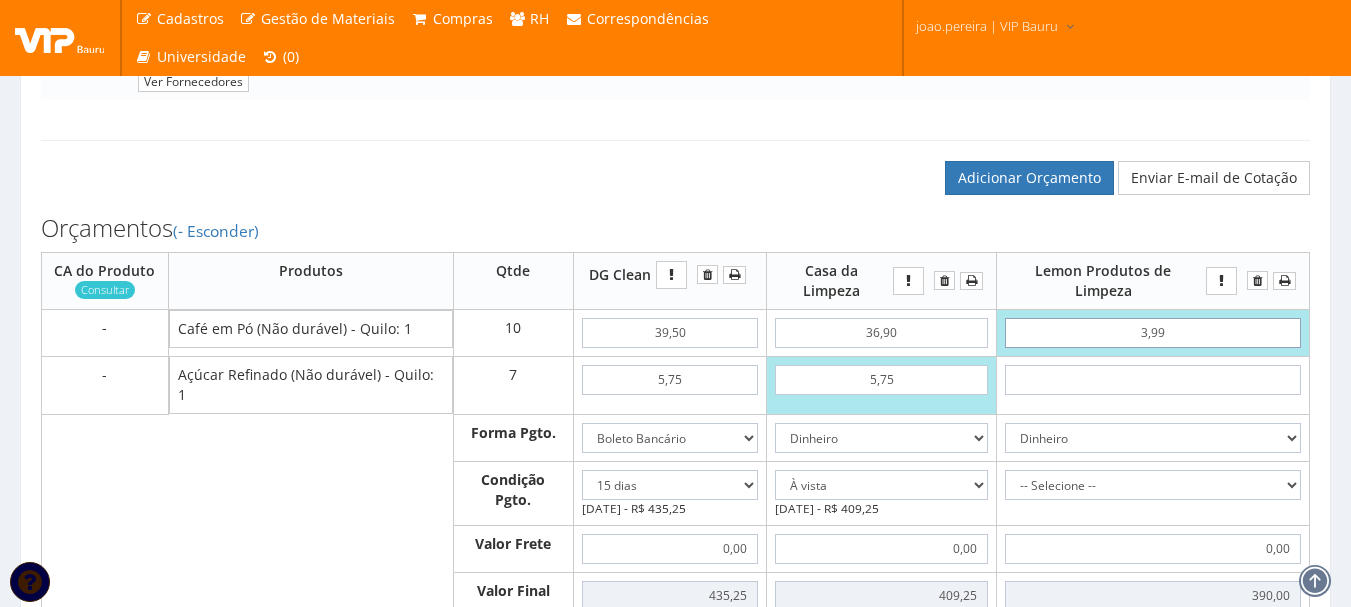 type on "39,90" 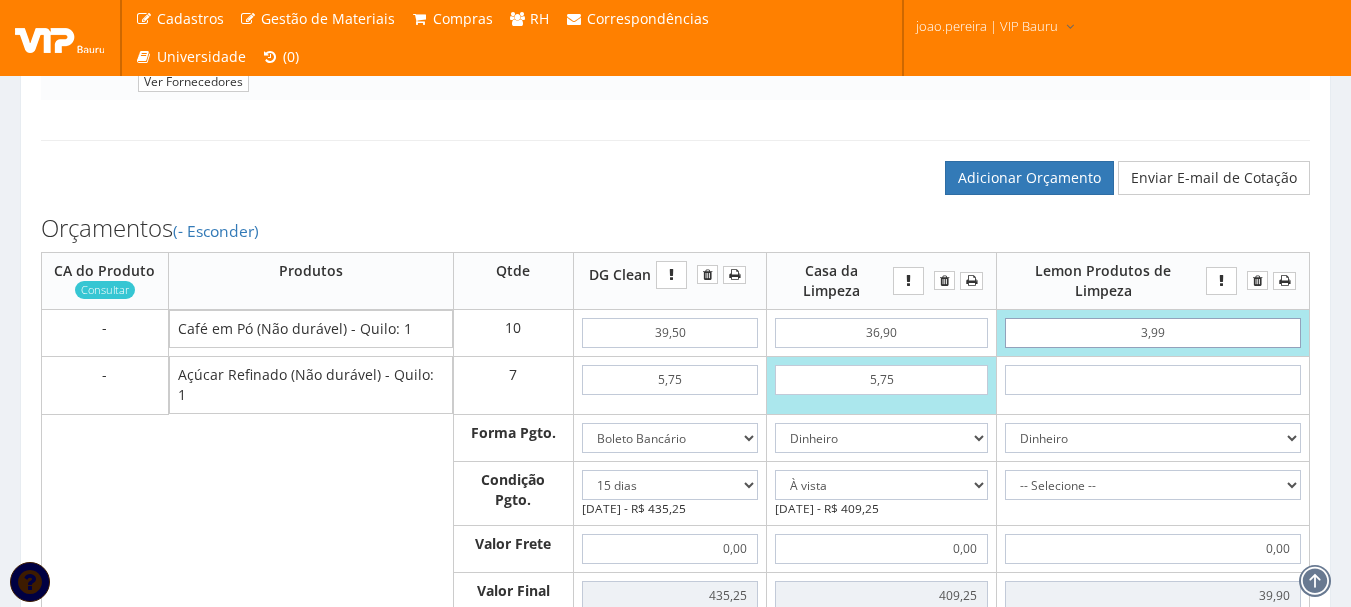 type on "39,90" 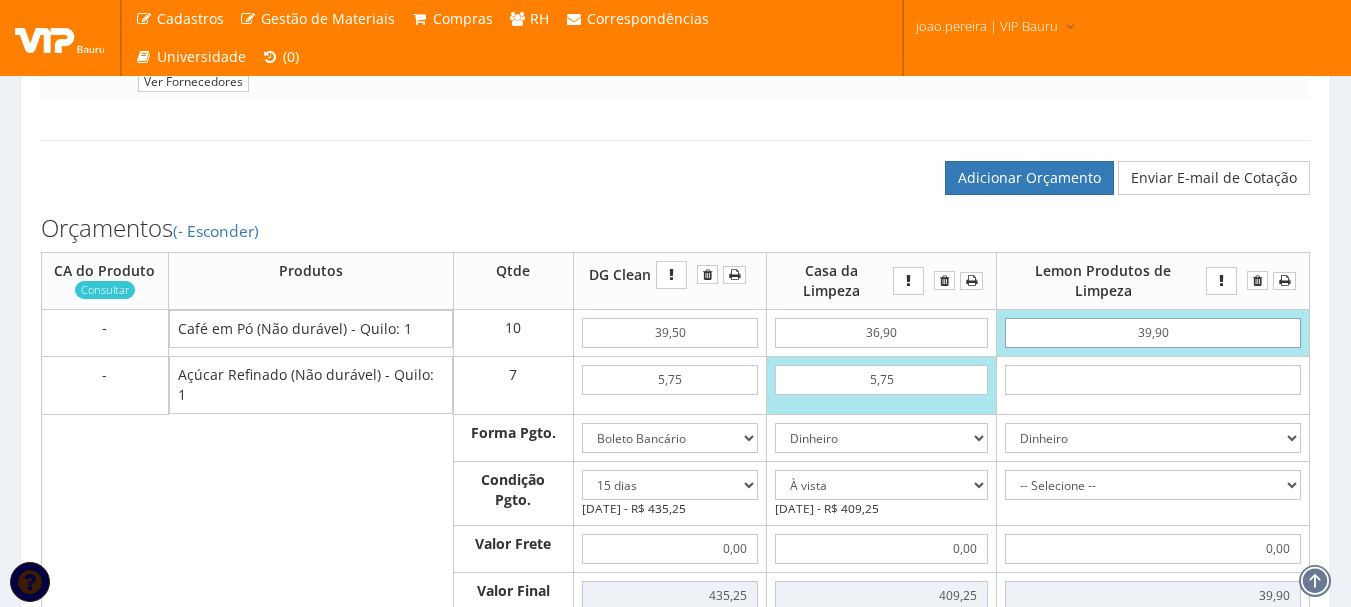type on "399,00" 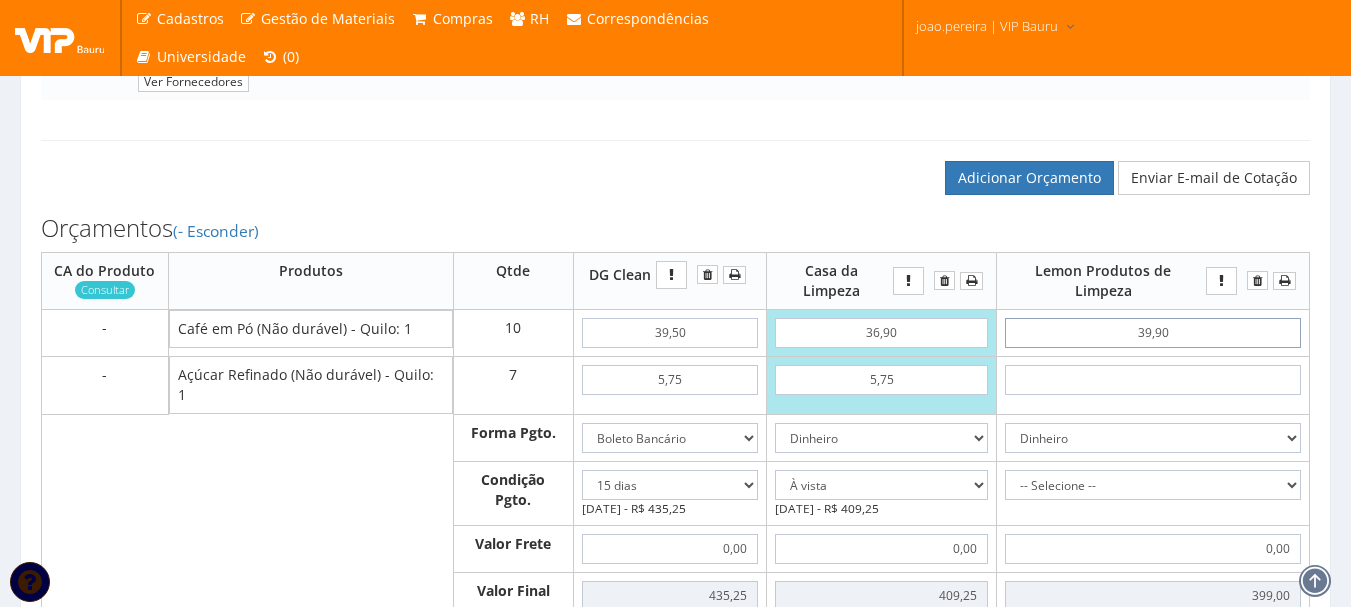 type on "39,90" 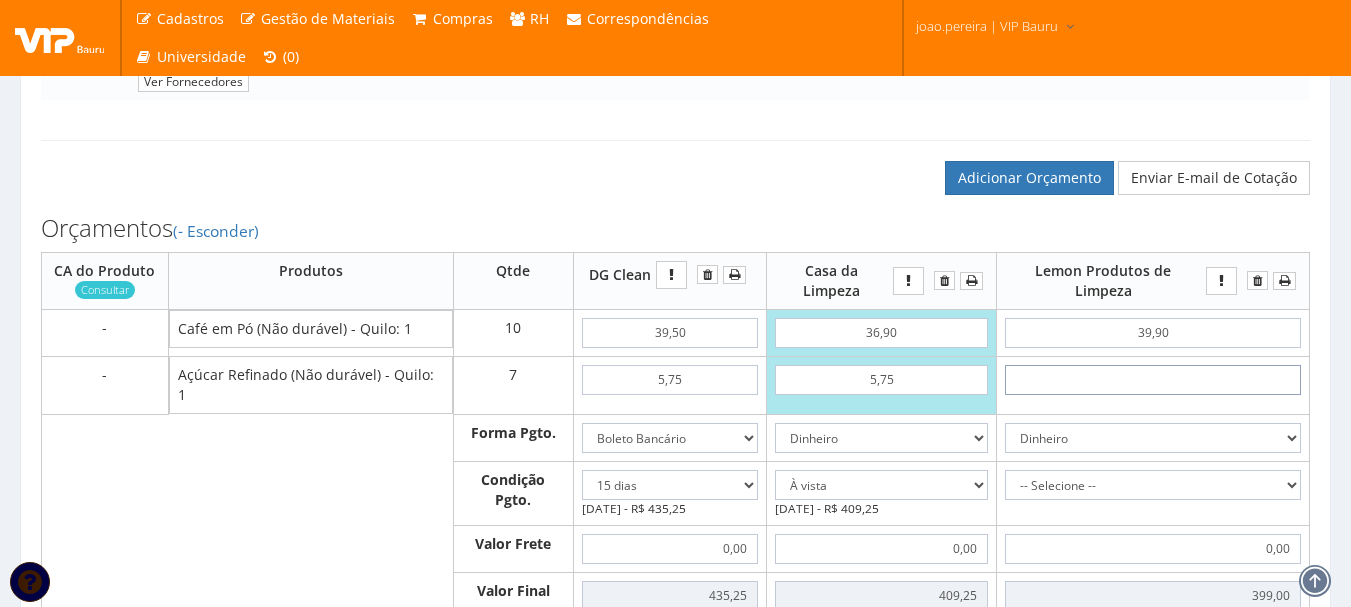 type on "5" 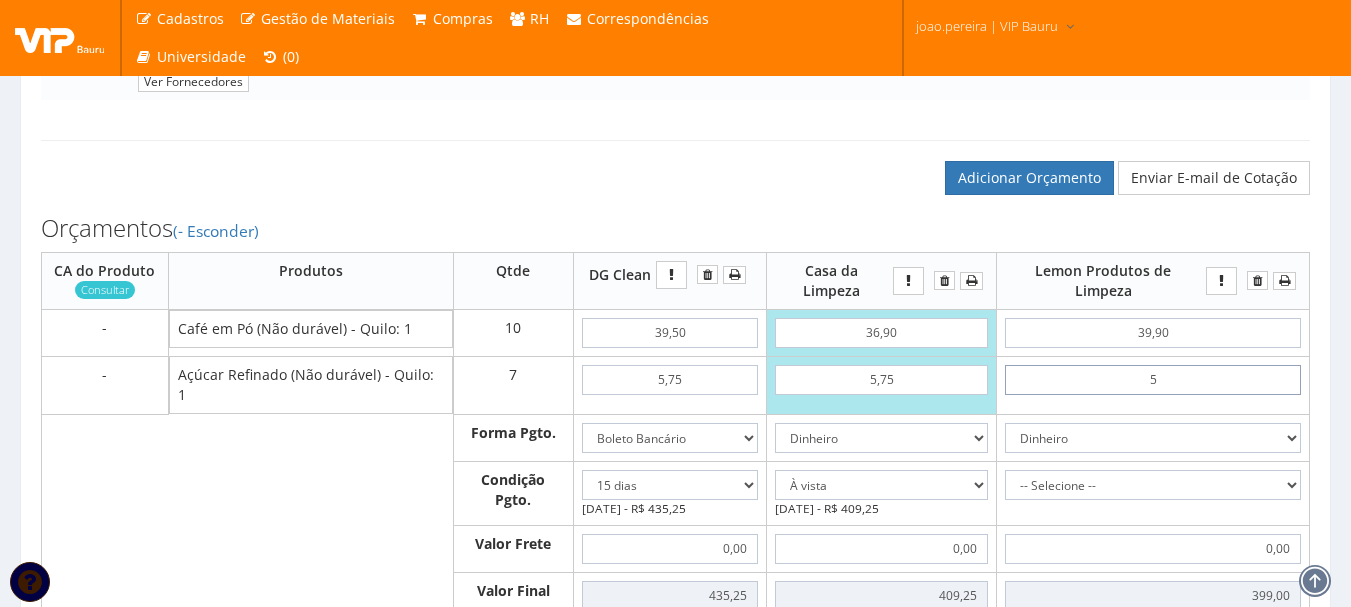 type on "434,00" 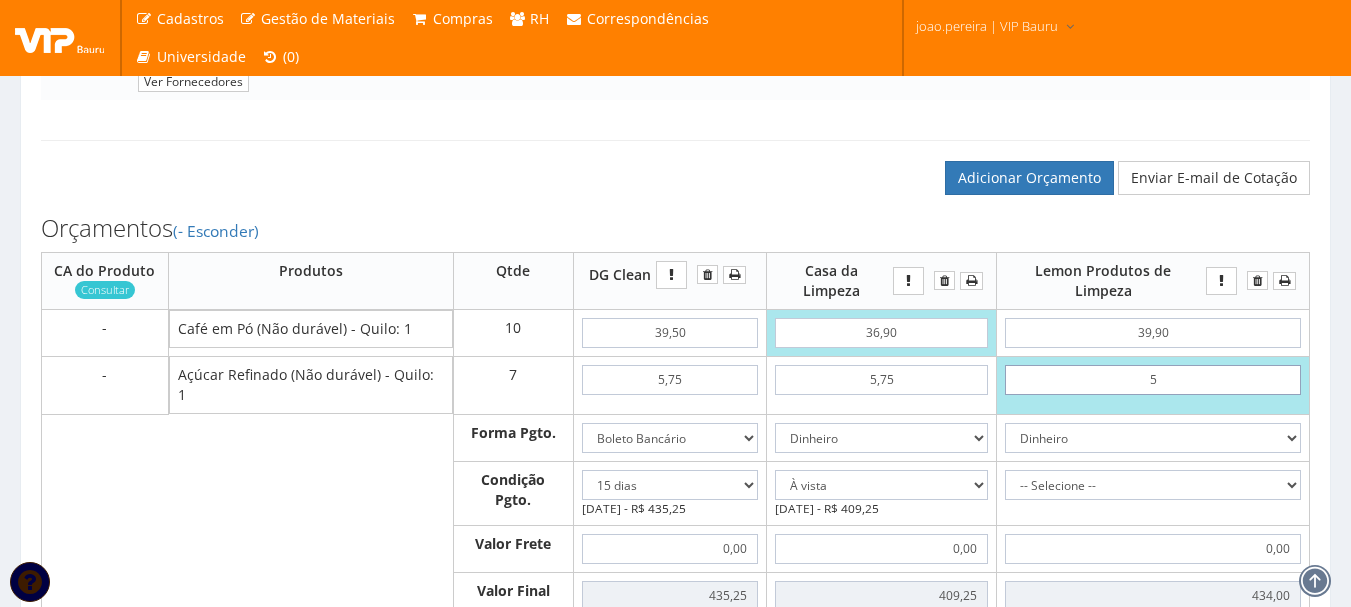 type on "58" 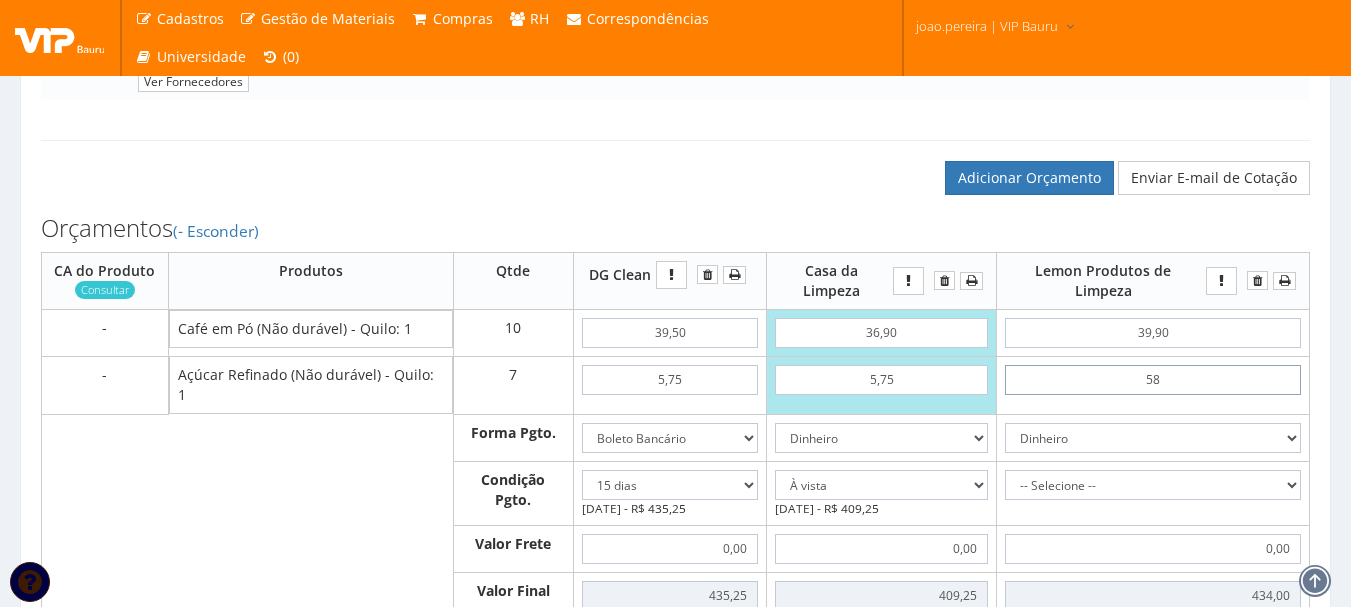type on "805,00" 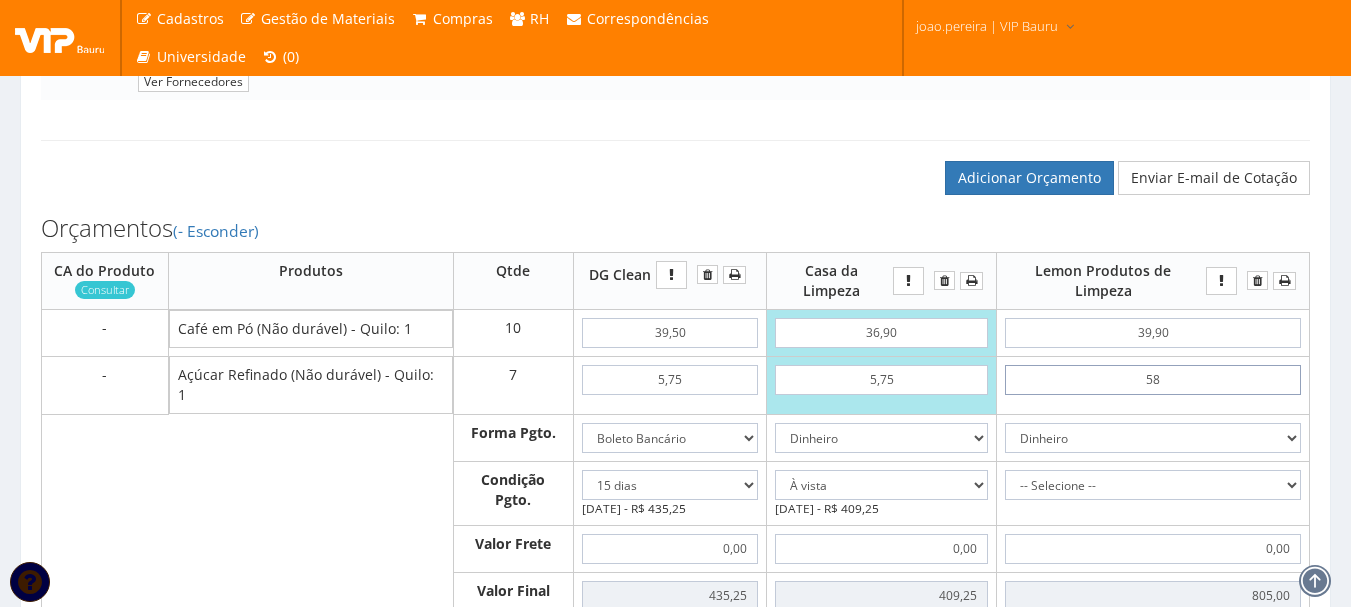 type on "5,80" 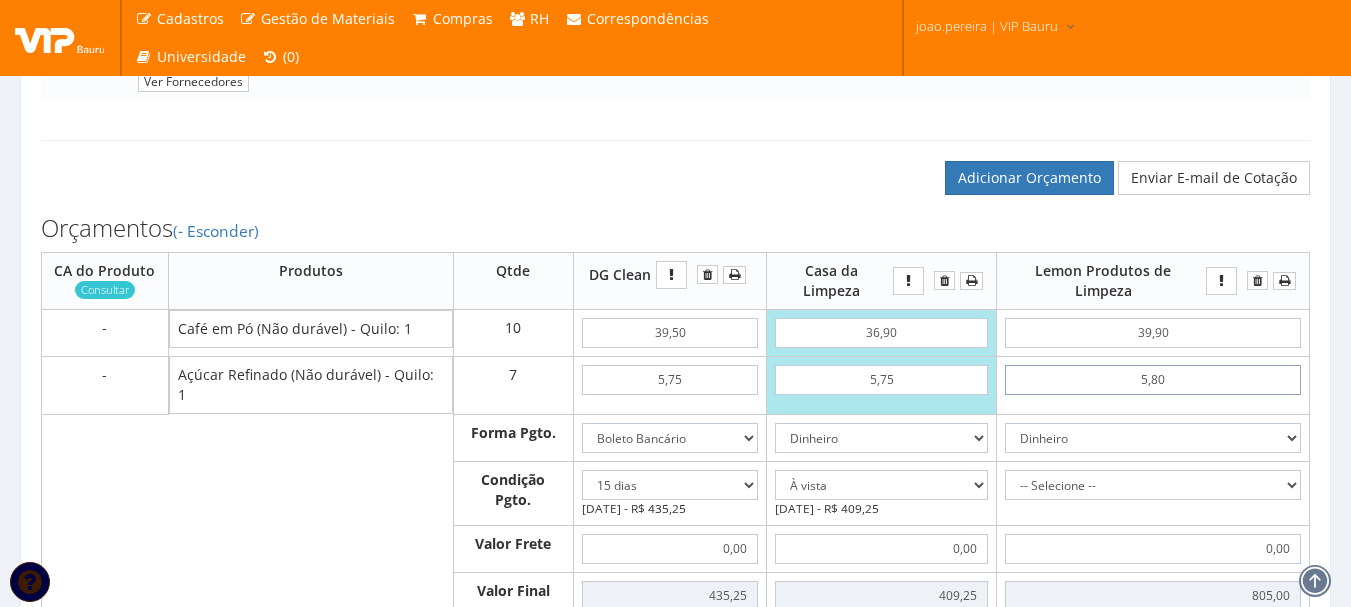type on "439,60" 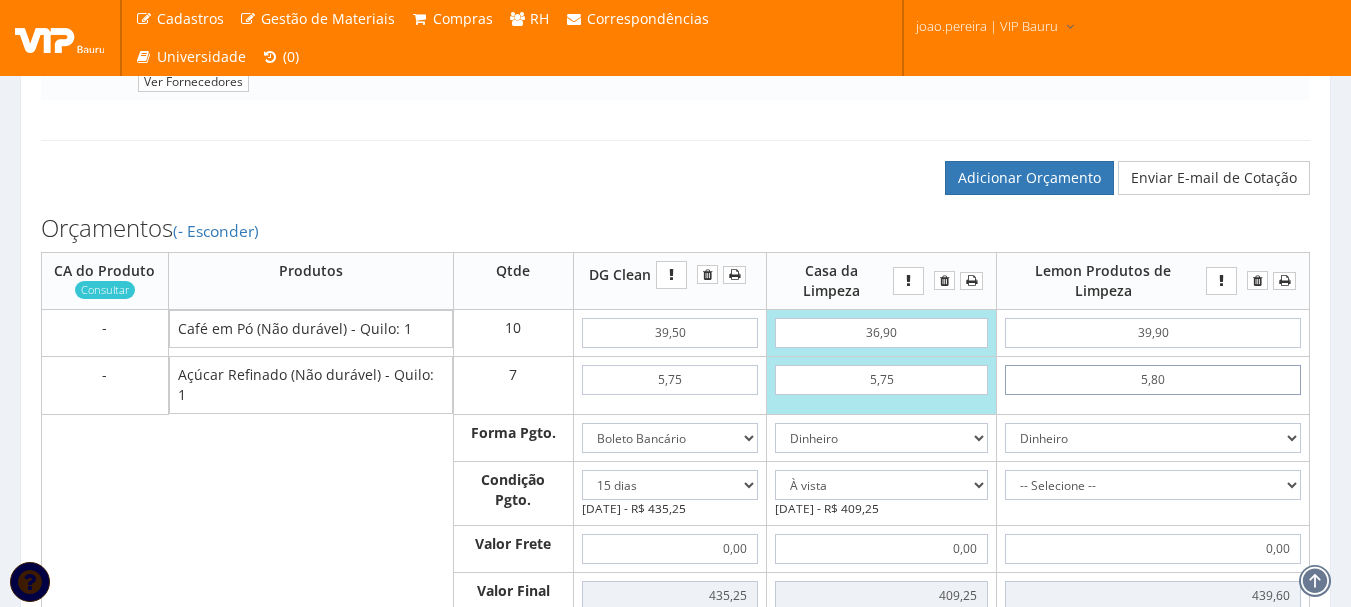 type on "5,80" 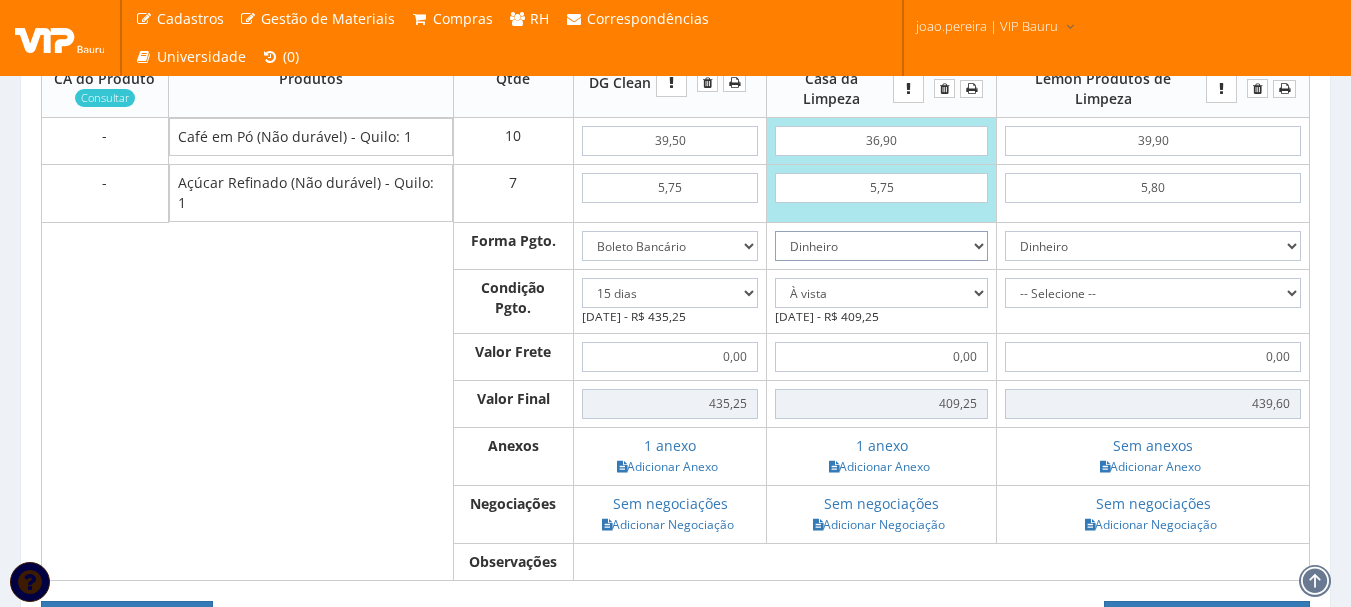 scroll, scrollTop: 800, scrollLeft: 0, axis: vertical 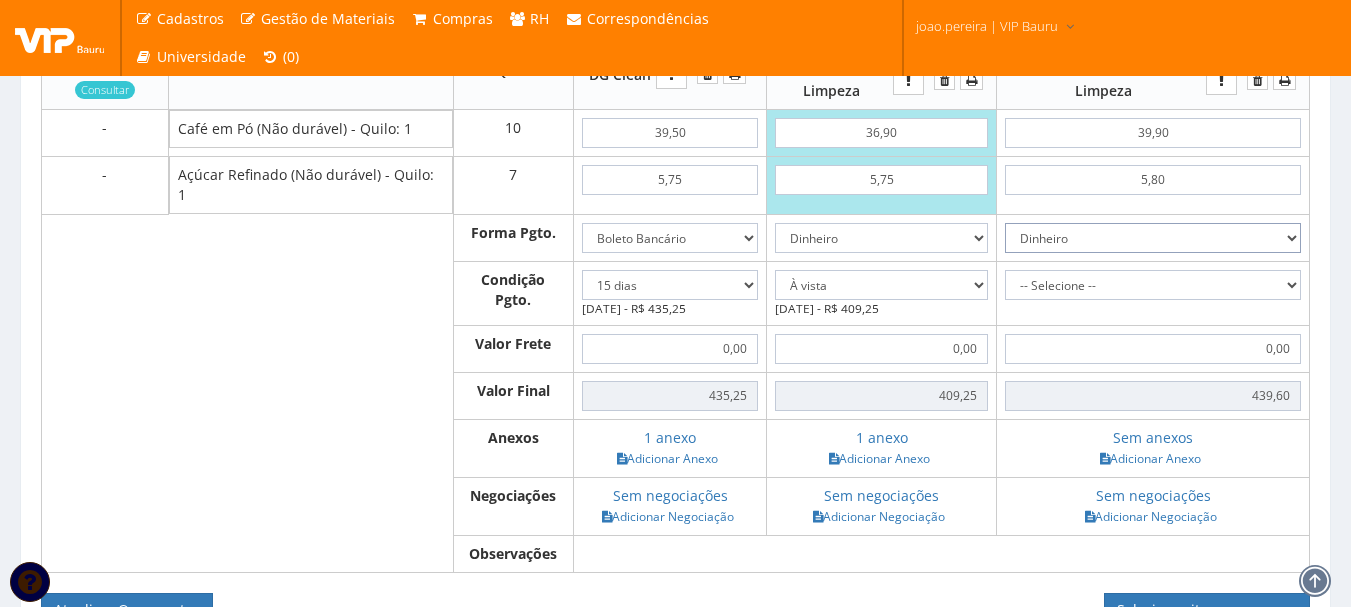 click on "Dinheiro Boleto Bancário Depósito Transferência Bancária Cartão de Crédito Cartão de Débito Cheque Contrato SPOT Negociações Especiais" at bounding box center (1153, 238) 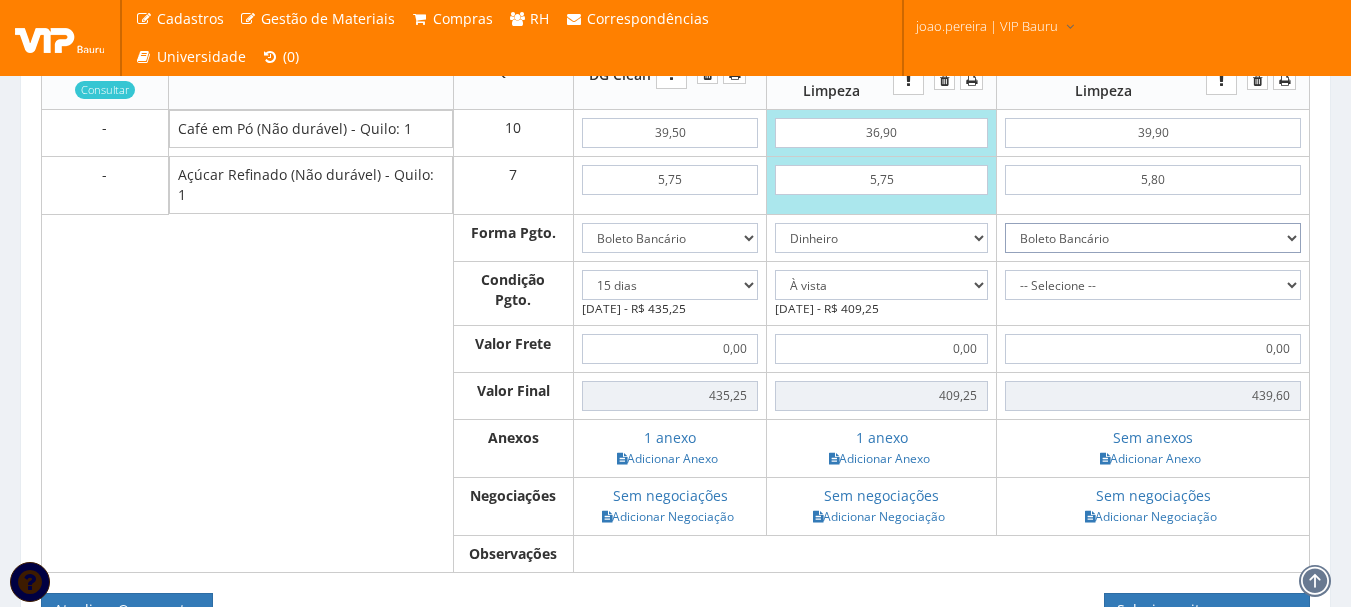 click on "Dinheiro Boleto Bancário Depósito Transferência Bancária Cartão de Crédito Cartão de Débito Cheque Contrato SPOT Negociações Especiais" at bounding box center [1153, 238] 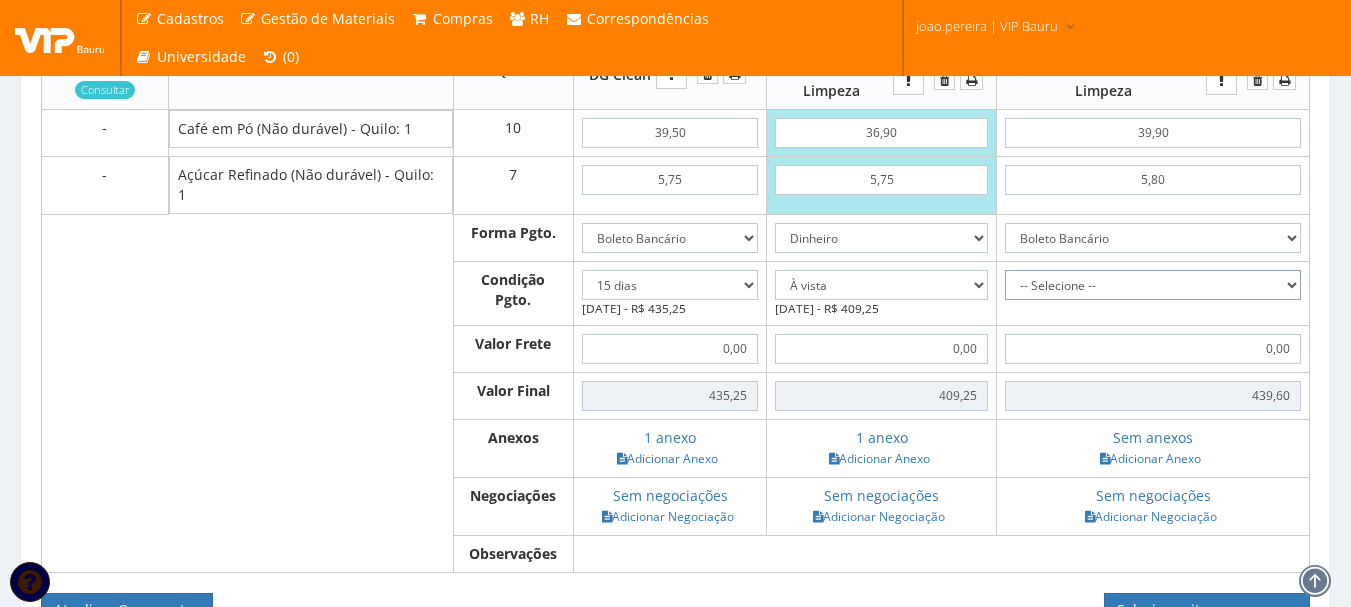 click on "-- Selecione --
À vista
7 dias
10 dias" at bounding box center (1153, 285) 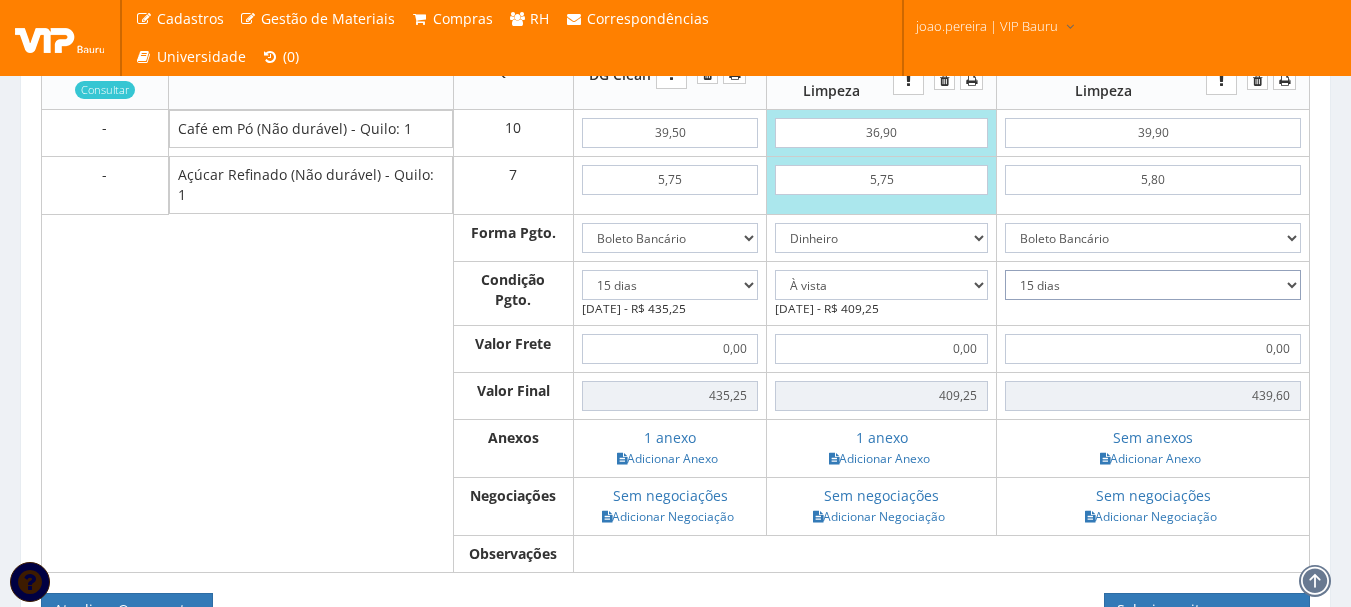 click on "-- Selecione --
À vista
7 dias
10 dias" at bounding box center (1153, 285) 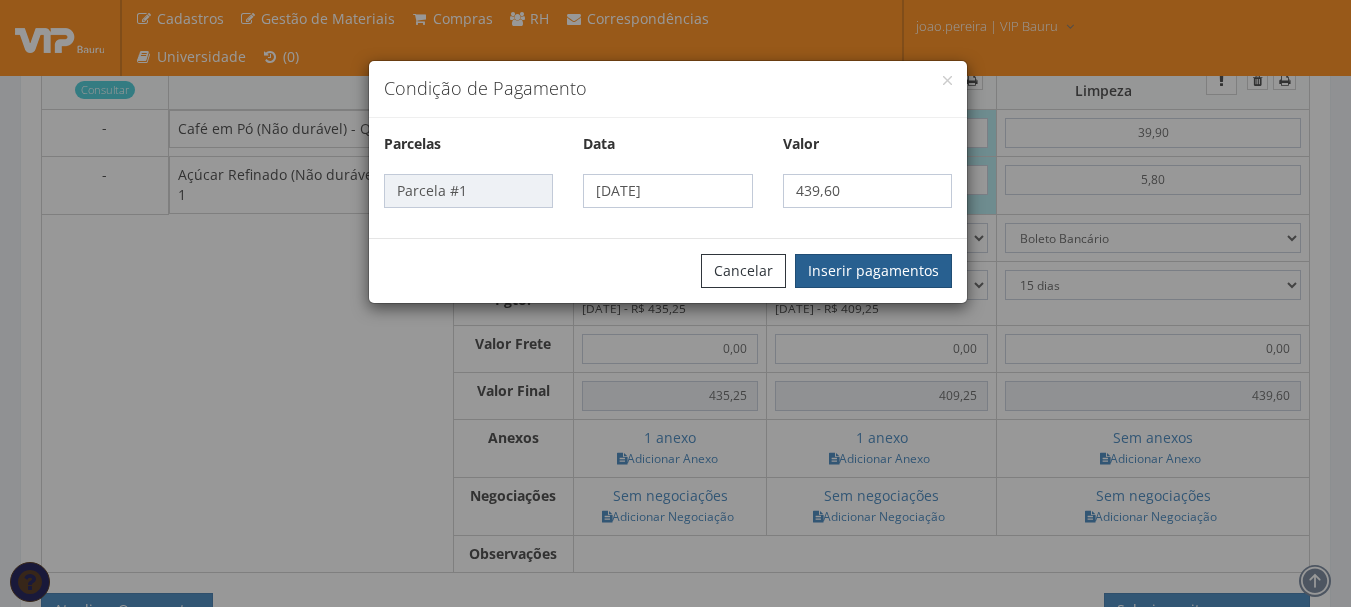 click on "Inserir pagamentos" at bounding box center (873, 271) 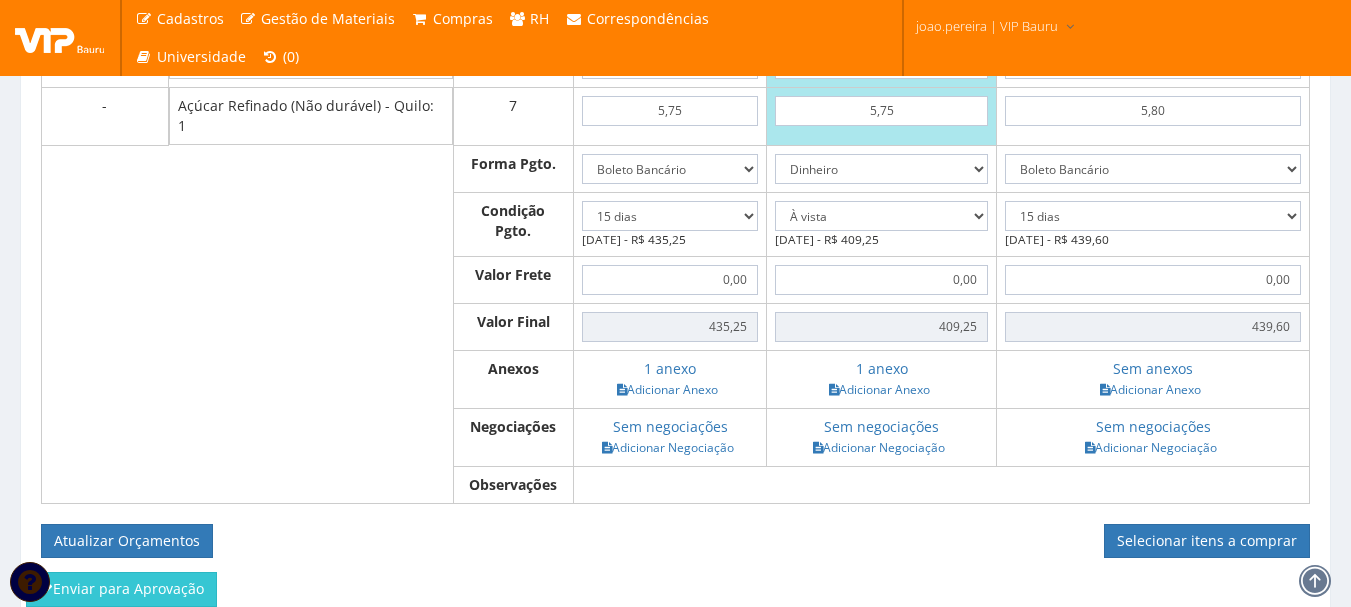scroll, scrollTop: 900, scrollLeft: 0, axis: vertical 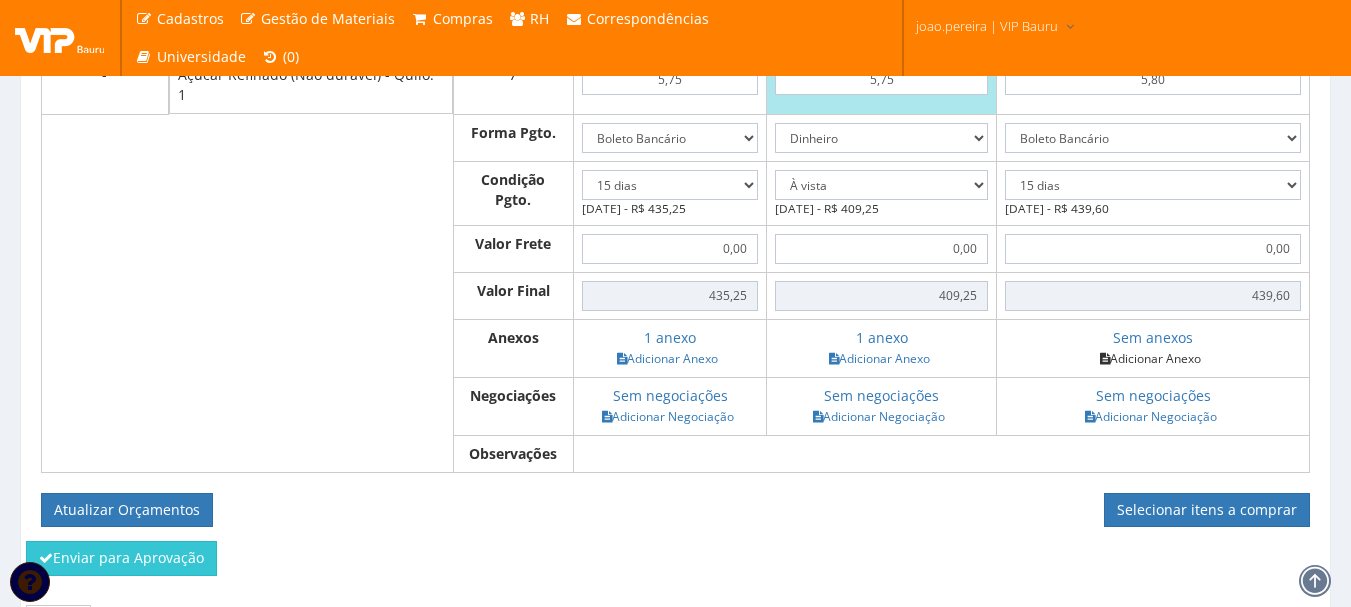 click on "Adicionar Anexo" at bounding box center [1150, 358] 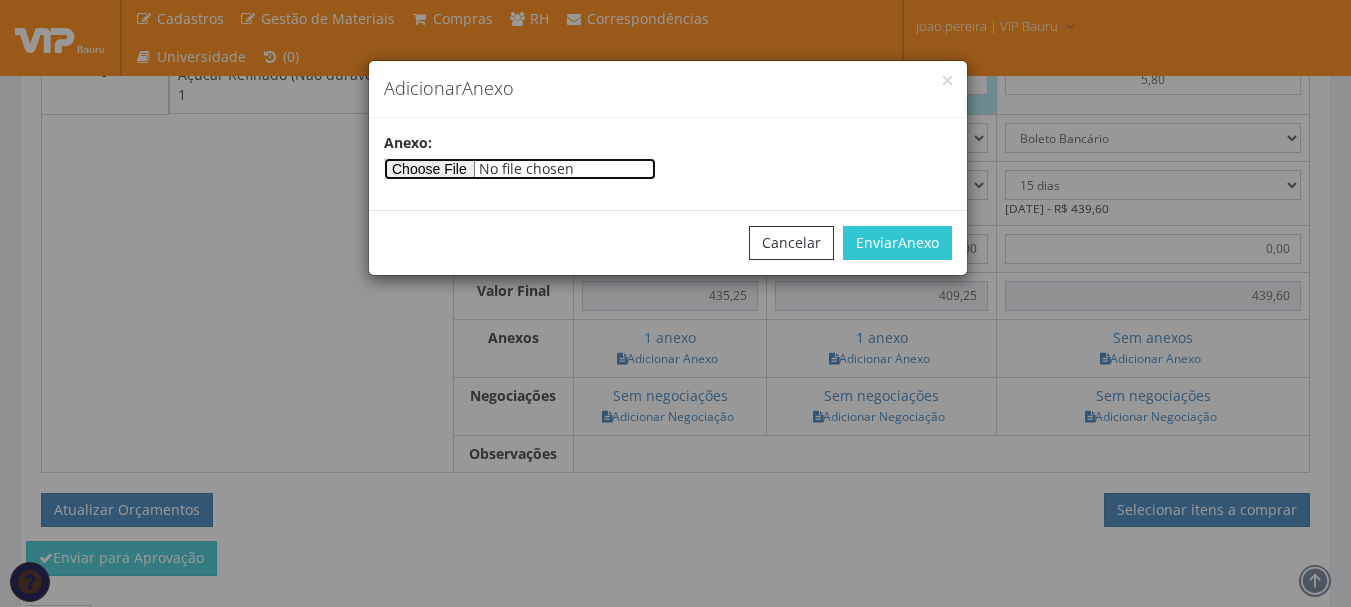 click at bounding box center (520, 169) 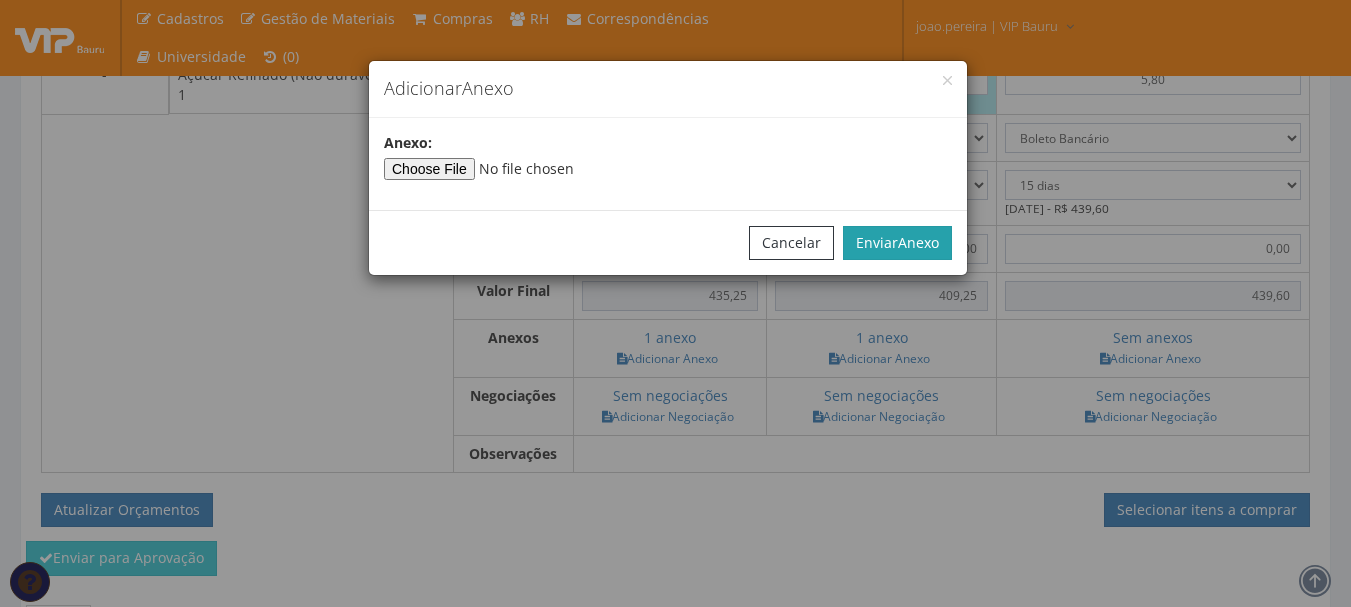 click on "Anexo" at bounding box center [918, 242] 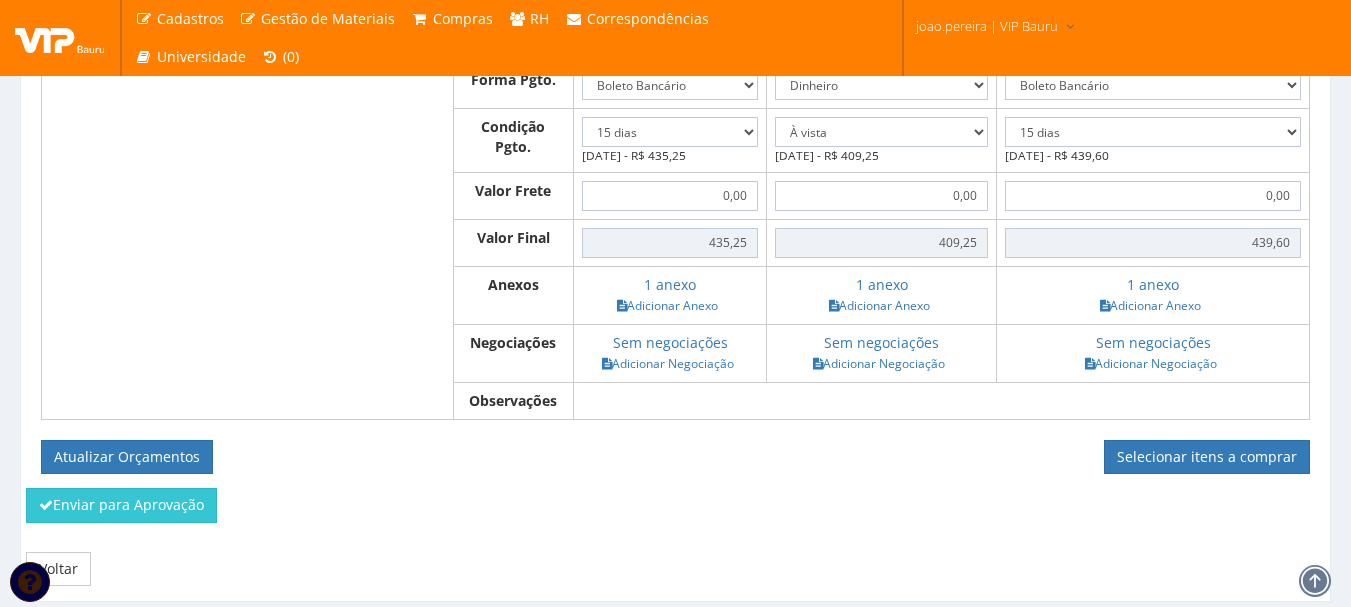 scroll, scrollTop: 1003, scrollLeft: 0, axis: vertical 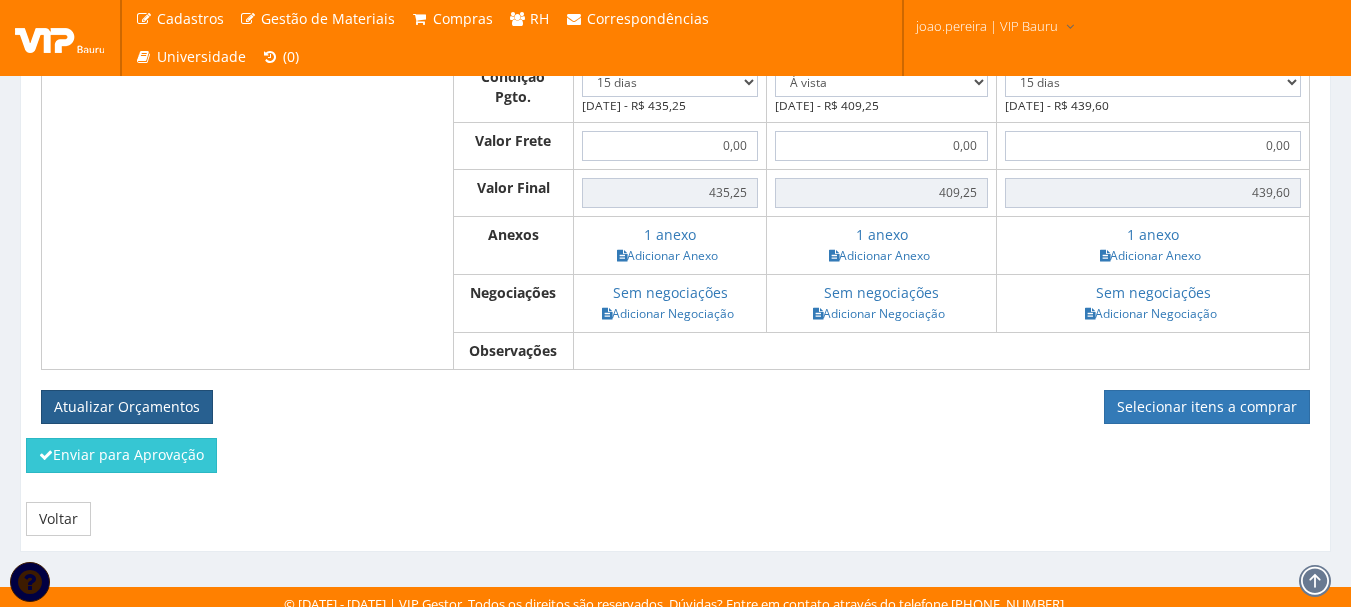 click on "Atualizar Orçamentos" at bounding box center [127, 407] 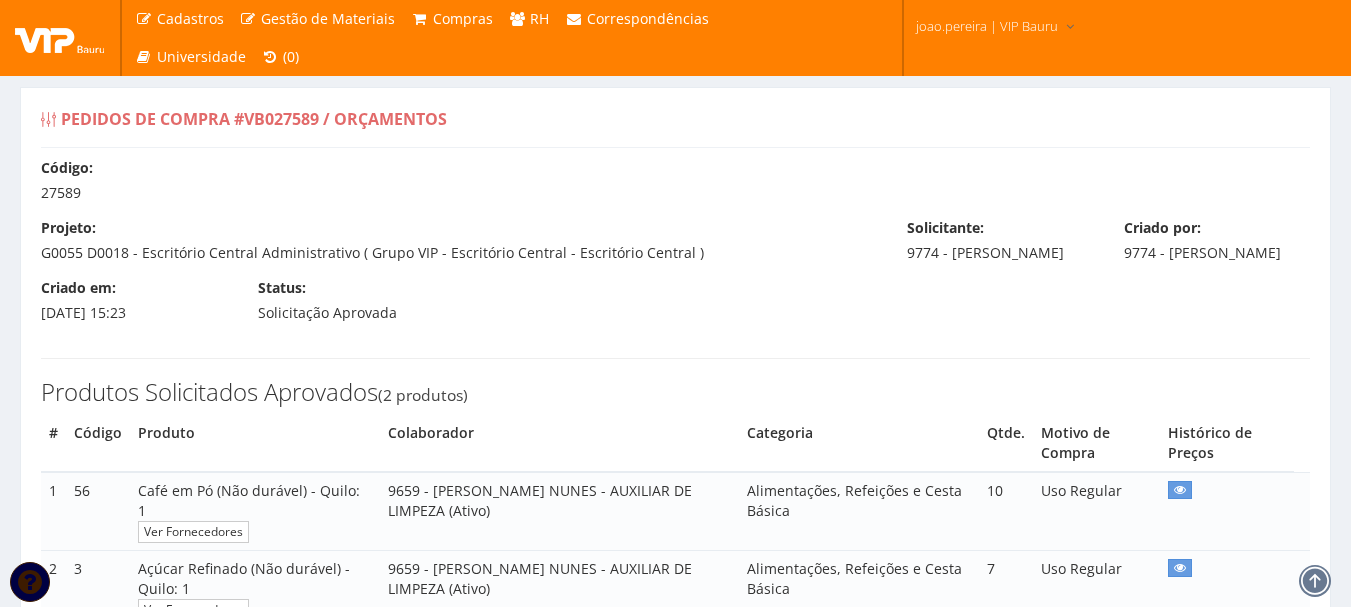 select on "15" 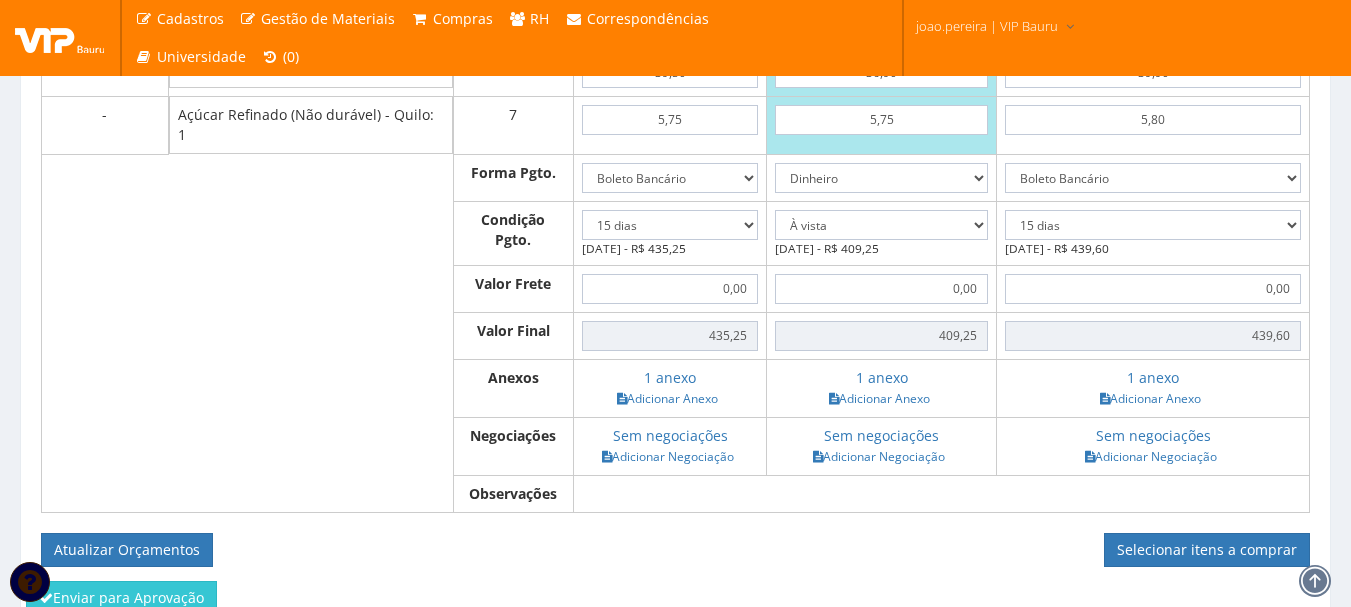 scroll, scrollTop: 931, scrollLeft: 0, axis: vertical 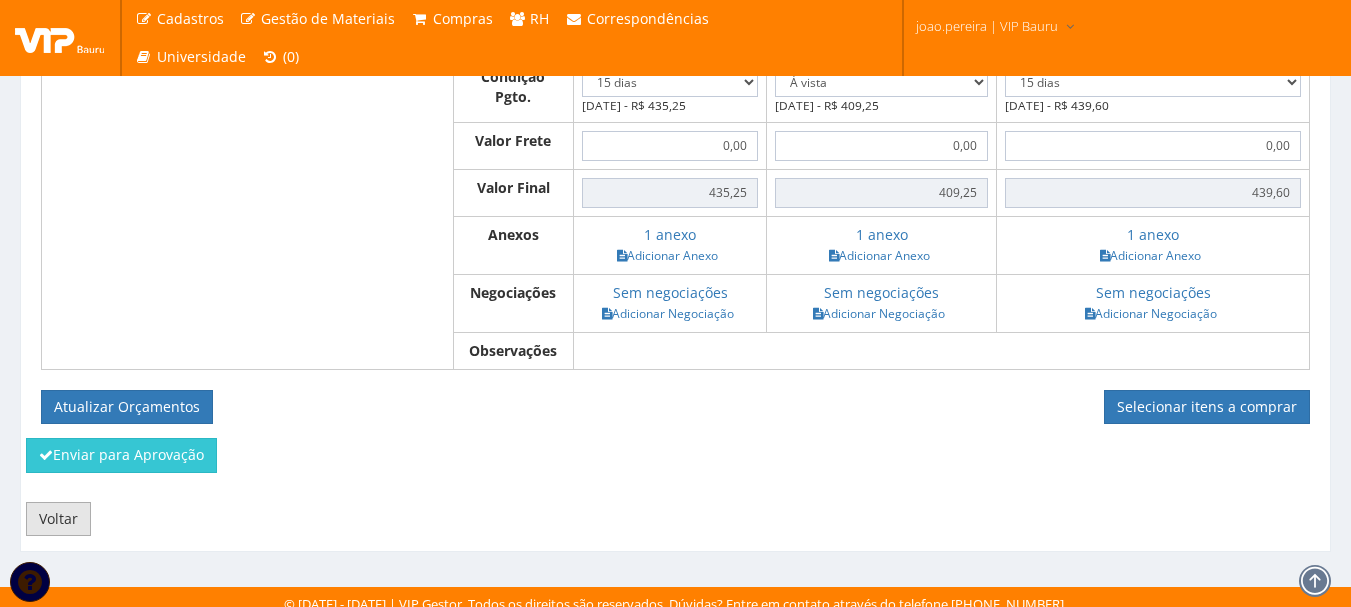 click on "Voltar" at bounding box center (58, 519) 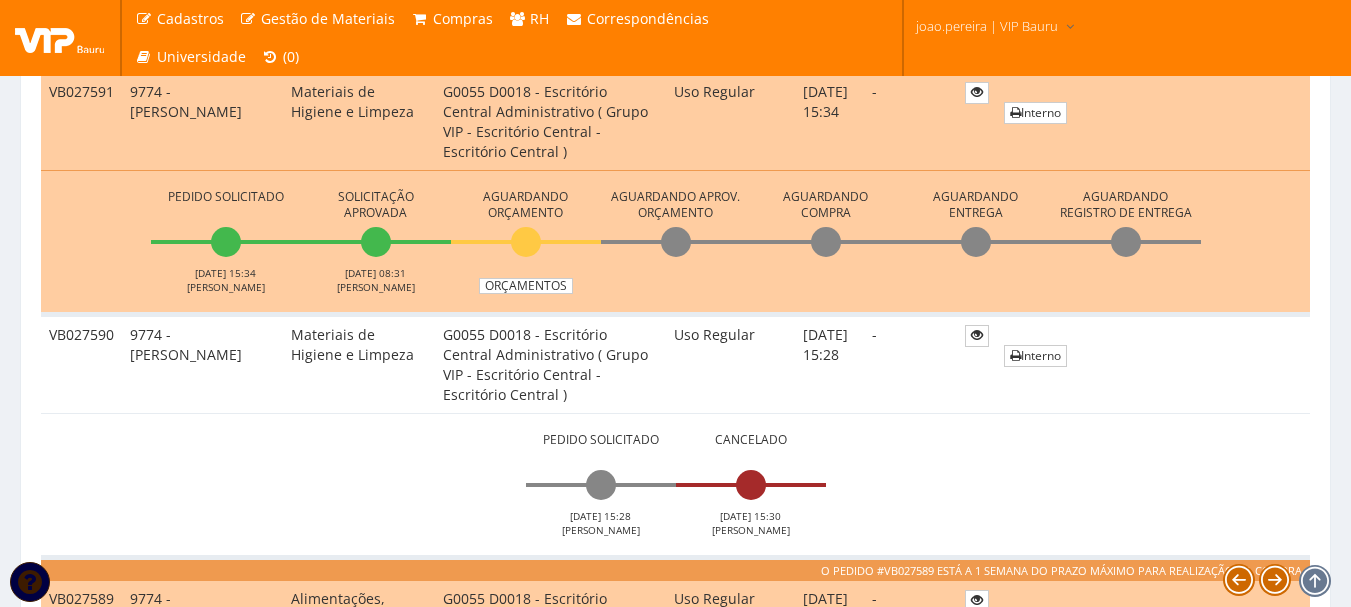 scroll, scrollTop: 600, scrollLeft: 0, axis: vertical 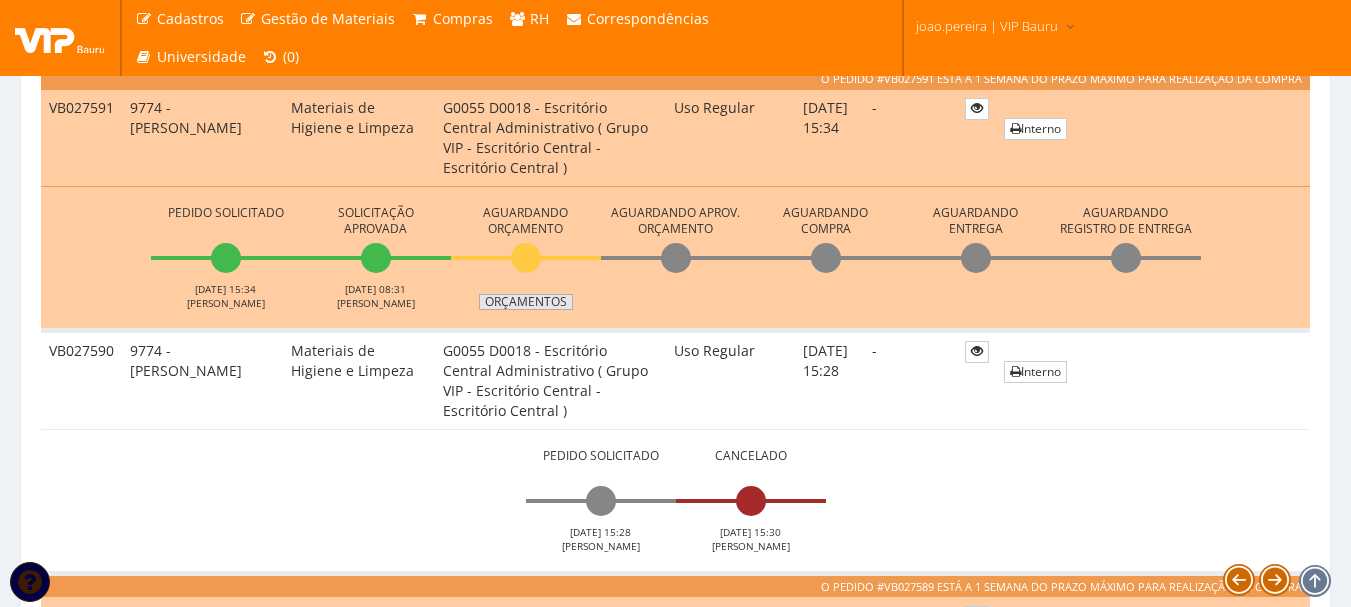 click on "Orçamentos" at bounding box center [526, 302] 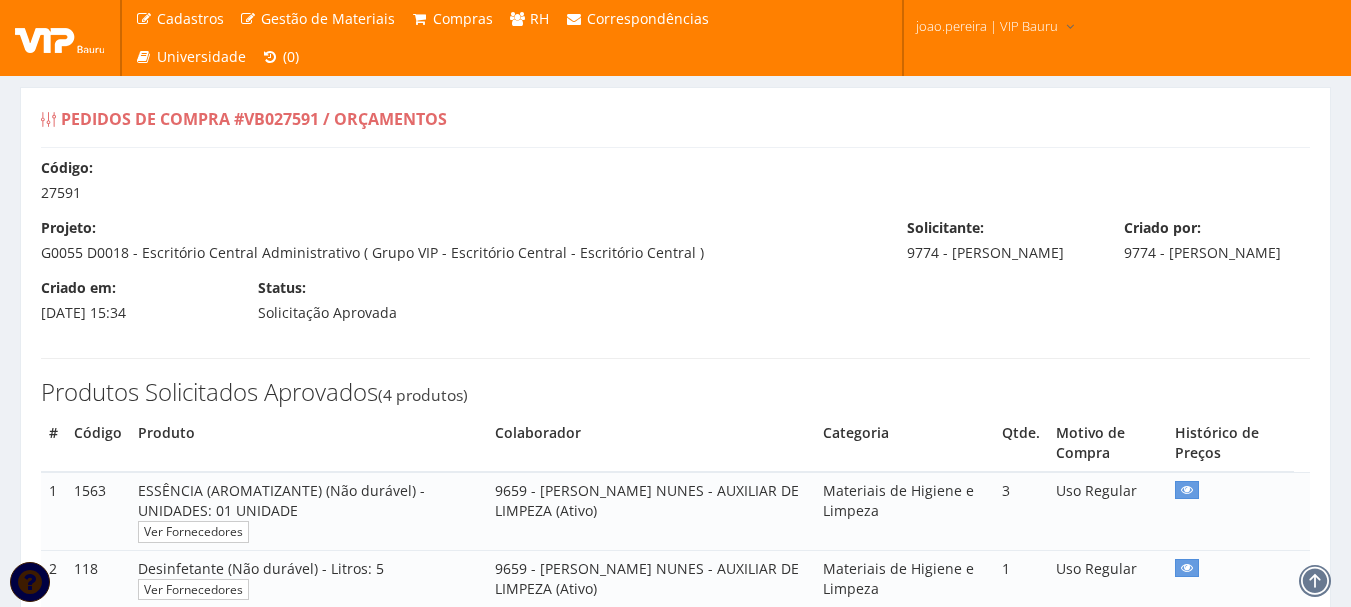 select on "15" 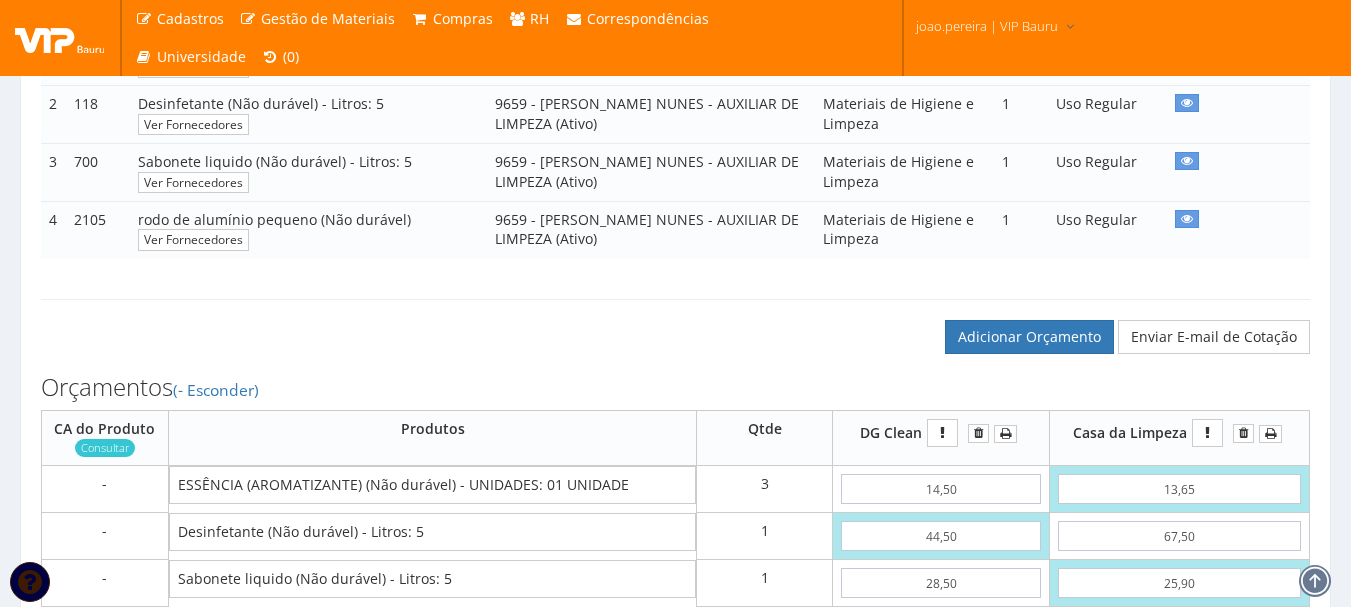 scroll, scrollTop: 440, scrollLeft: 0, axis: vertical 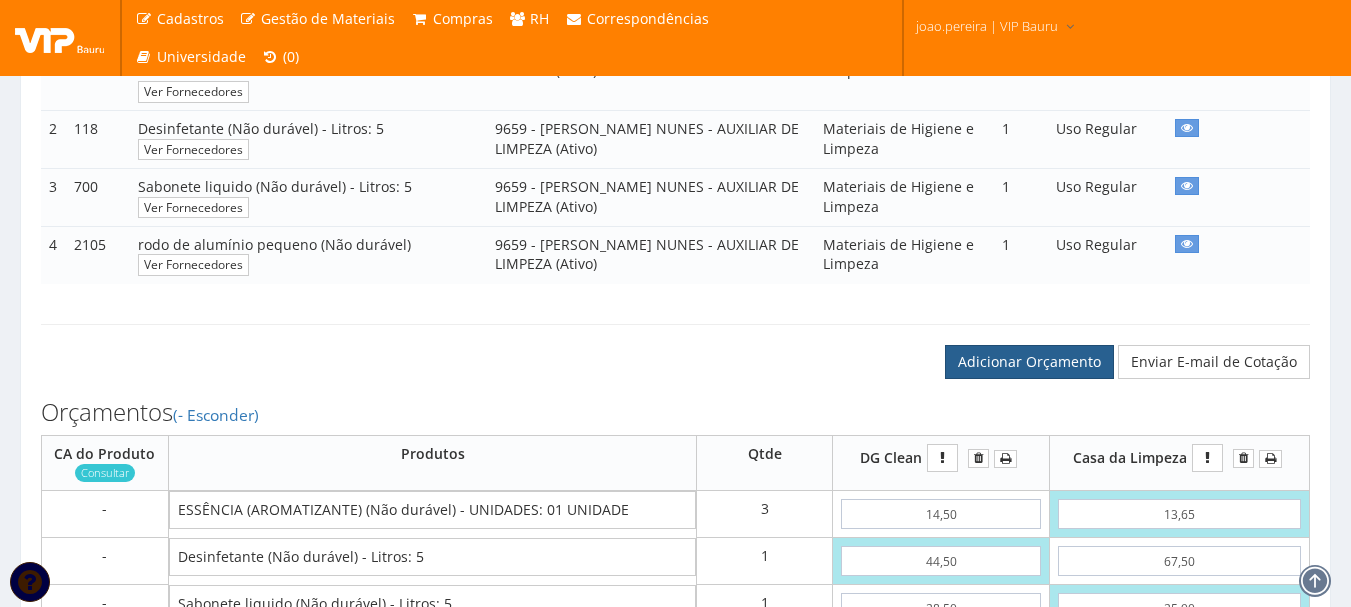 click on "Adicionar Orçamento" at bounding box center [1029, 362] 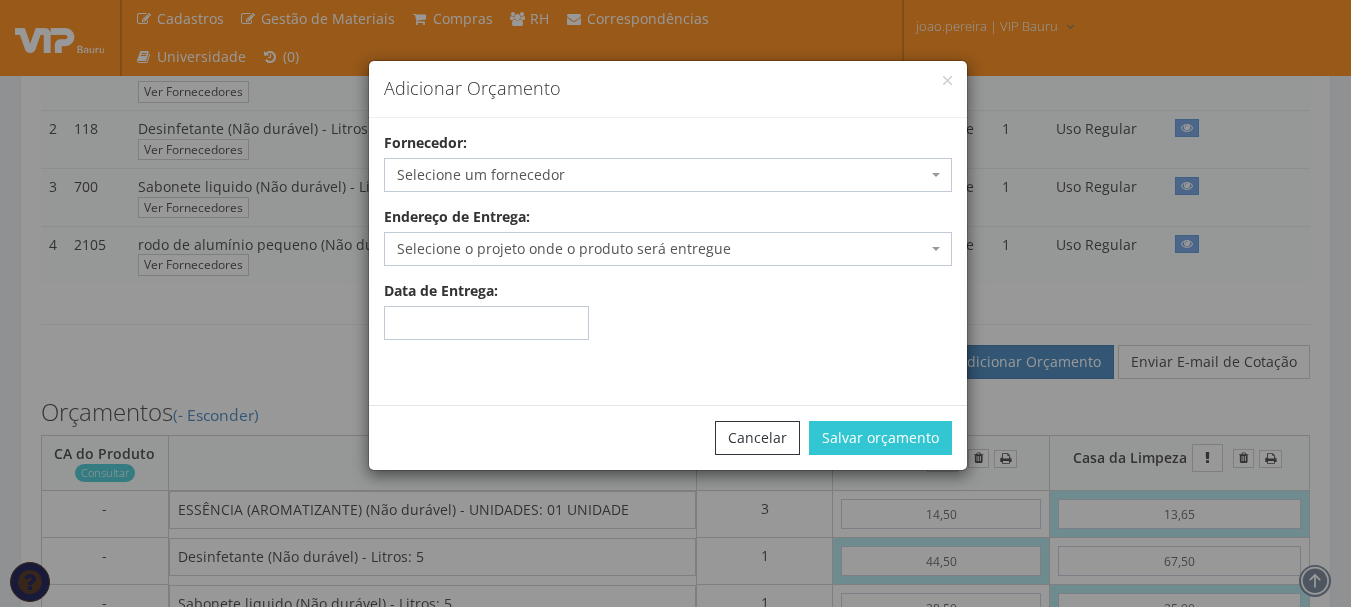 click on "Selecione um fornecedor" at bounding box center [668, 175] 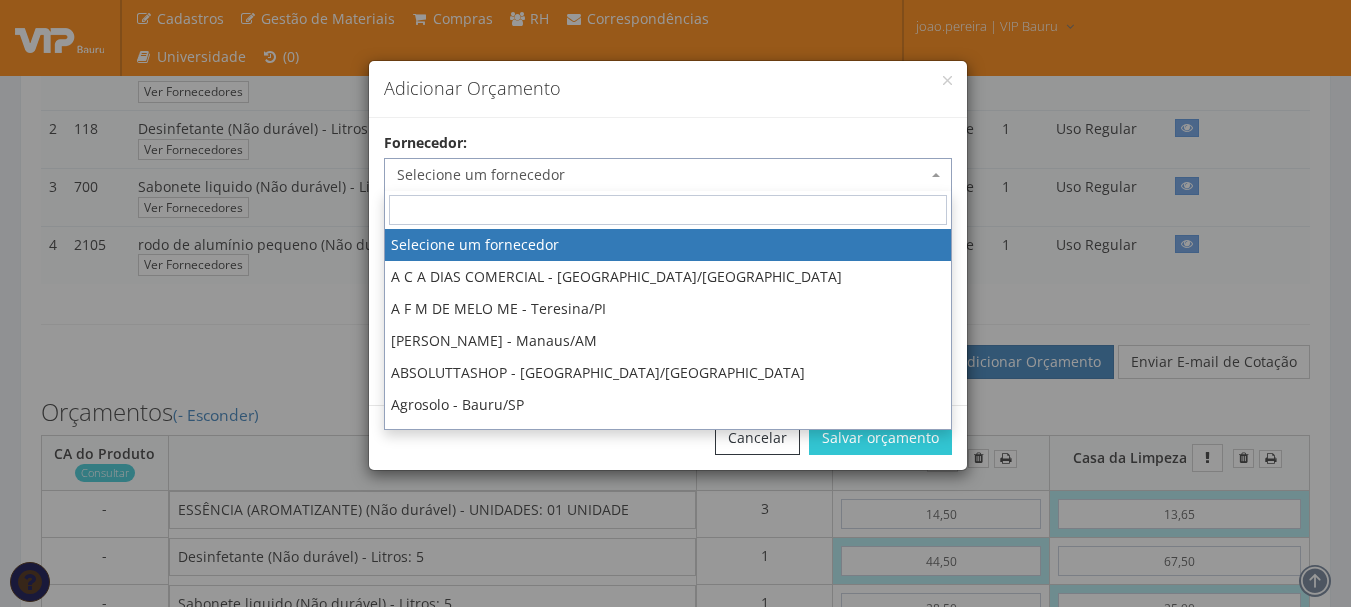 click at bounding box center [668, 210] 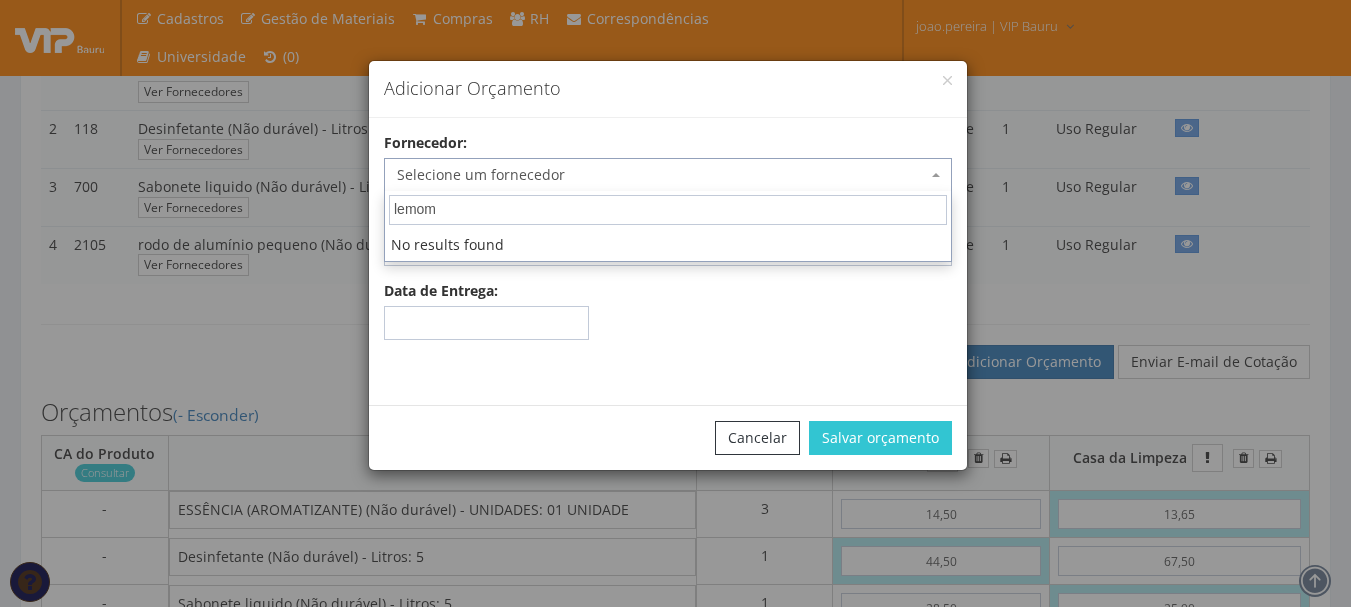 type on "lemo" 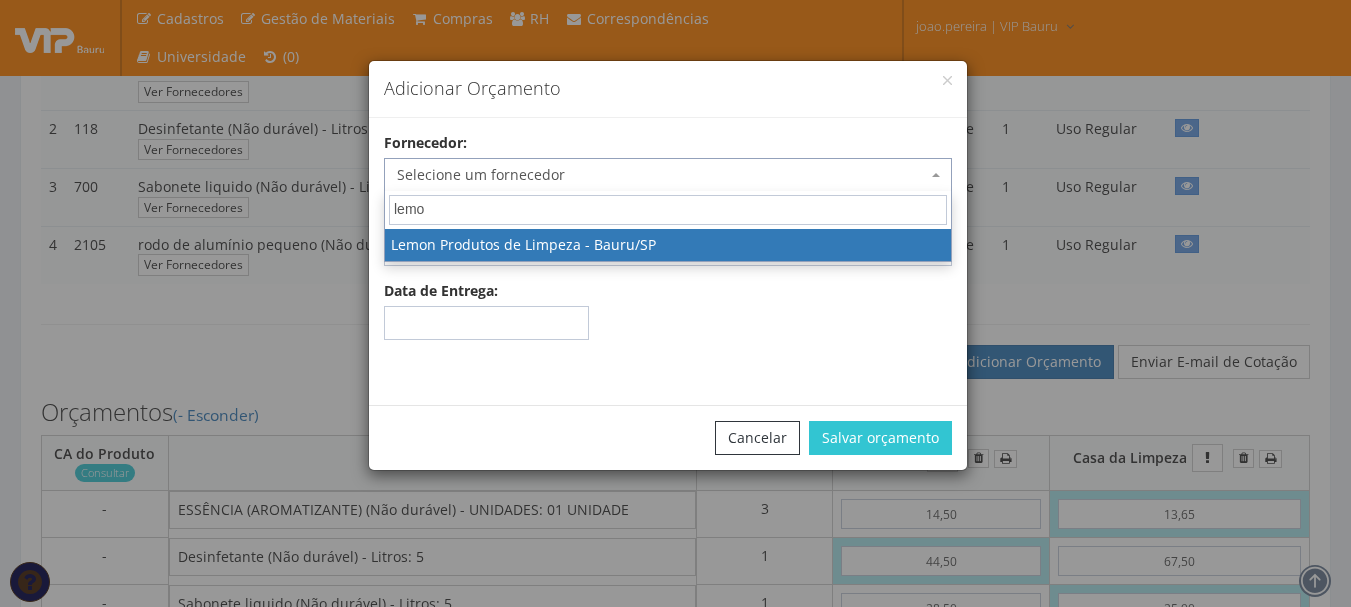 select on "589" 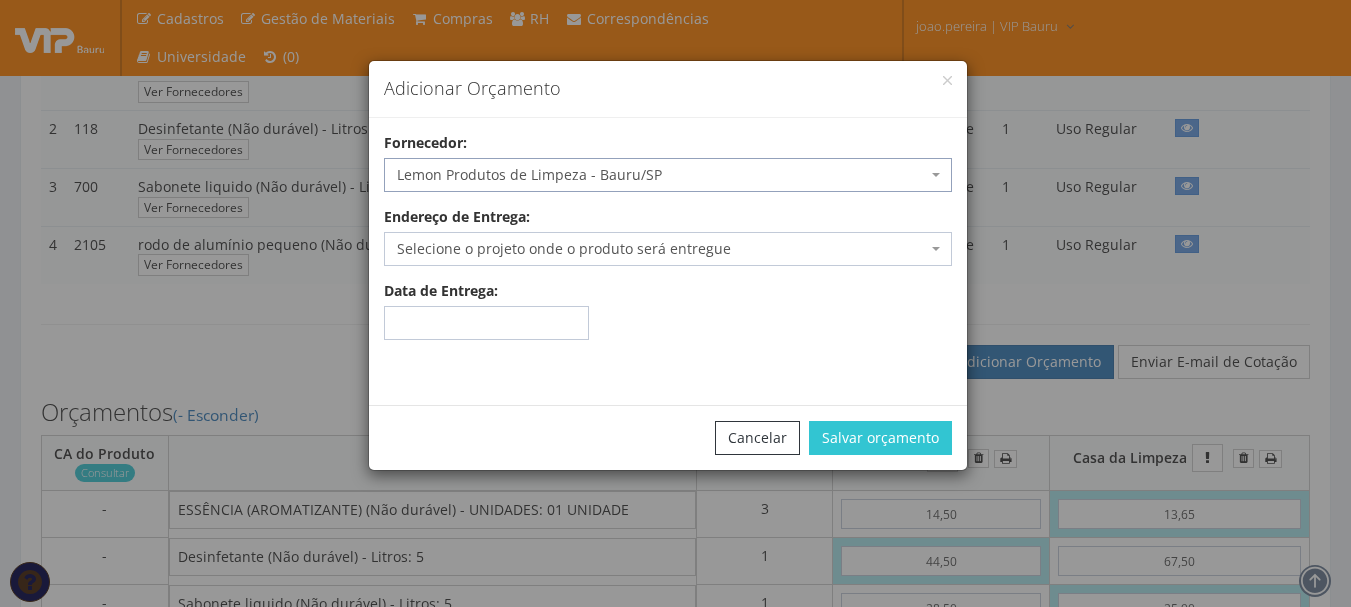 click on "Selecione o projeto onde o produto será entregue" at bounding box center (668, 249) 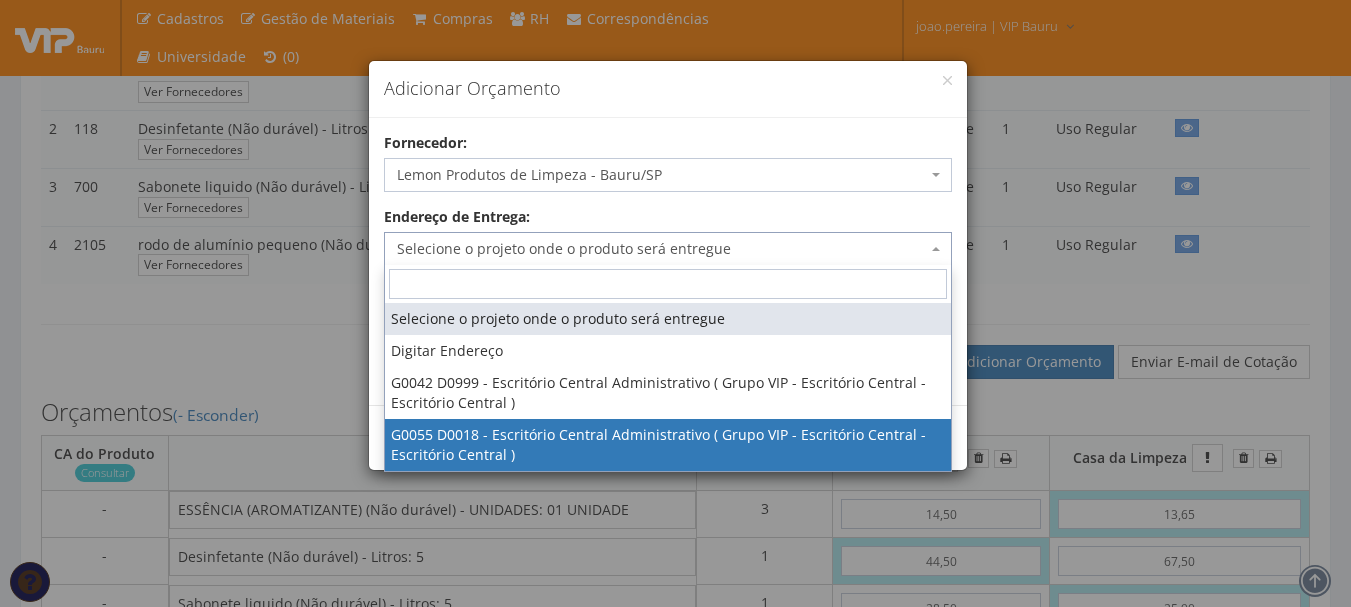 select on "55" 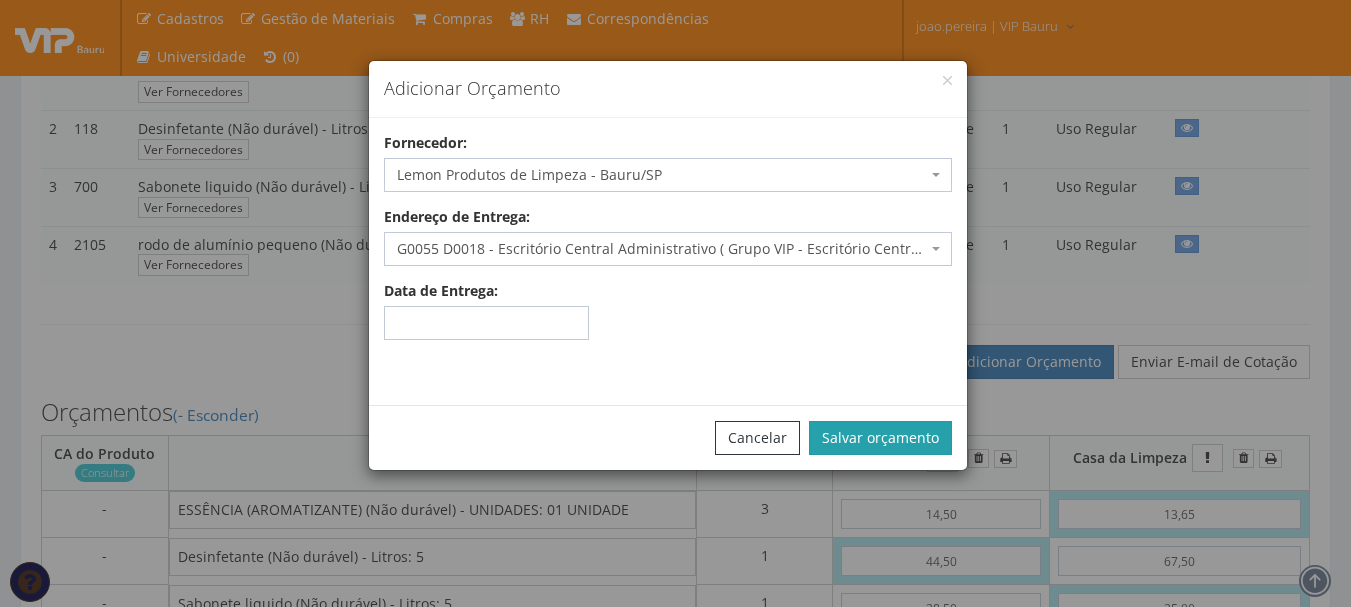 click on "Salvar orçamento" at bounding box center (880, 438) 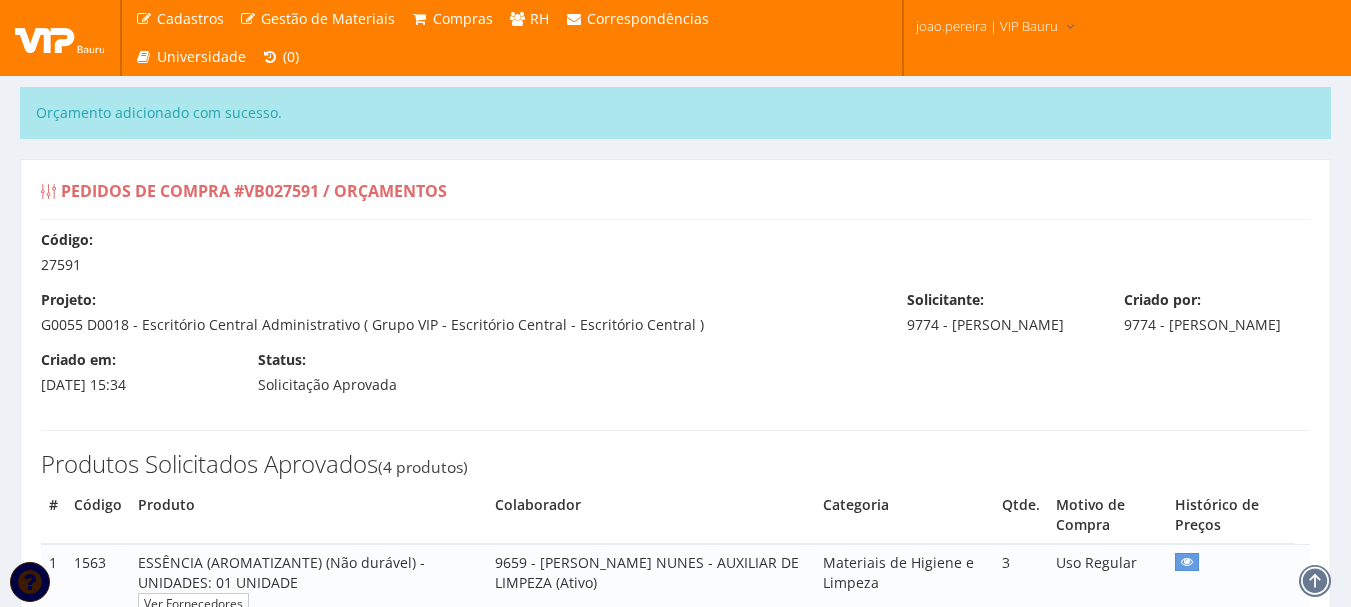select on "15" 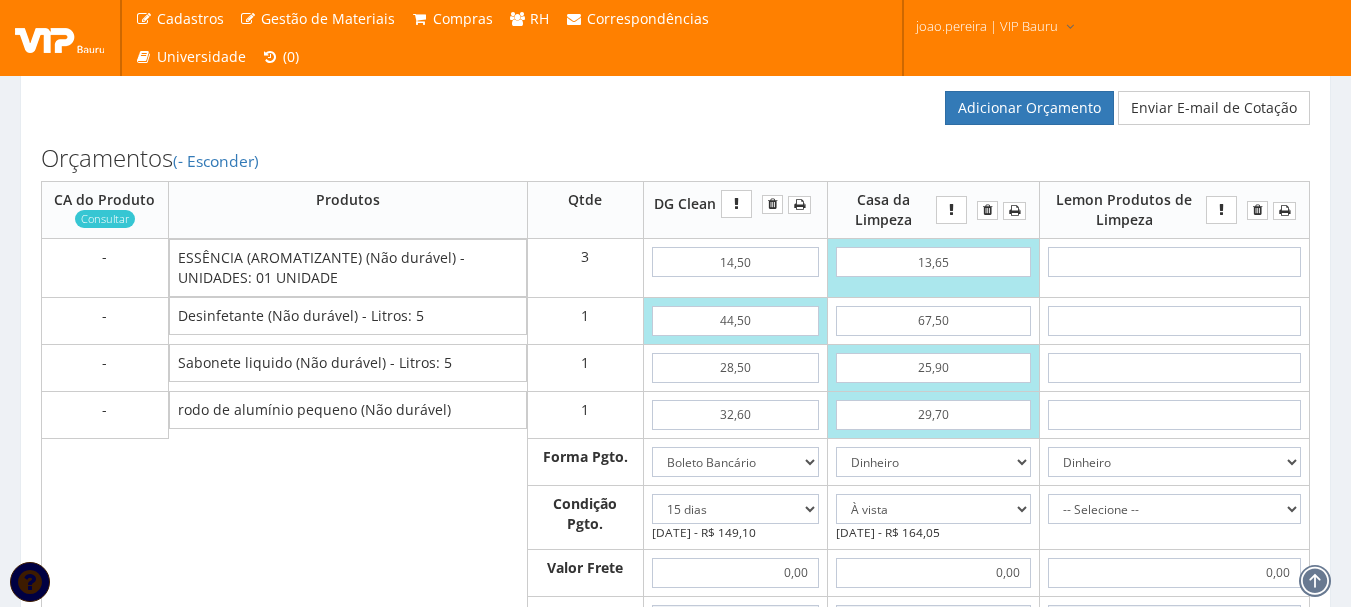 scroll, scrollTop: 800, scrollLeft: 0, axis: vertical 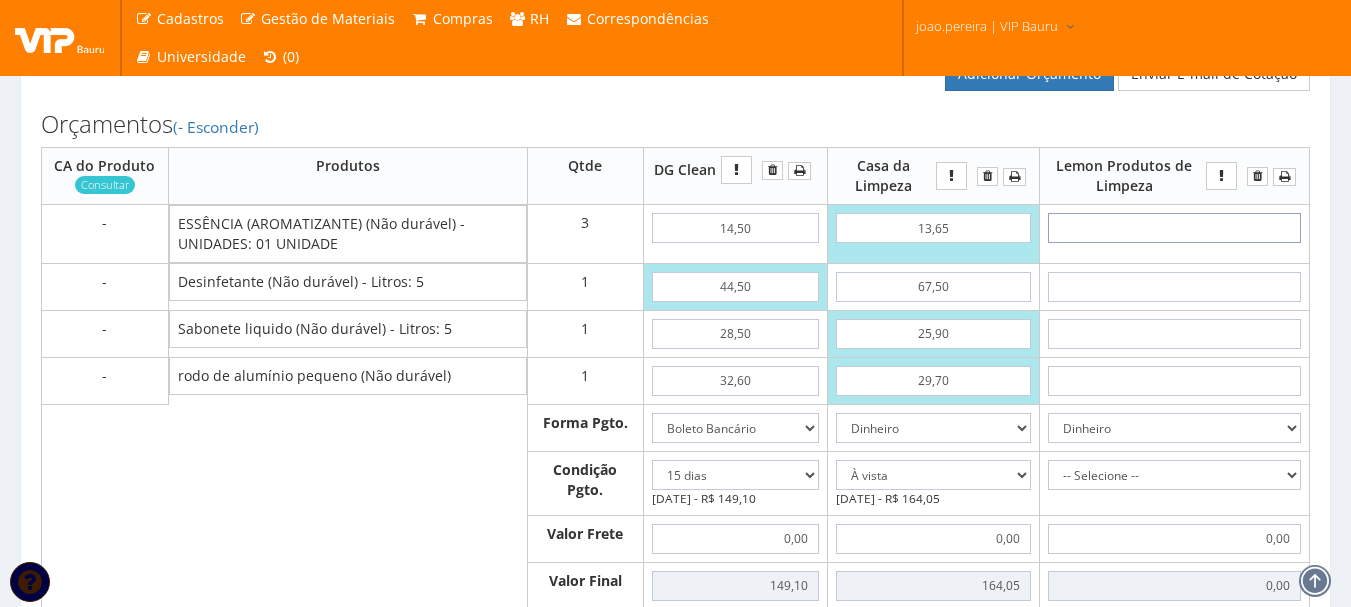 click at bounding box center [1174, 228] 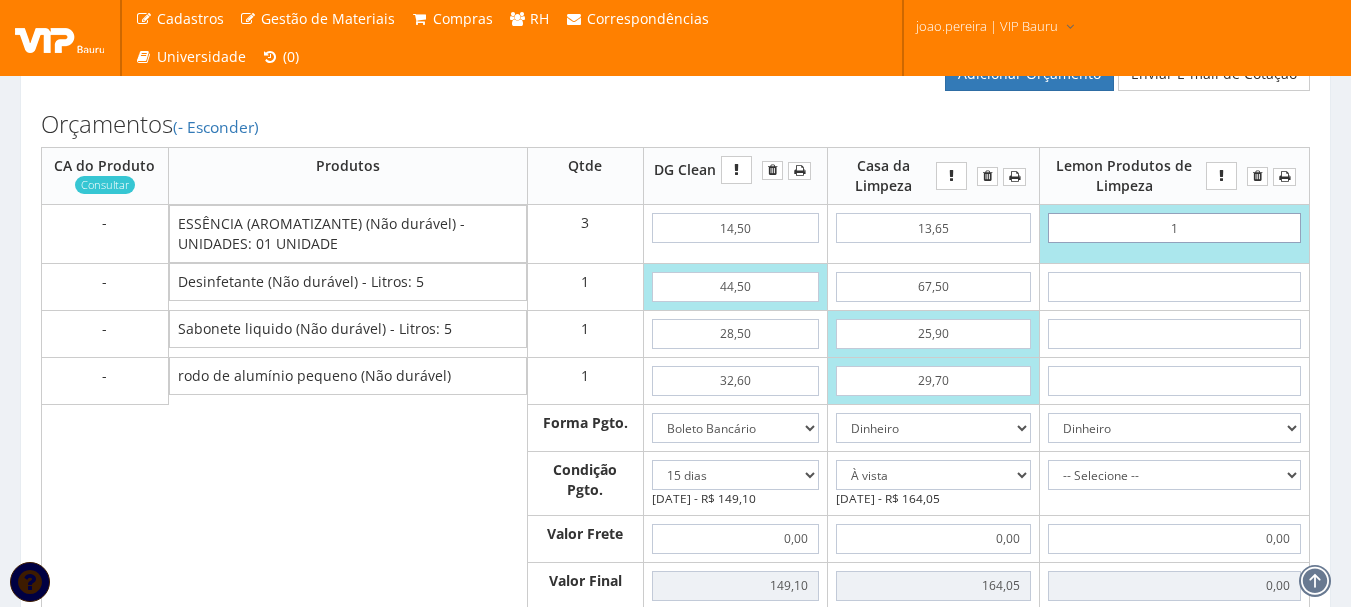 type on "13" 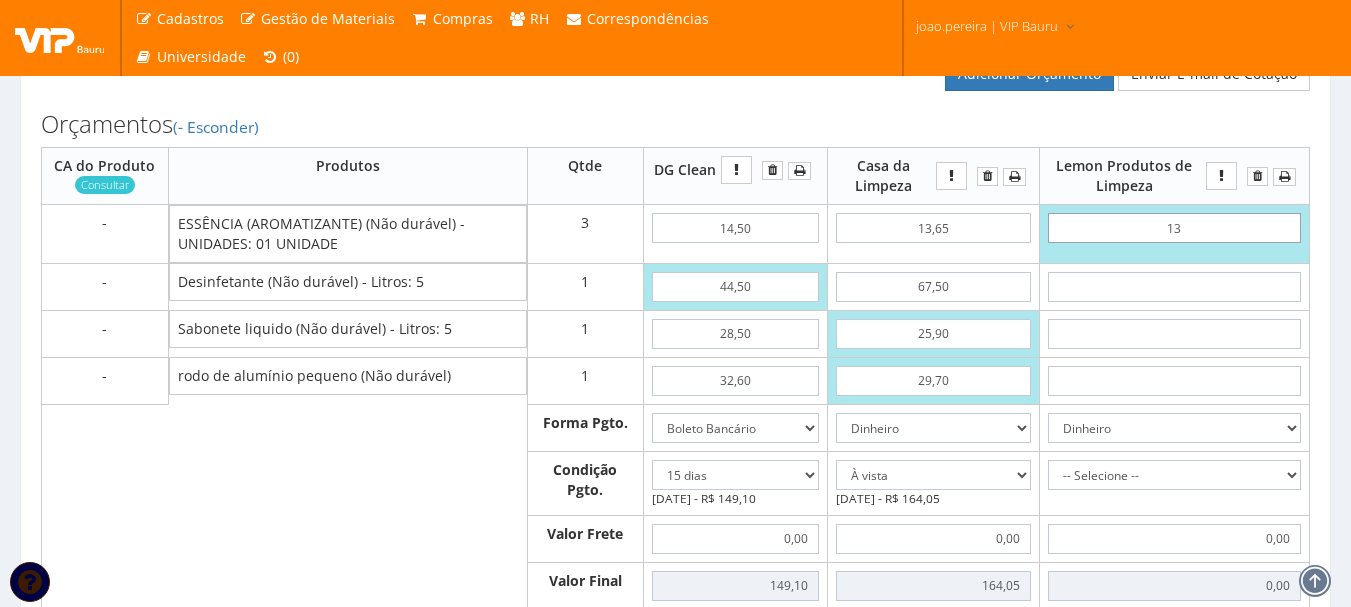 type on "39,00" 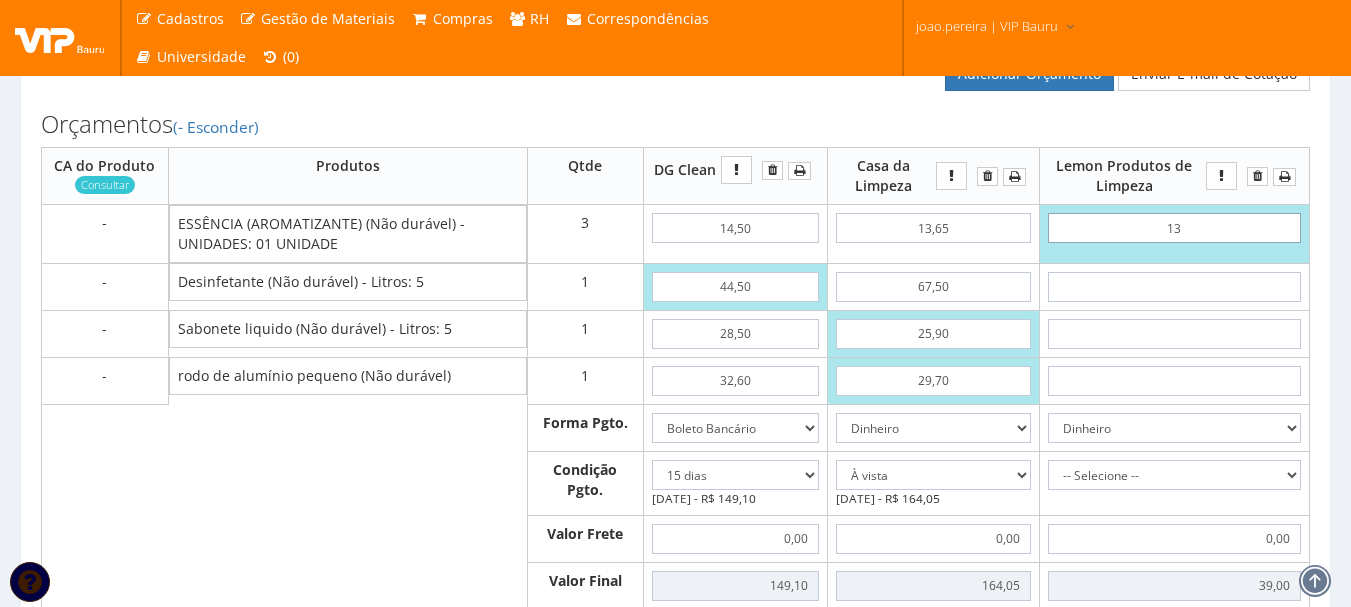 type on "1,38" 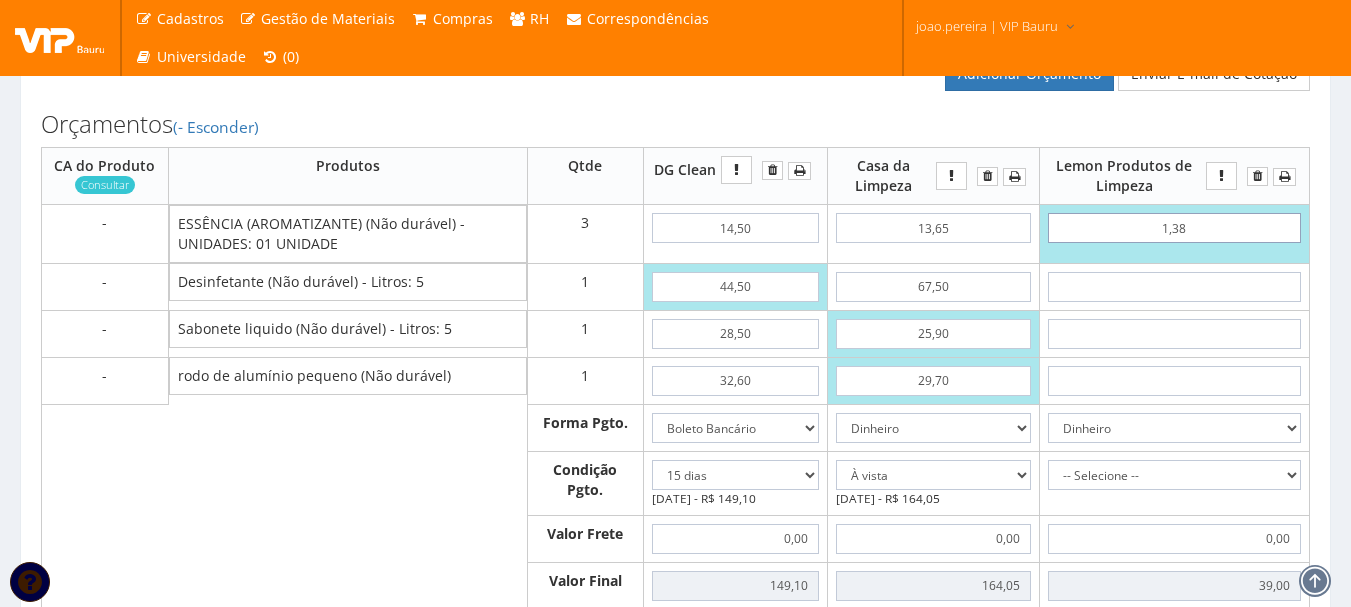 type on "4,14" 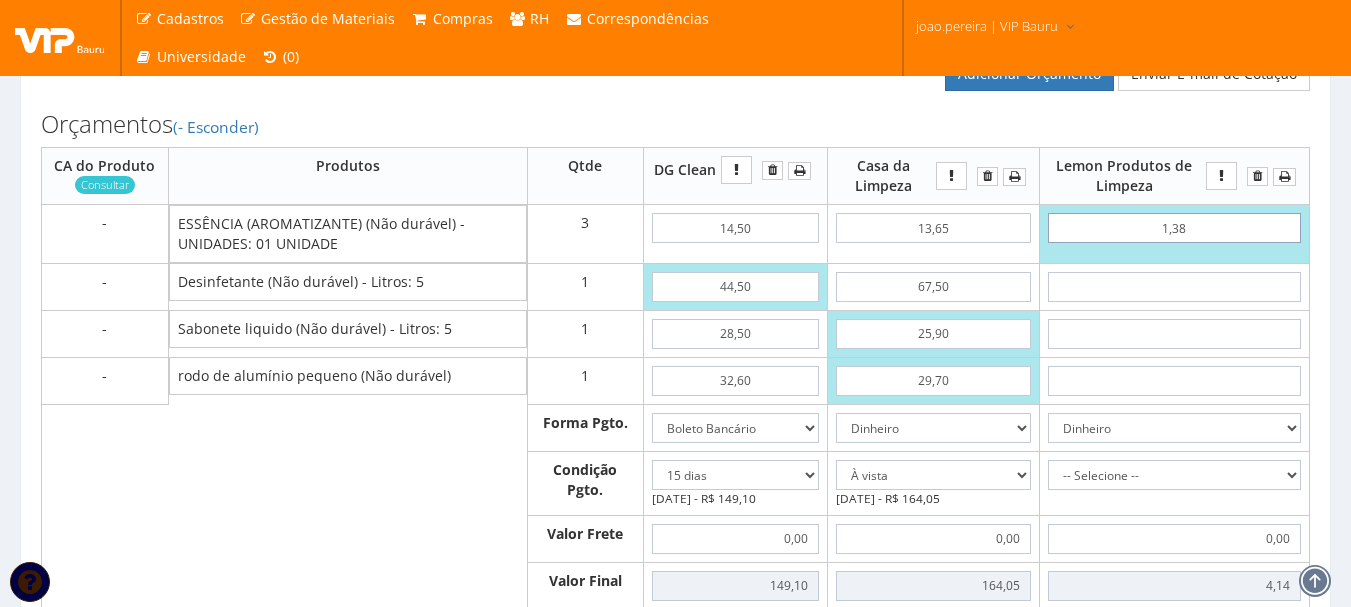 type on "13,80" 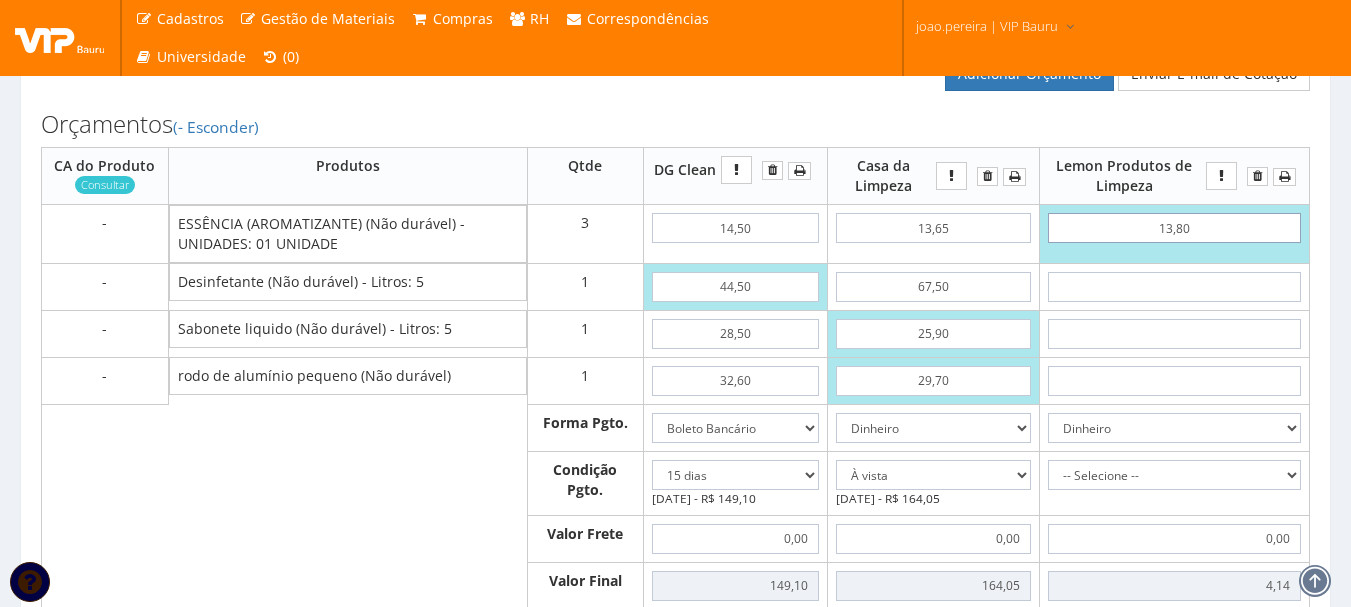 type on "41,40" 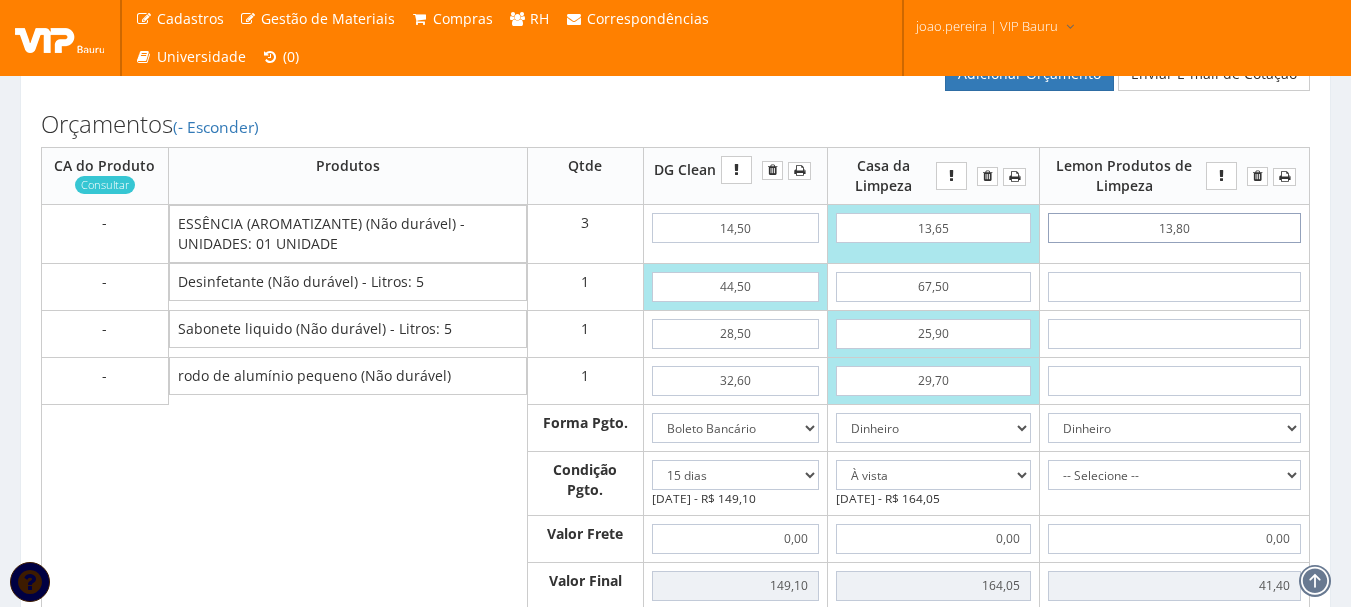 type on "13,80" 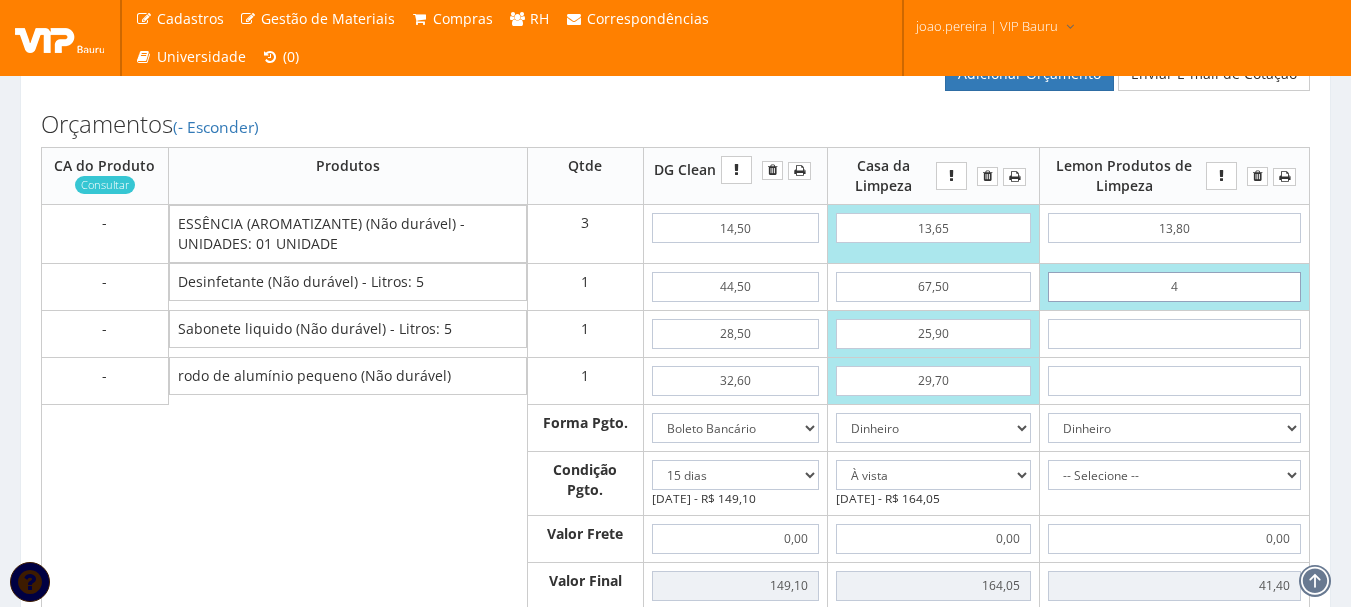 type on "45" 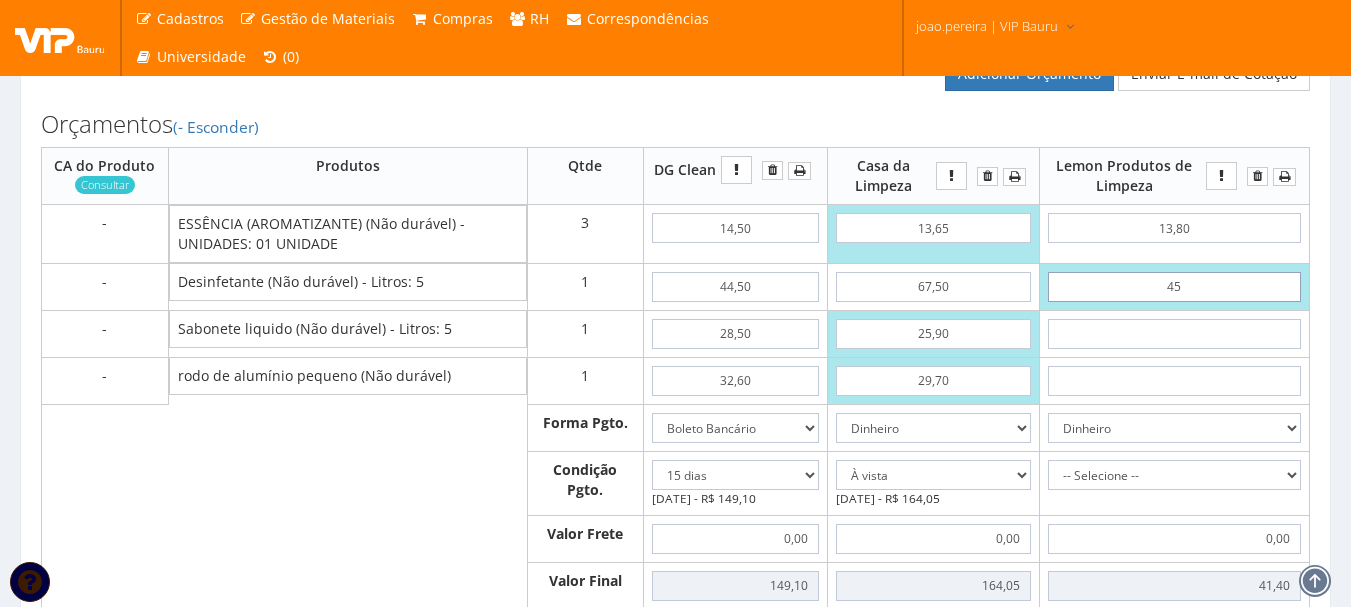 type on "86,40" 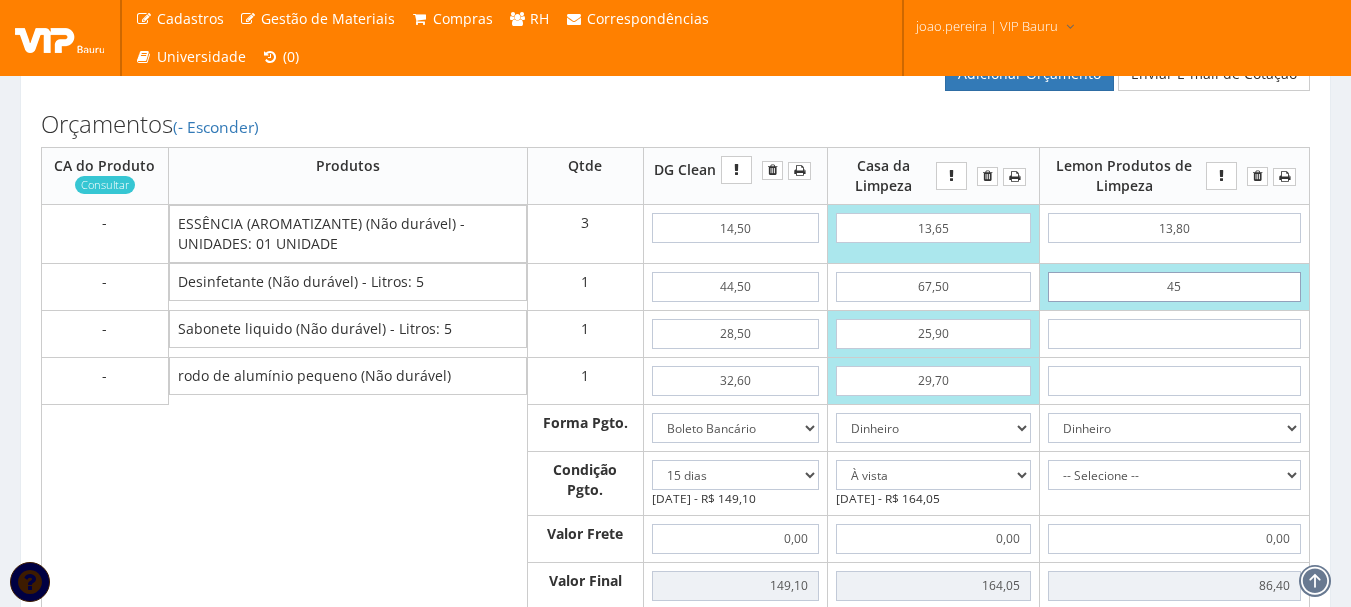 type on "4,50" 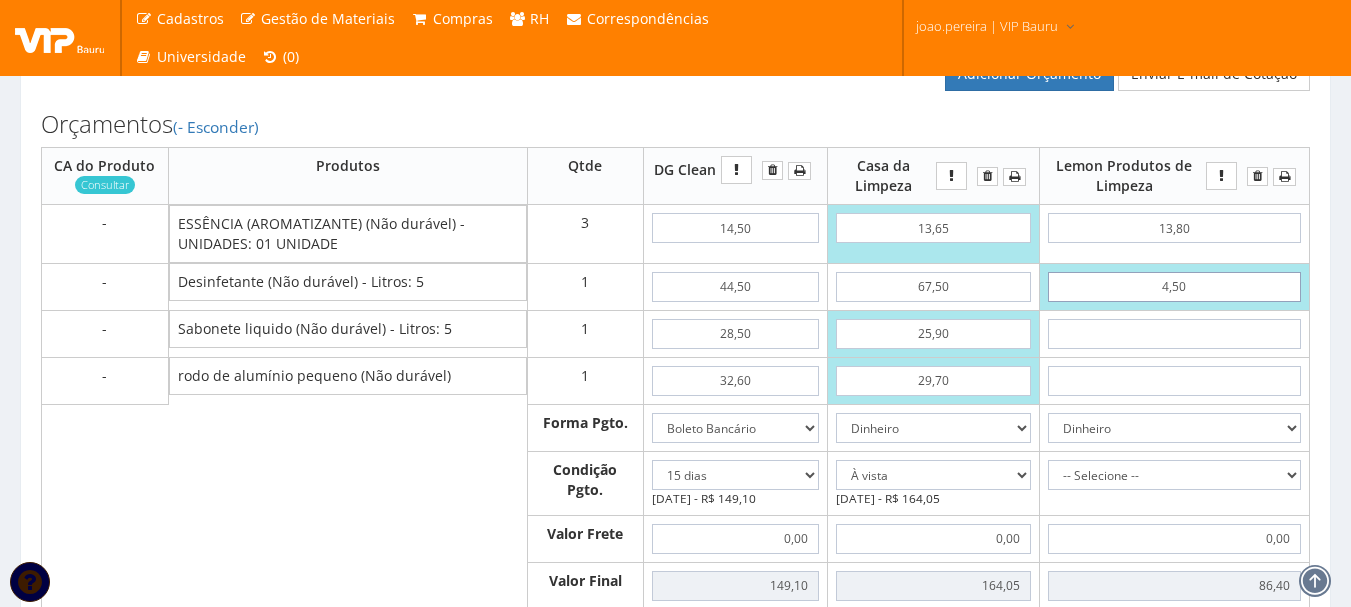 type on "45,90" 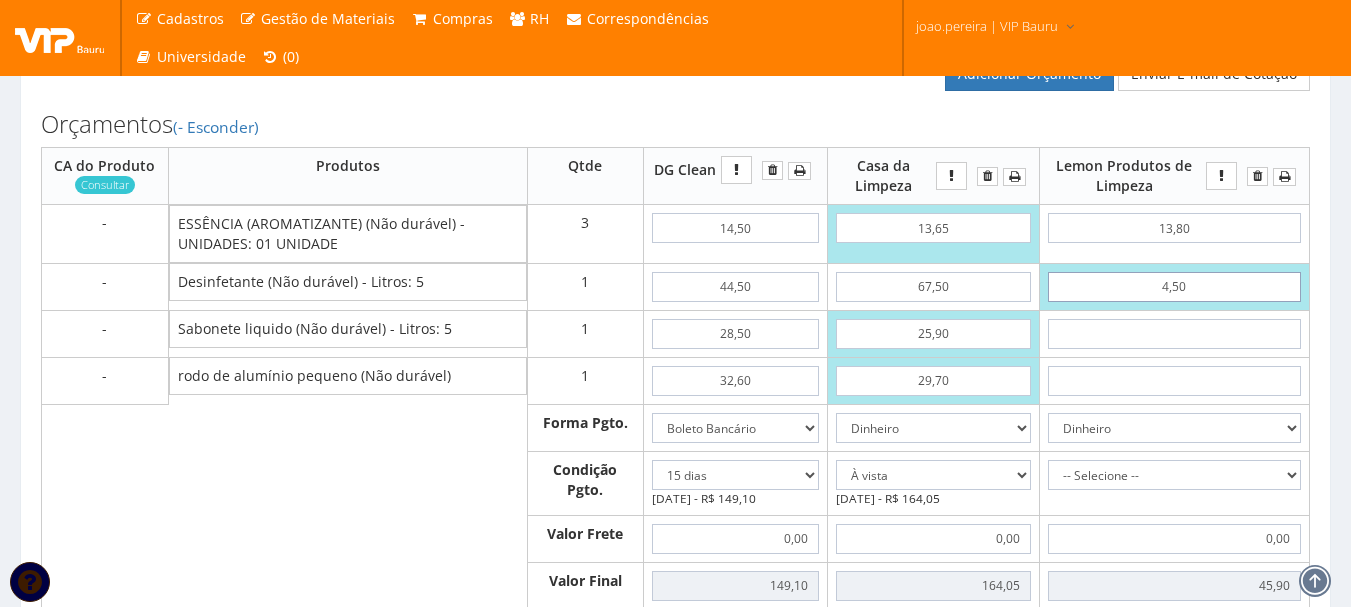 type on "45,00" 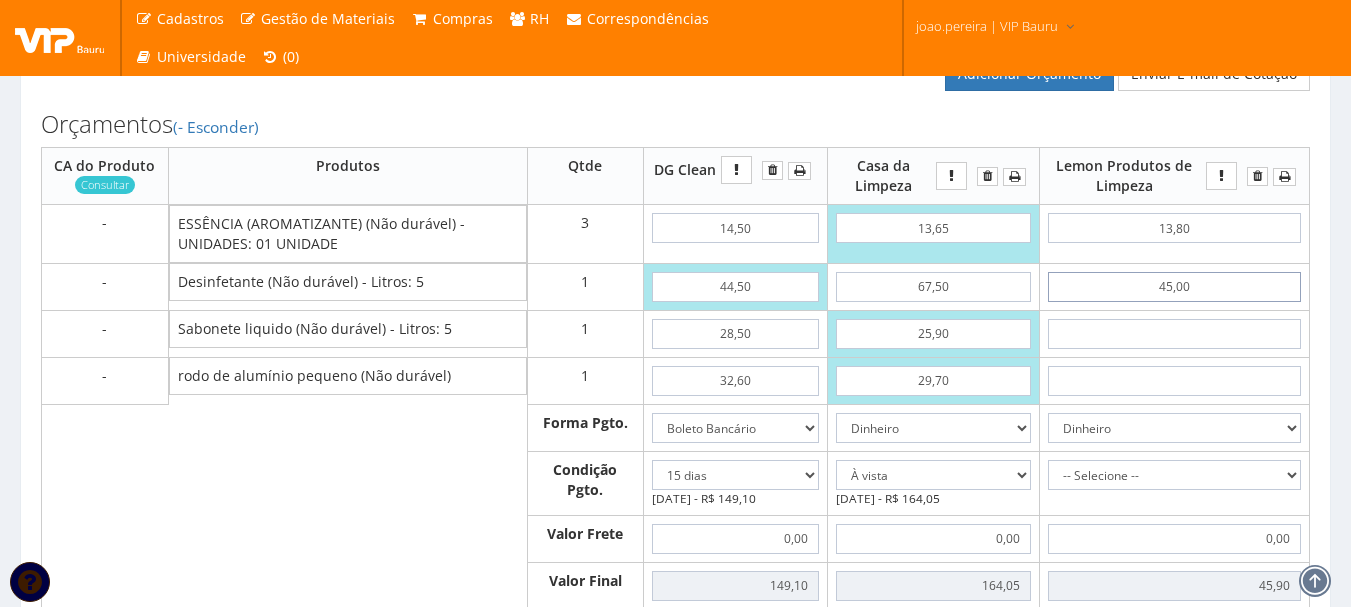 type on "86,40" 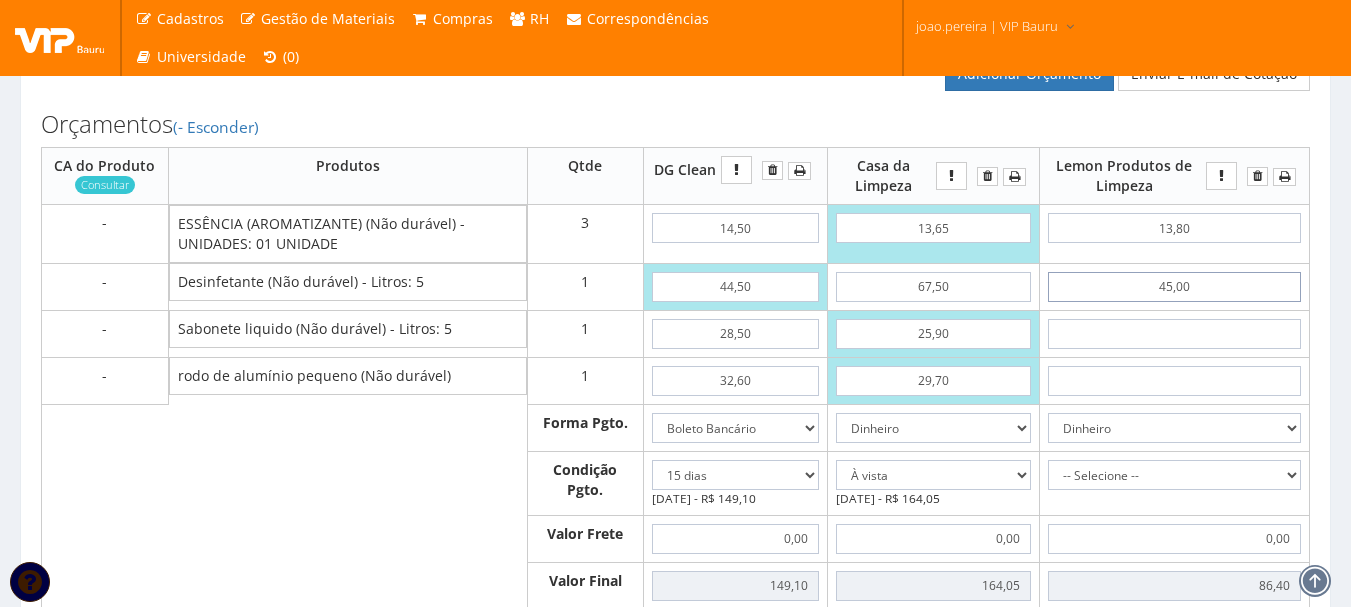 type on "45,00" 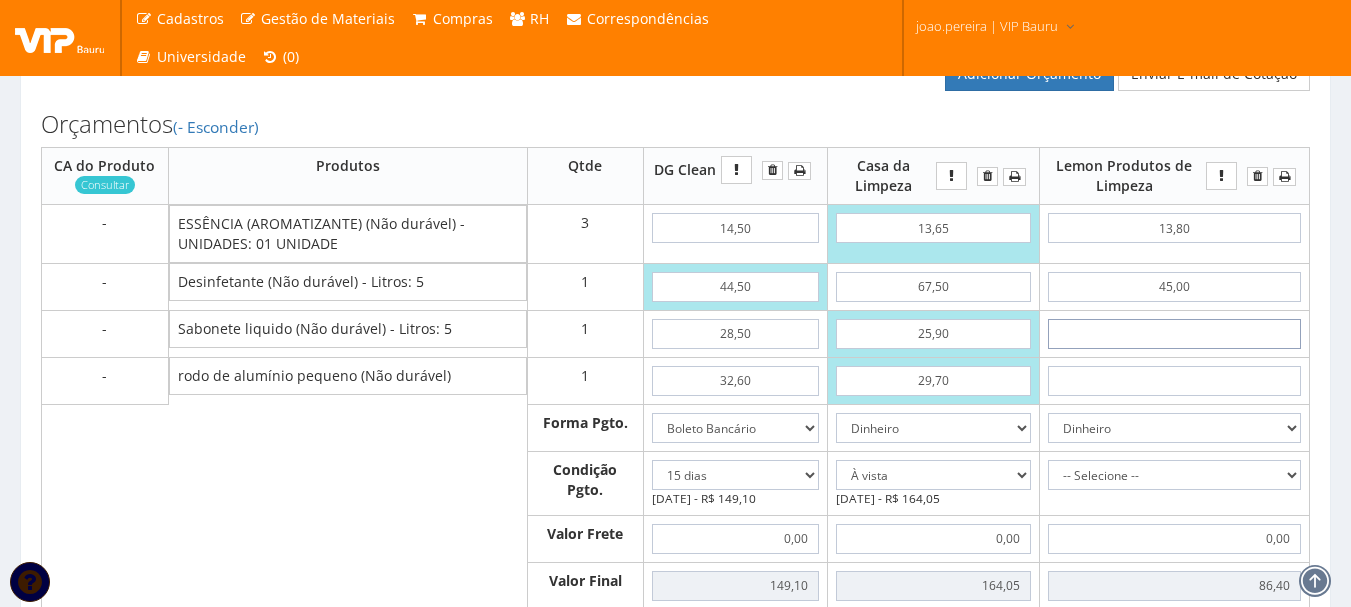 type on "3" 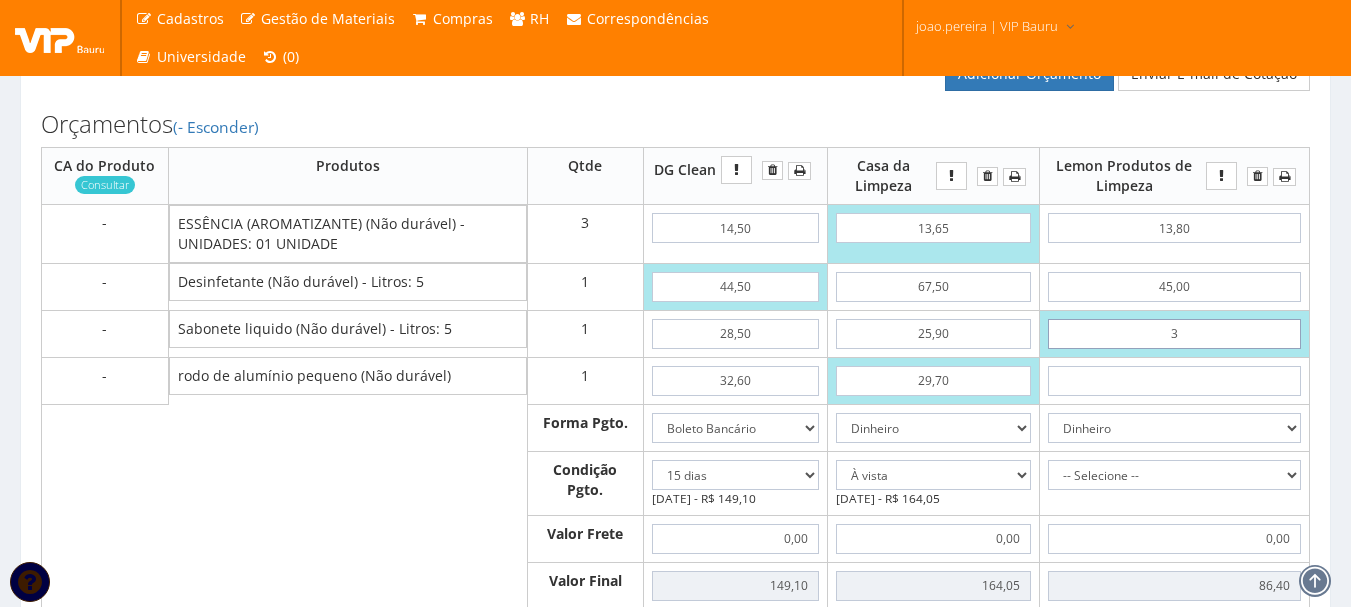type on "89,40" 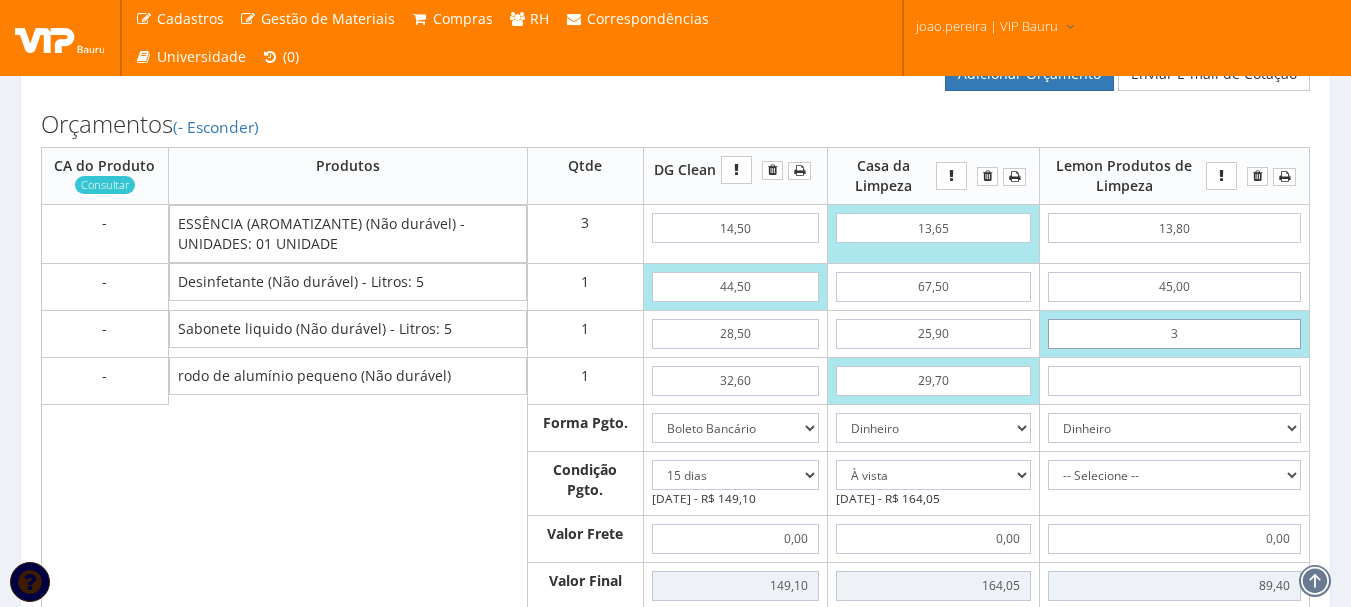 type on "33" 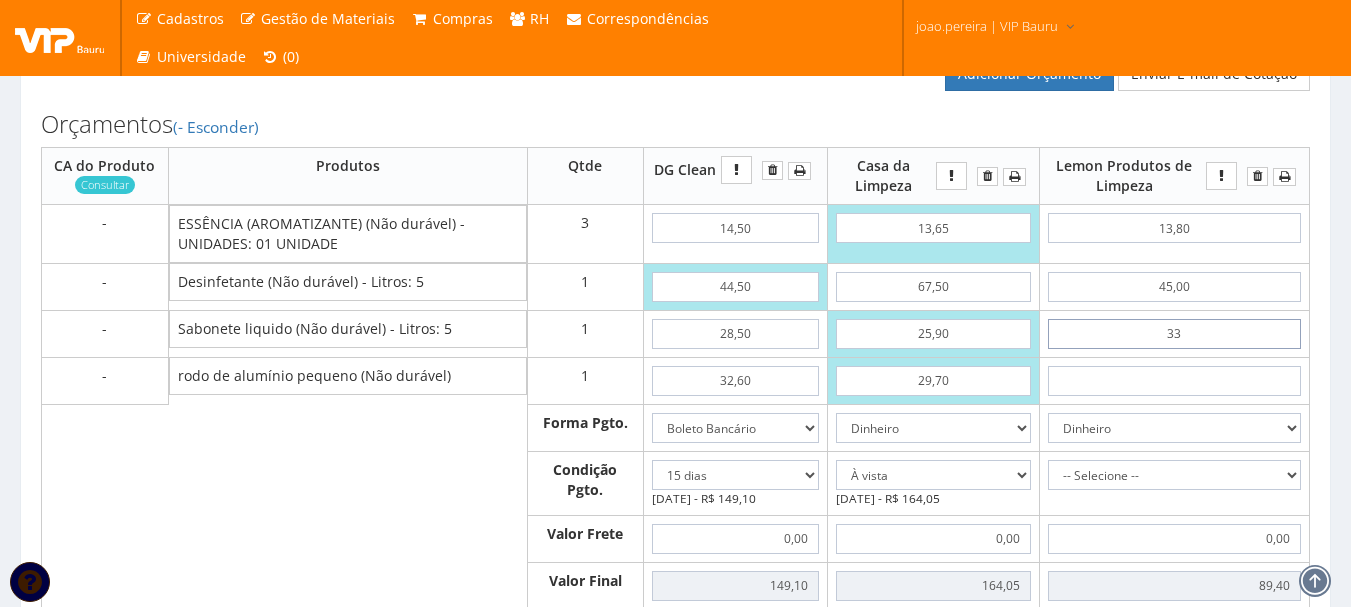 type on "119,40" 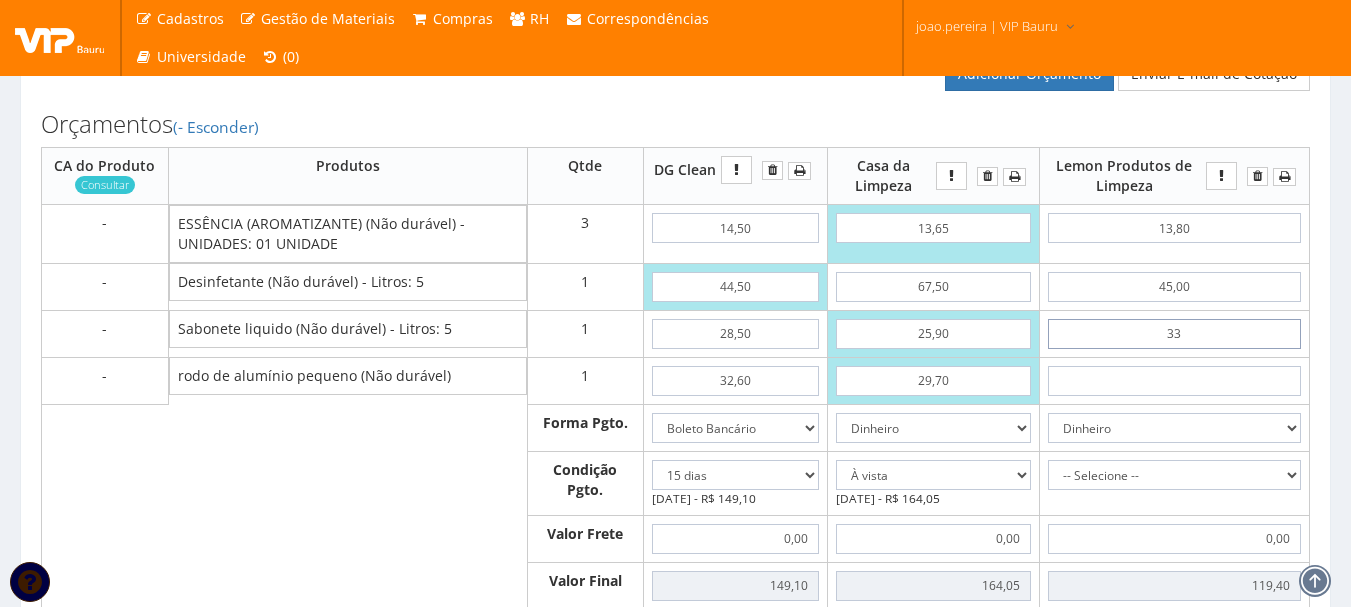 type on "3,30" 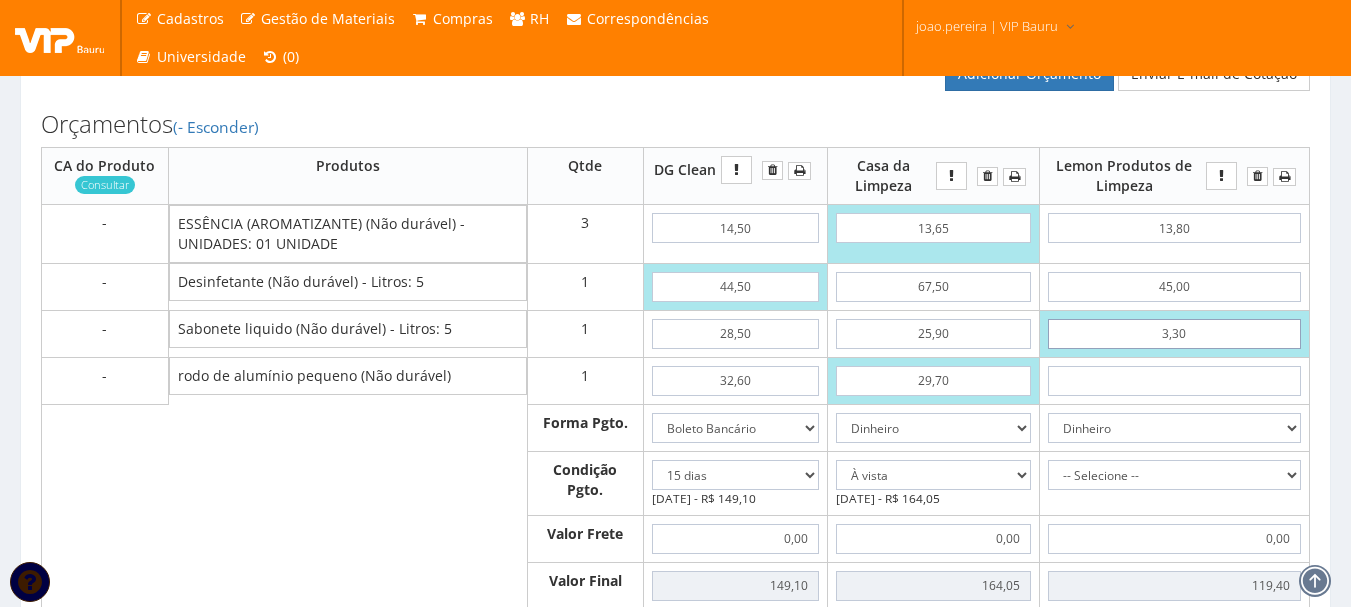 type on "89,70" 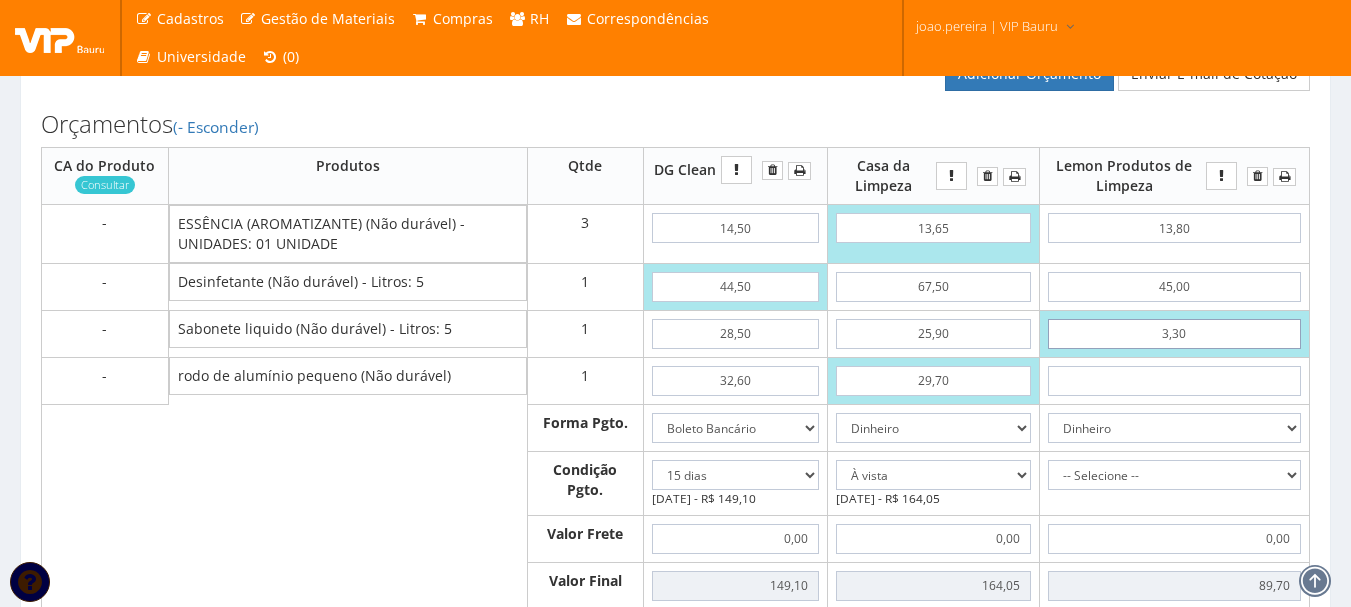 type on "33,00" 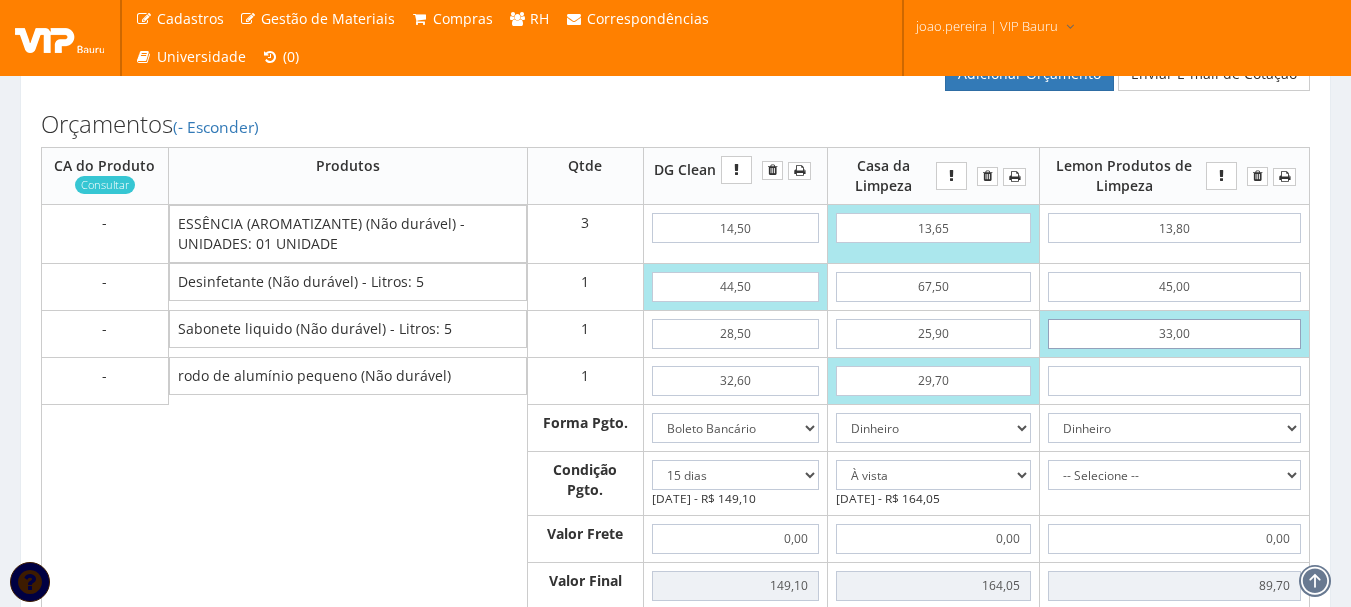 type on "119,40" 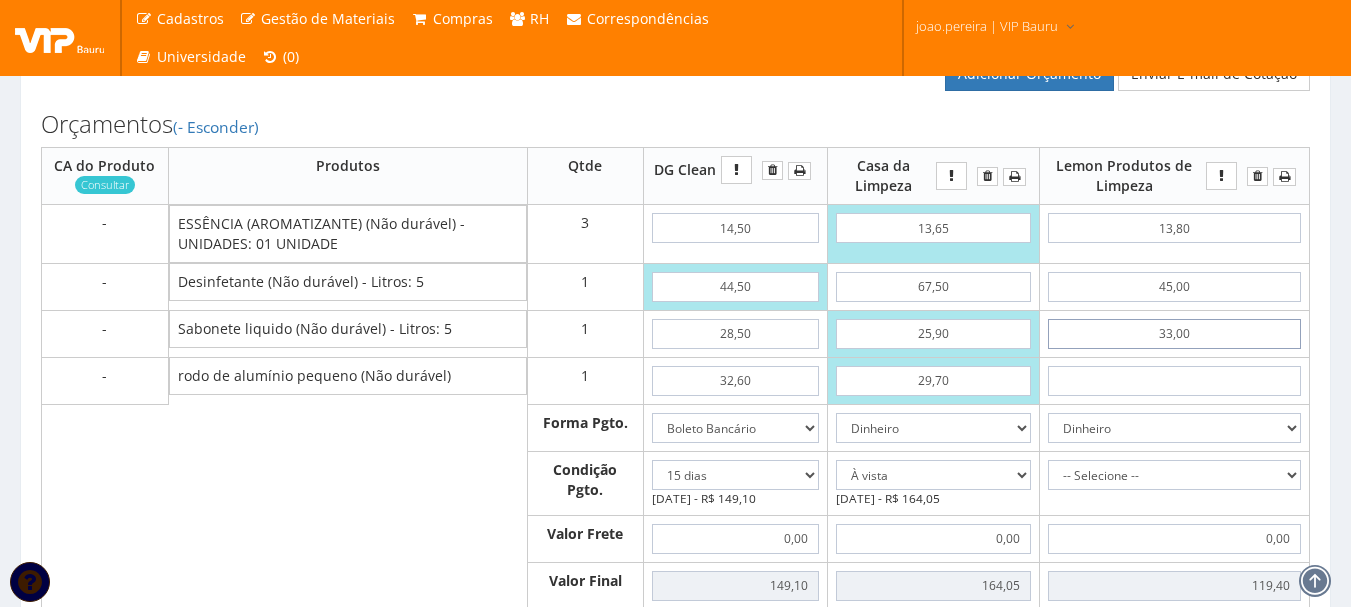 type on "33,00" 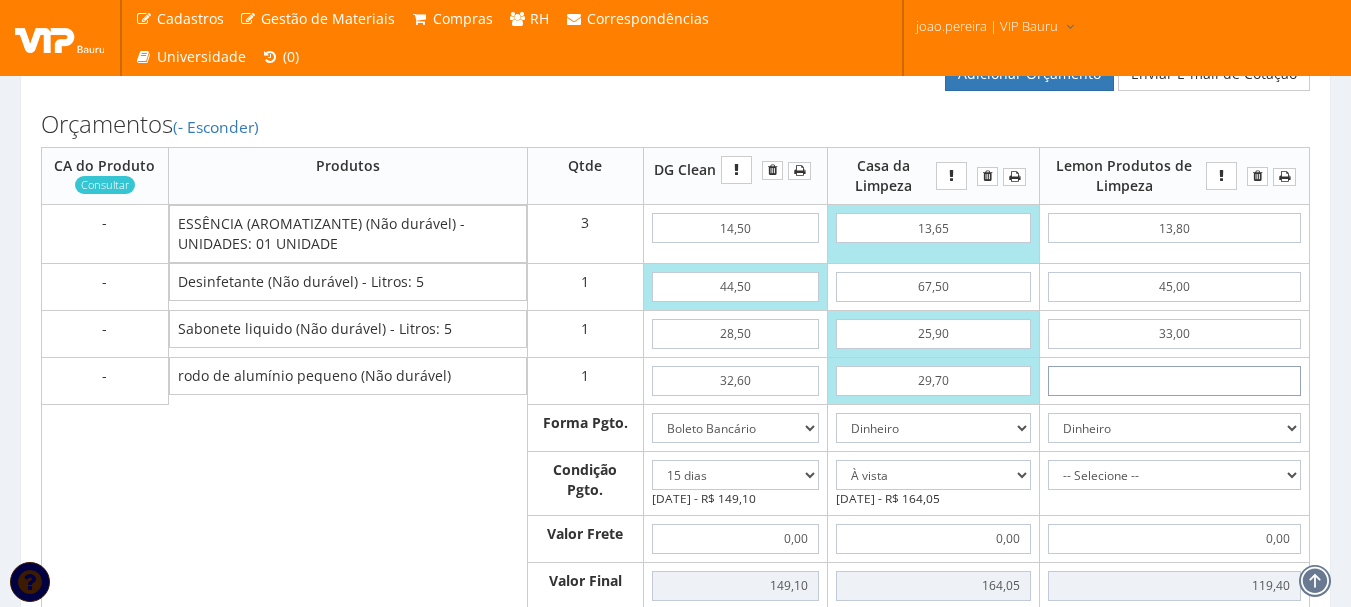 type on "3" 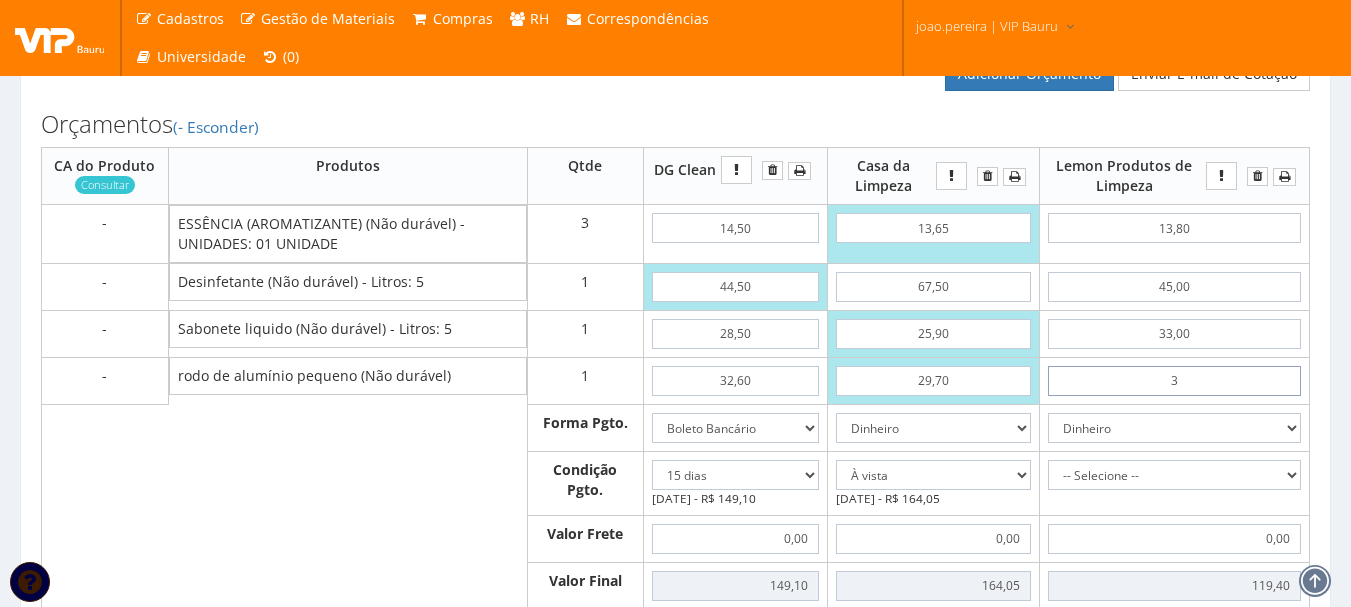 type on "122,40" 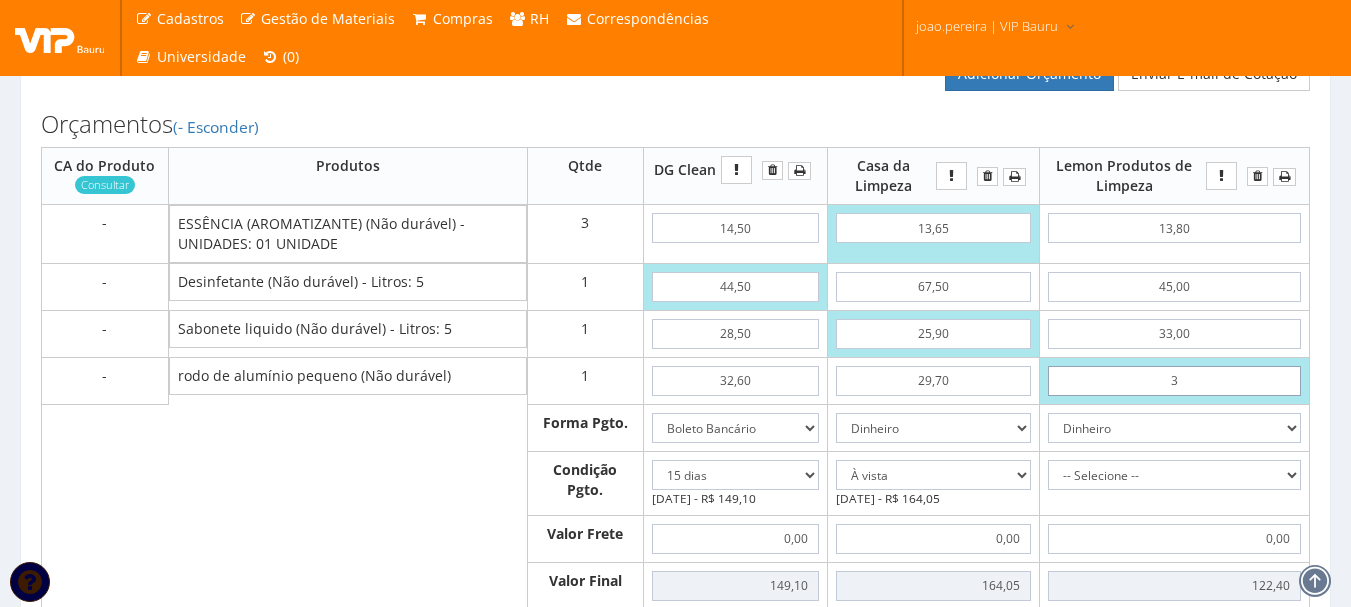 type on "39" 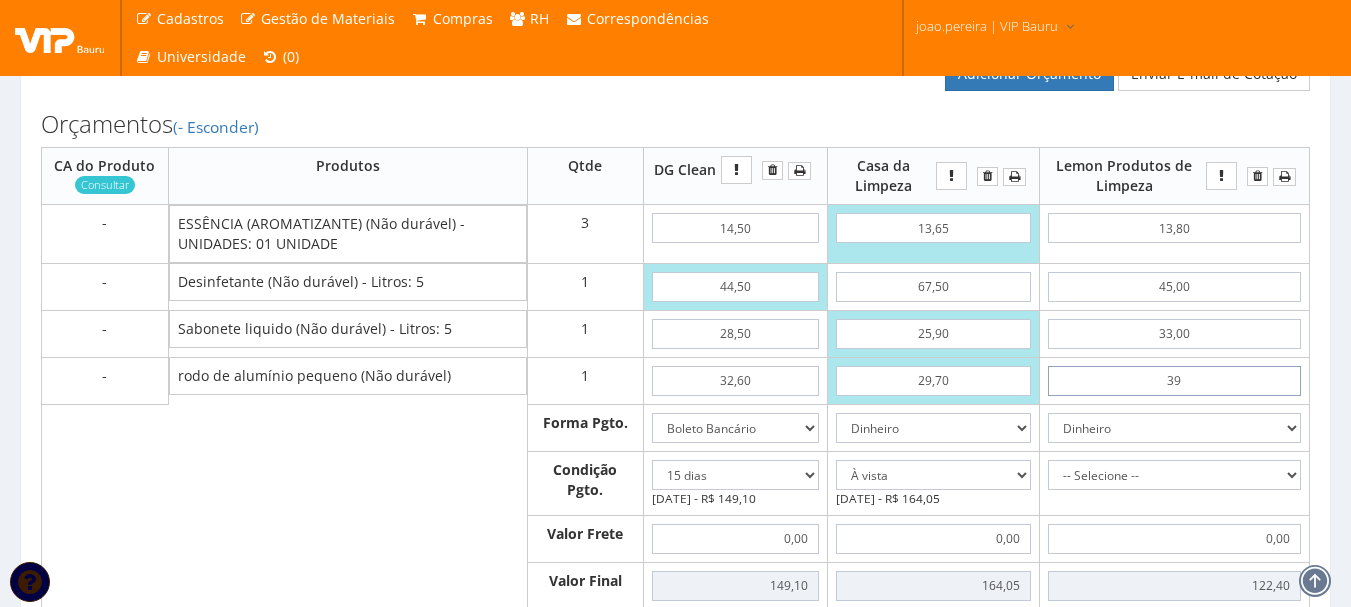 type on "158,40" 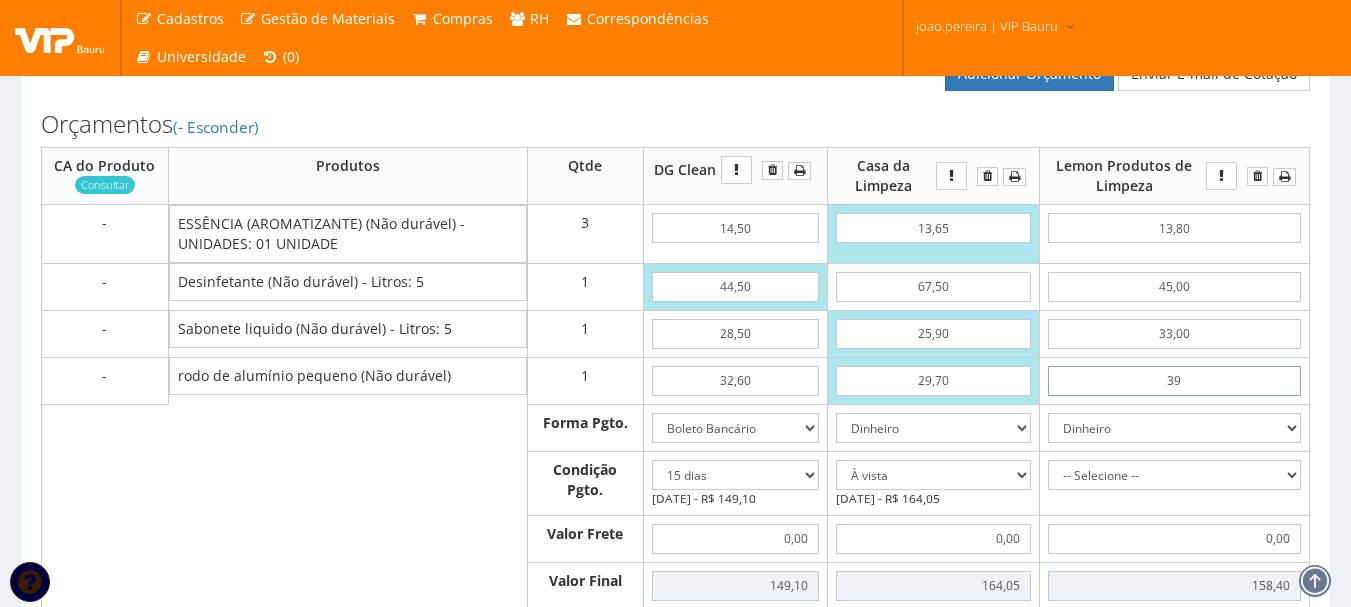 type on "3,90" 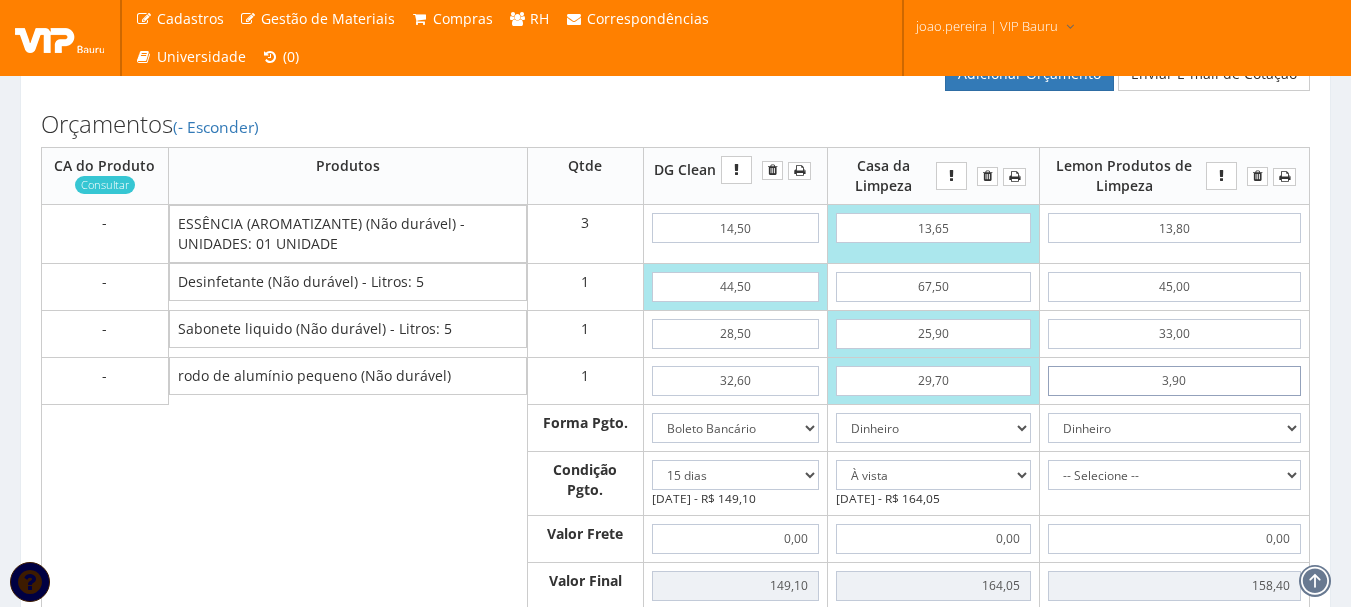type on "123,30" 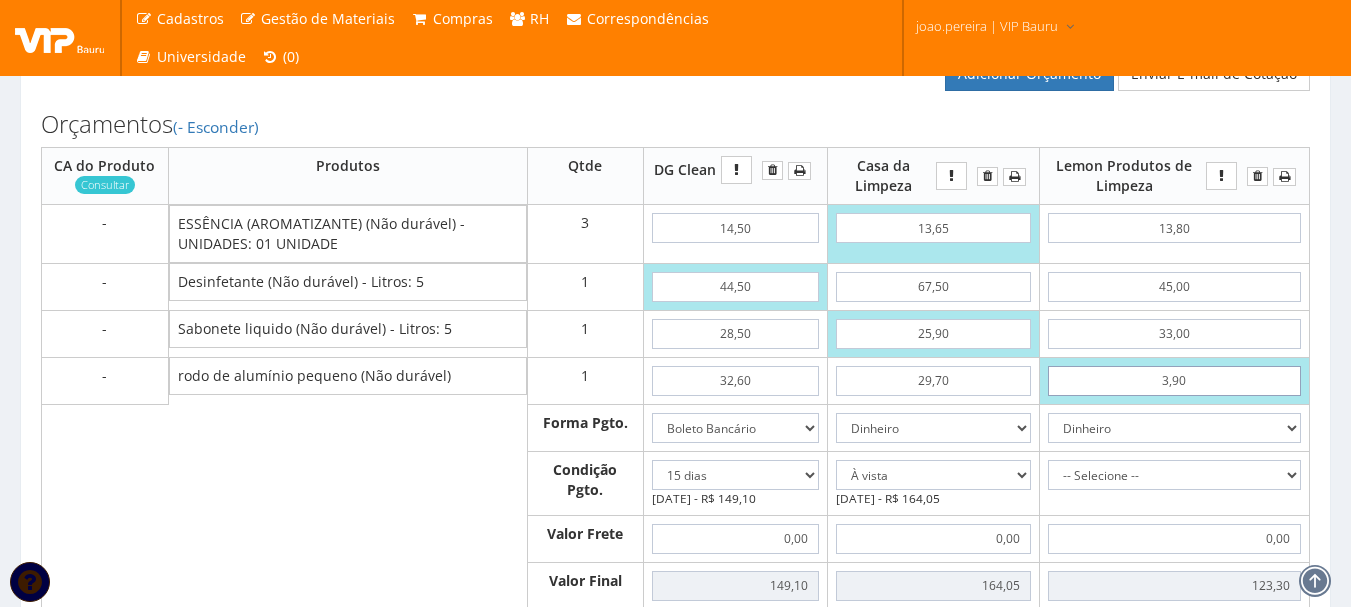 type on "39,00" 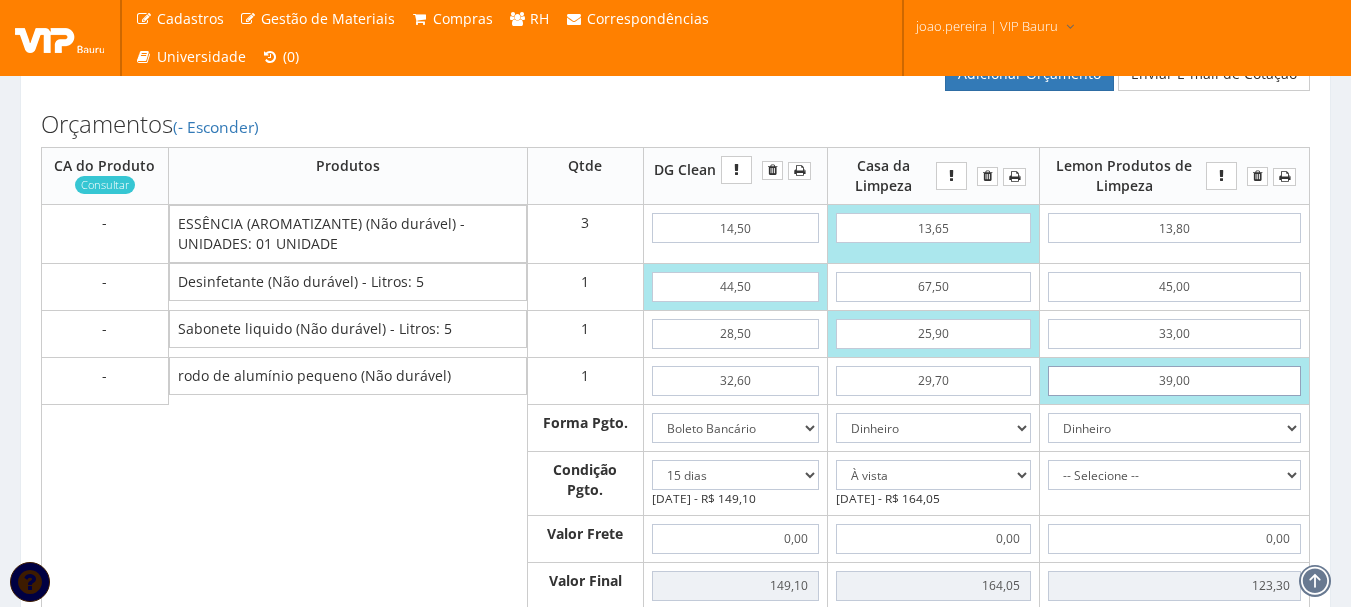 type on "158,40" 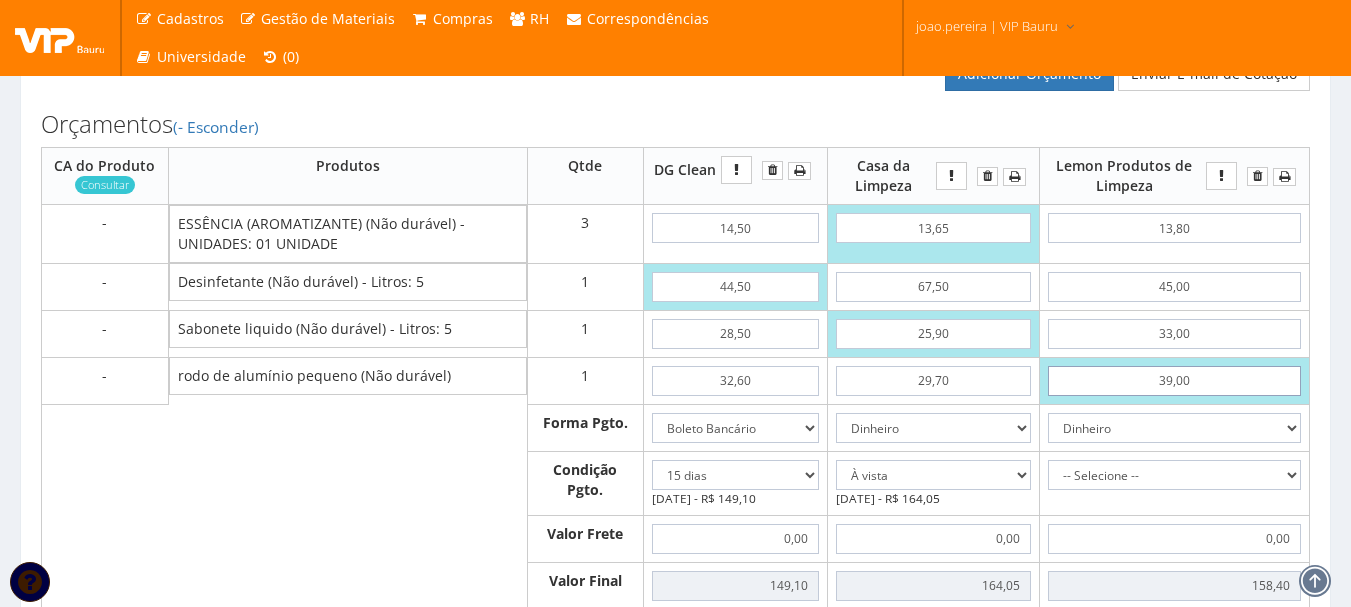 type on "39,00" 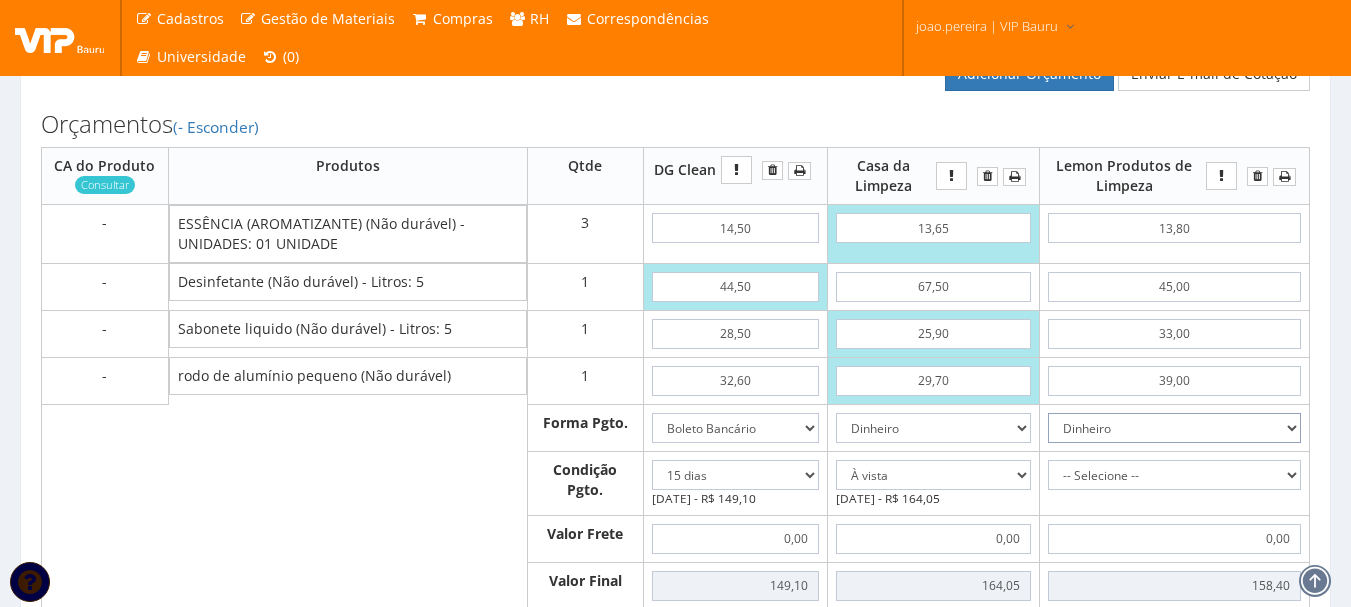click on "Dinheiro Boleto Bancário Depósito Transferência Bancária Cartão de Crédito Cartão de Débito Cheque Contrato SPOT Negociações Especiais" at bounding box center [1174, 428] 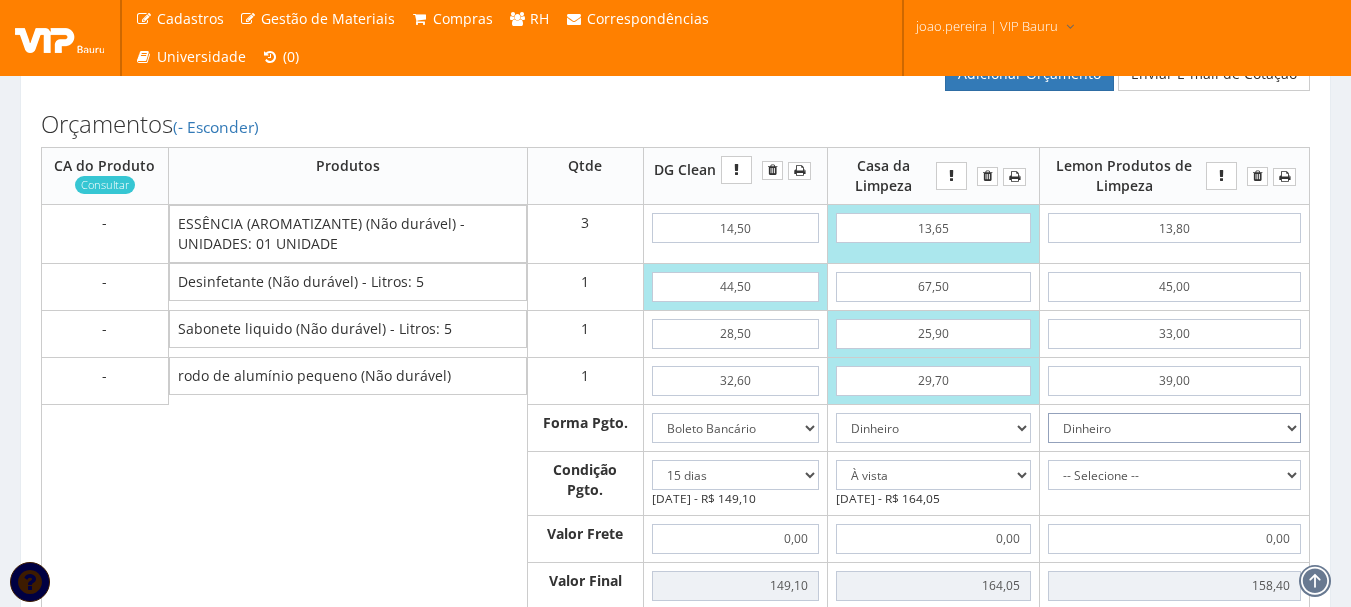 select on "1" 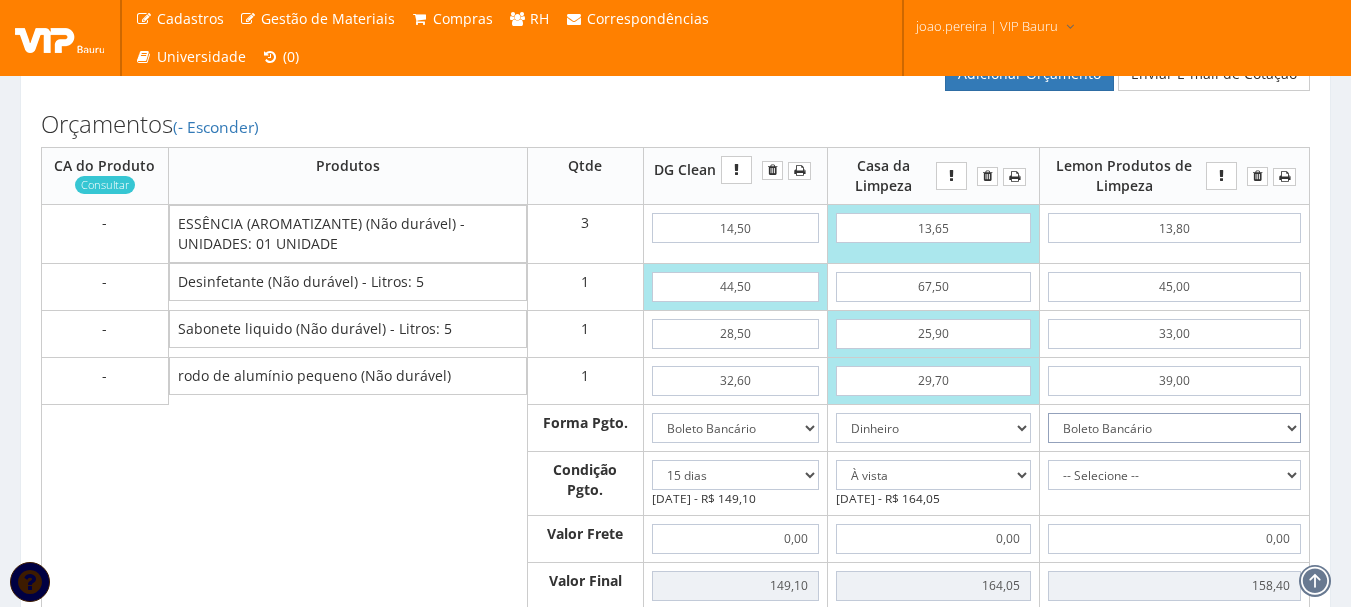 click on "Dinheiro Boleto Bancário Depósito Transferência Bancária Cartão de Crédito Cartão de Débito Cheque Contrato SPOT Negociações Especiais" at bounding box center [1174, 428] 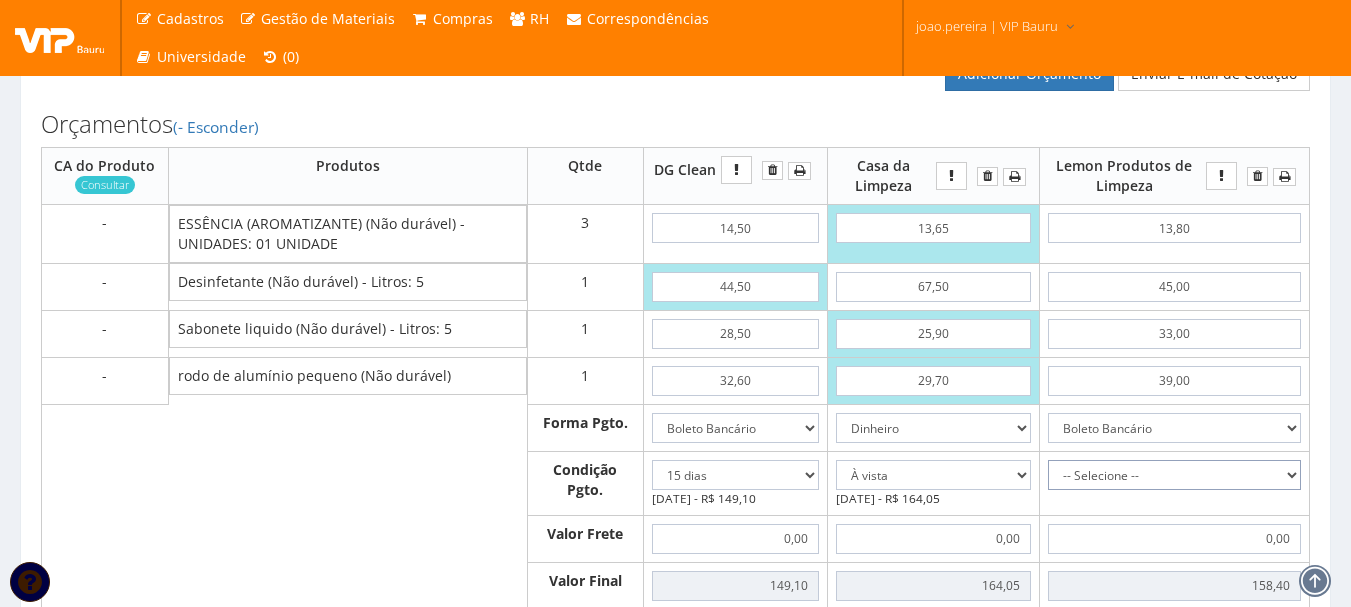 click on "-- Selecione --
À vista
7 dias
10 dias" at bounding box center (1174, 475) 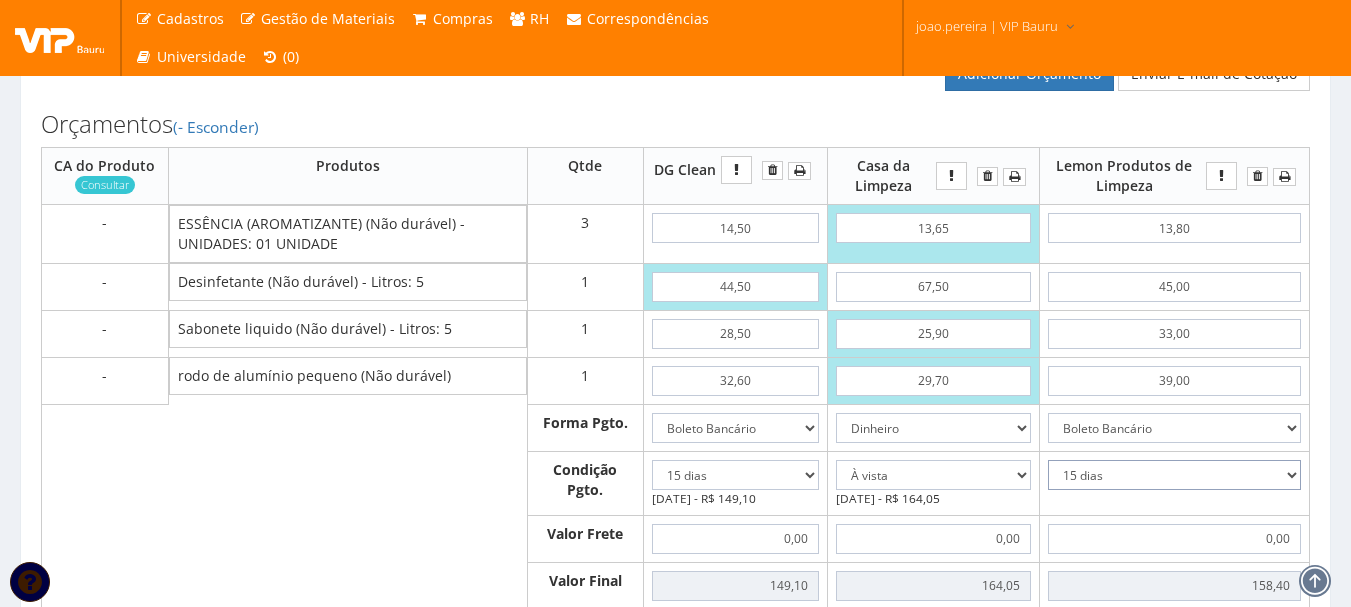 click on "-- Selecione --
À vista
7 dias
10 dias" at bounding box center [1174, 475] 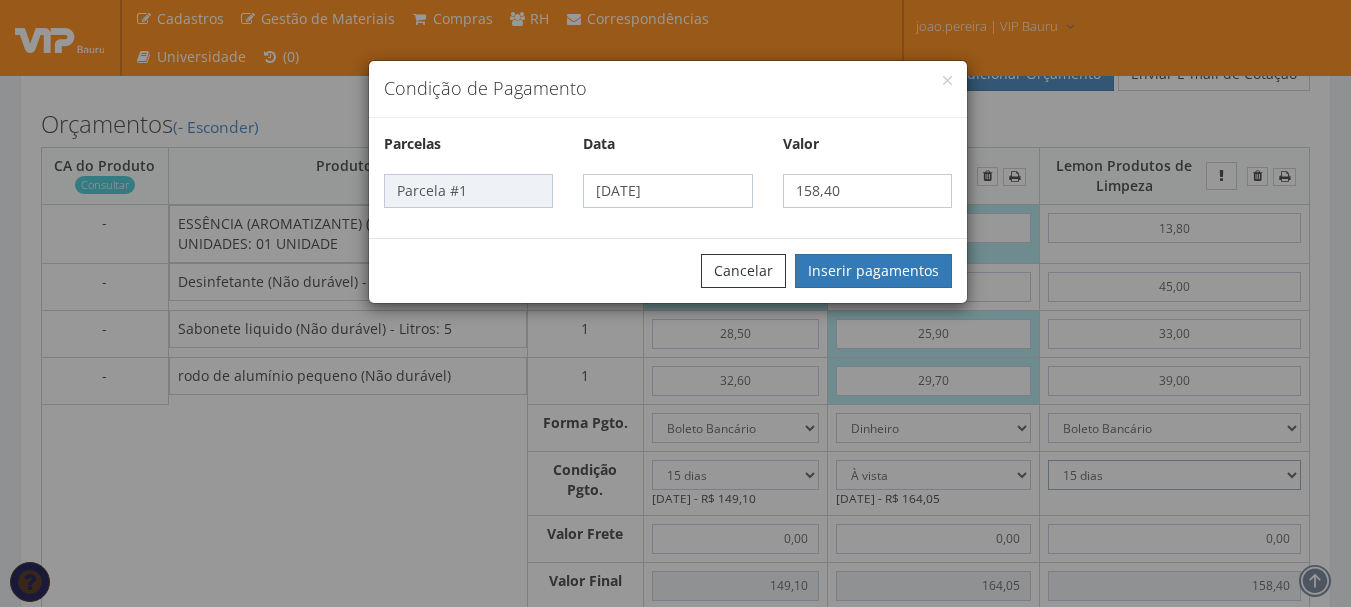 scroll, scrollTop: 900, scrollLeft: 0, axis: vertical 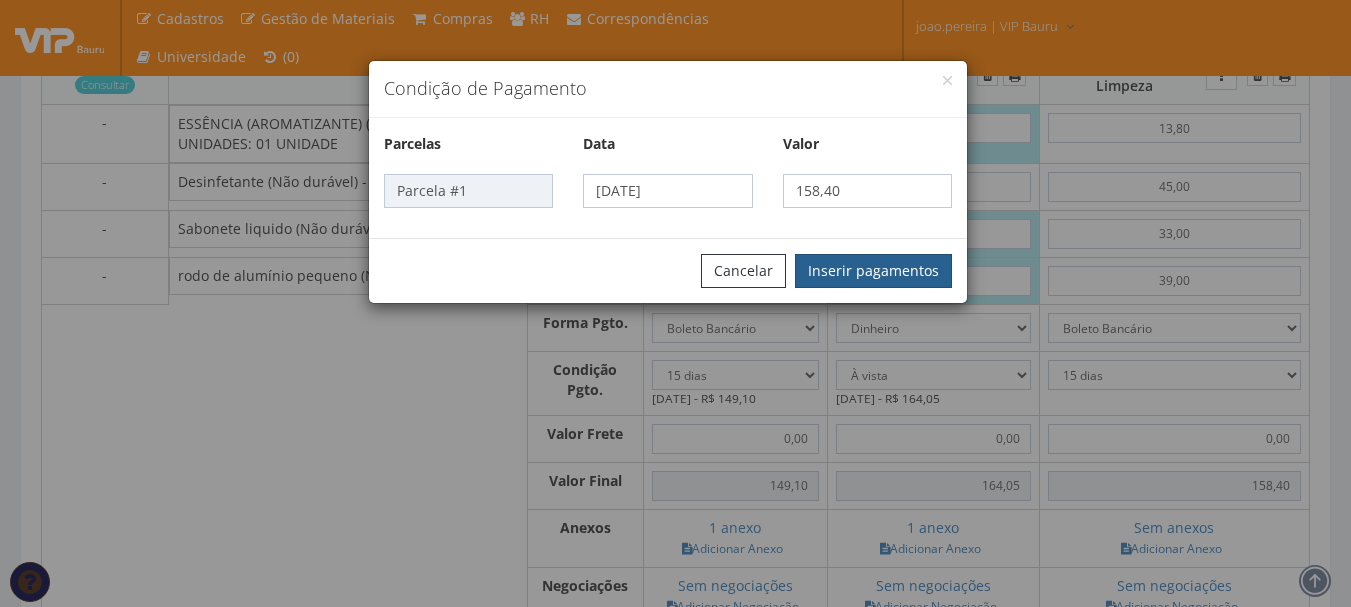 click on "Inserir pagamentos" at bounding box center (873, 271) 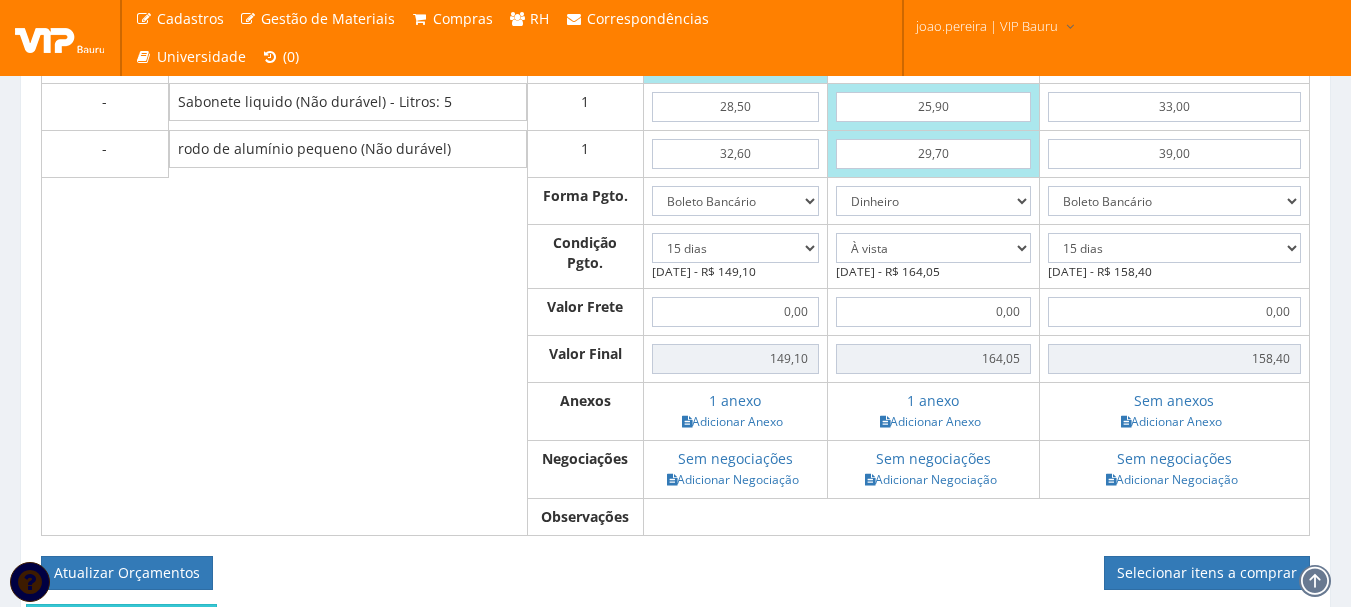 scroll, scrollTop: 1100, scrollLeft: 0, axis: vertical 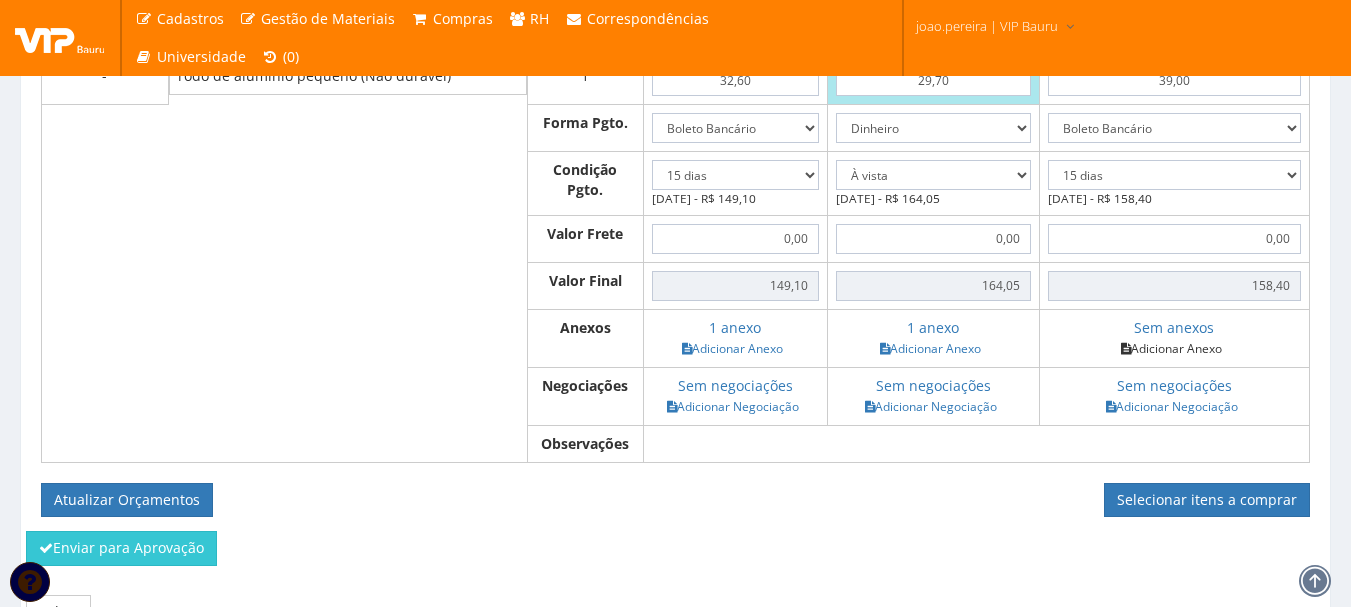 click on "Adicionar Anexo" at bounding box center (1171, 348) 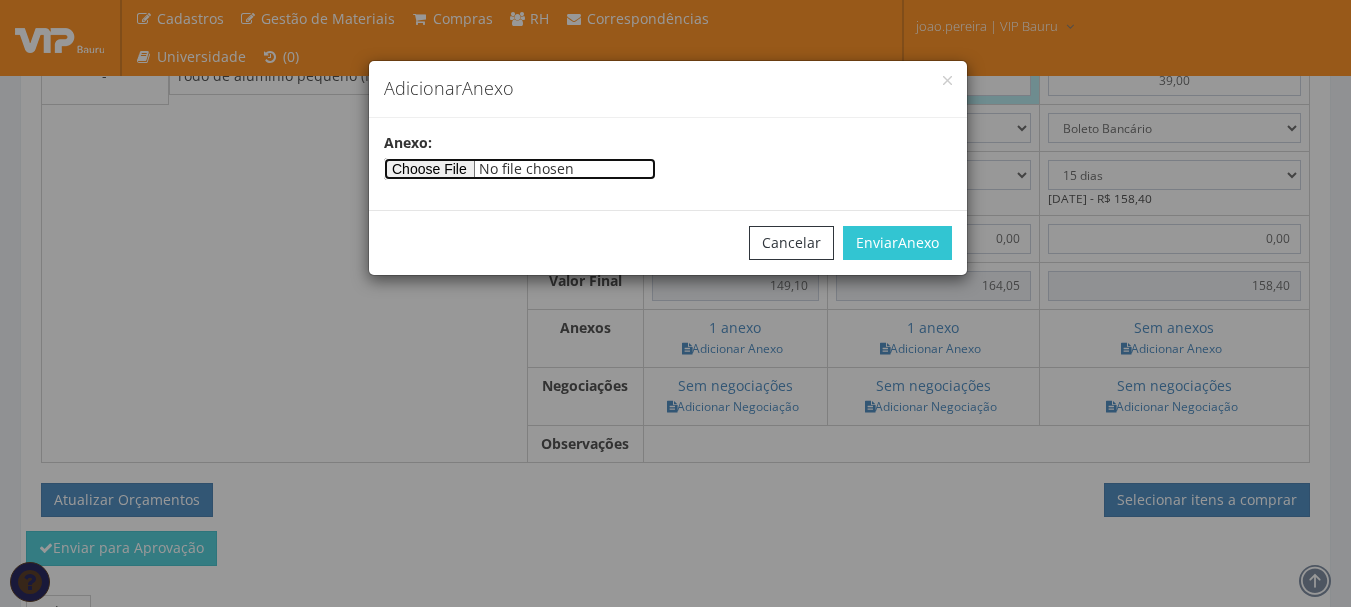 click at bounding box center (520, 169) 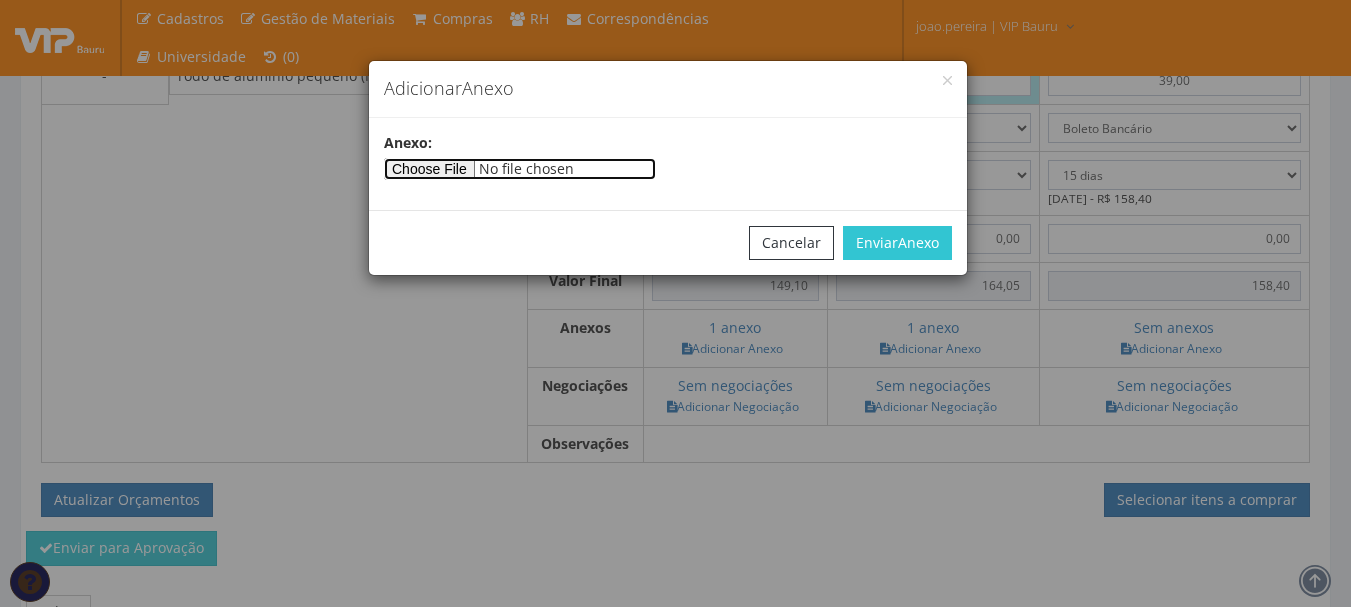 type on "C:\fakepath\vip 122290.pdf" 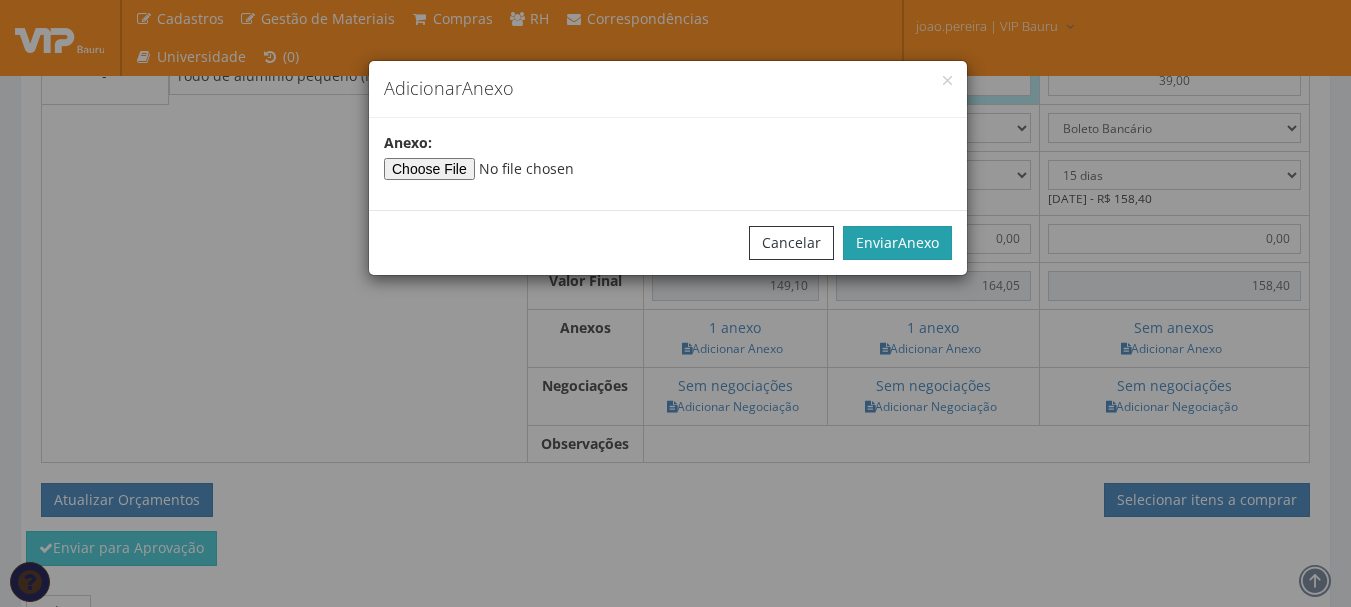 click on "Anexo" at bounding box center (918, 242) 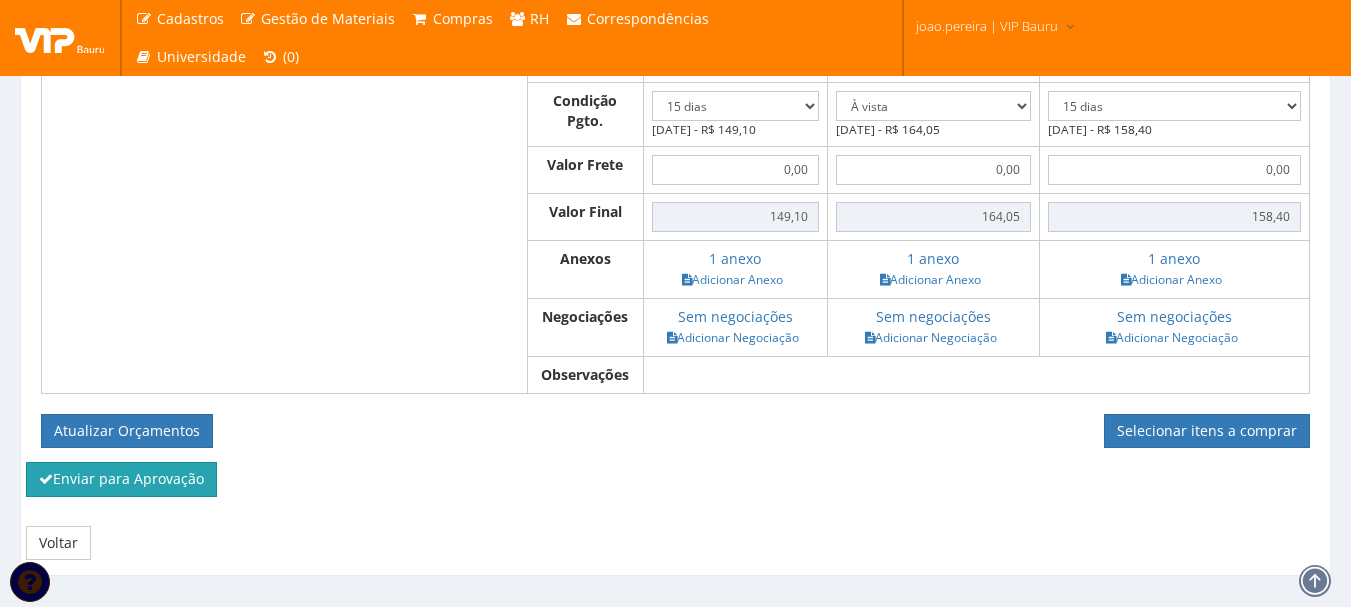 scroll, scrollTop: 1200, scrollLeft: 0, axis: vertical 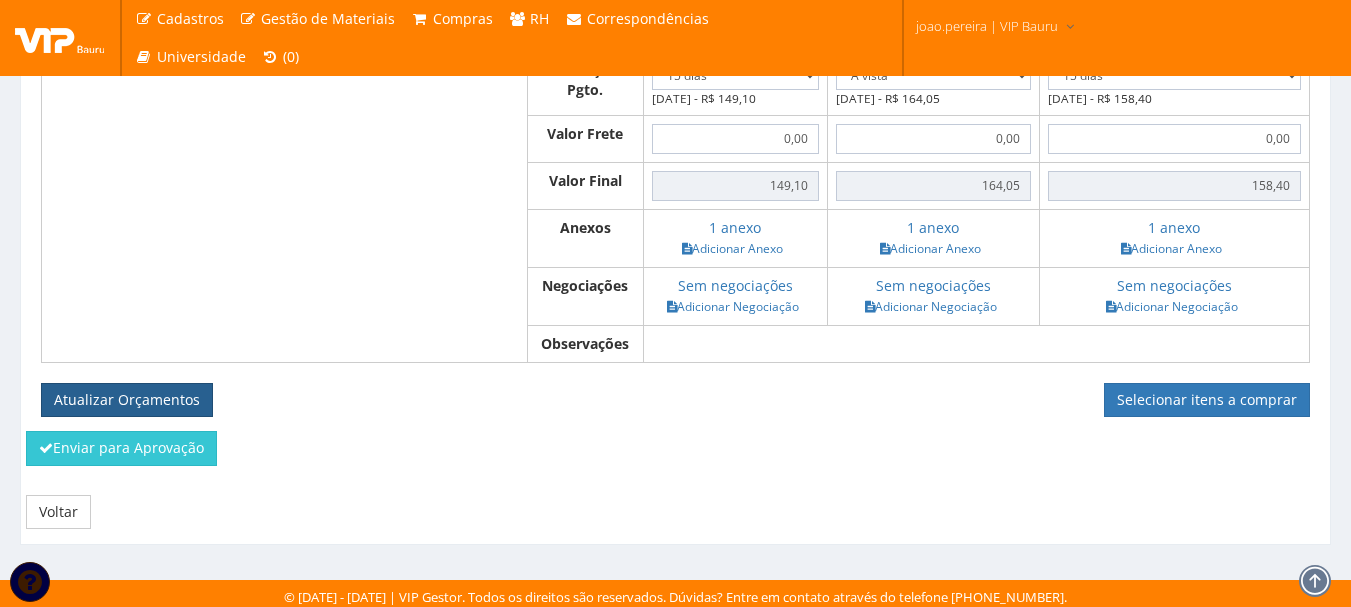 click on "Atualizar Orçamentos" at bounding box center (127, 400) 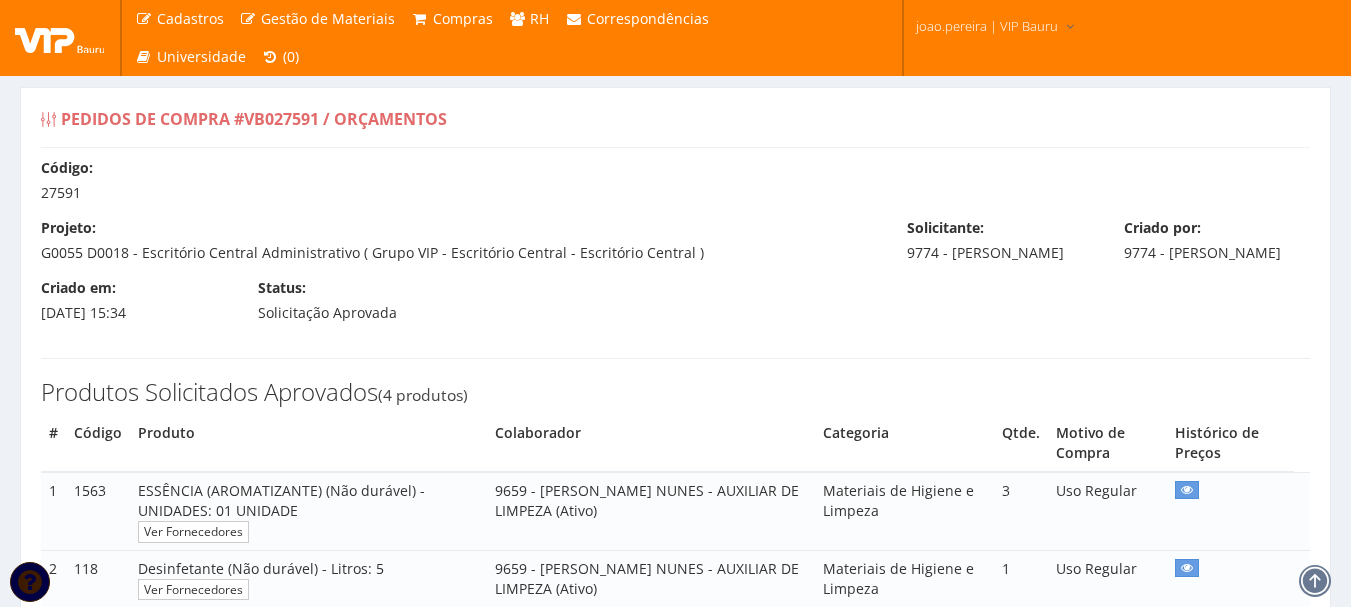 select on "15" 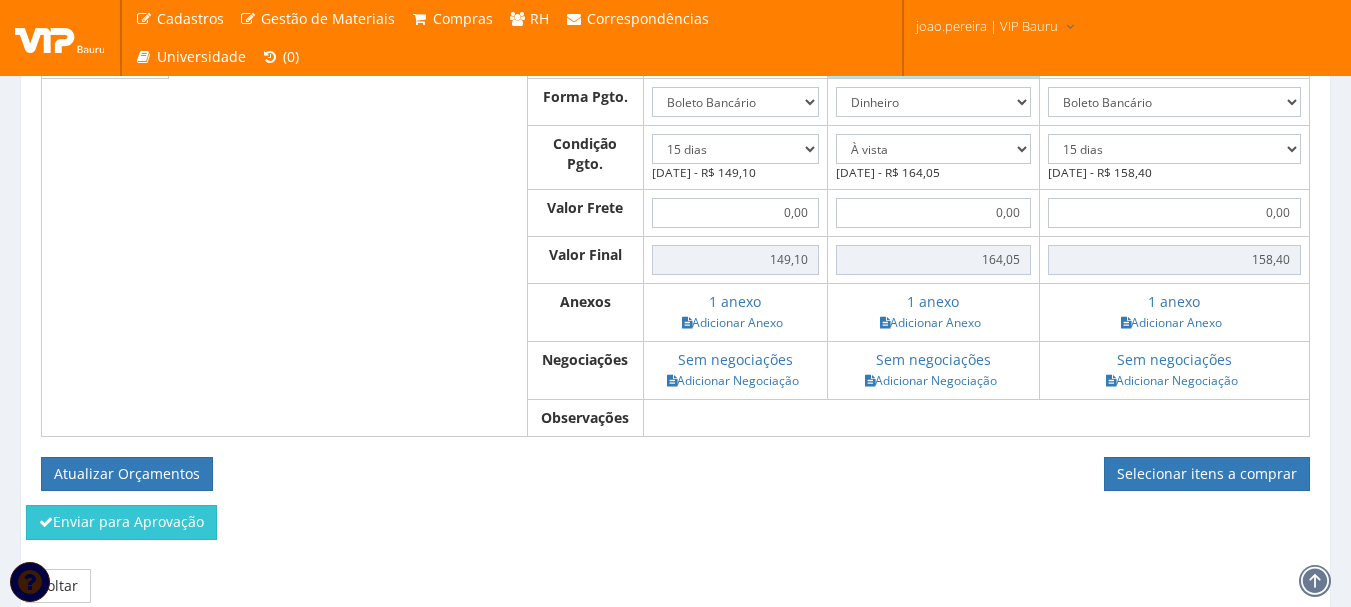 scroll, scrollTop: 1154, scrollLeft: 0, axis: vertical 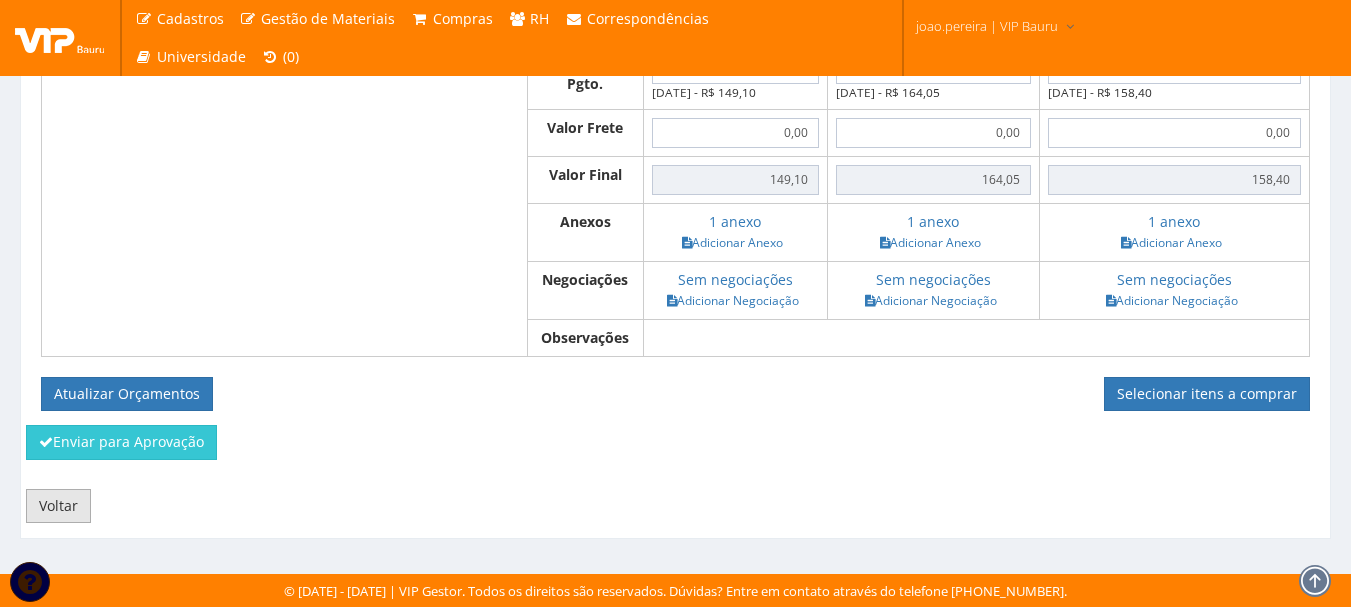 click on "Voltar" at bounding box center (58, 506) 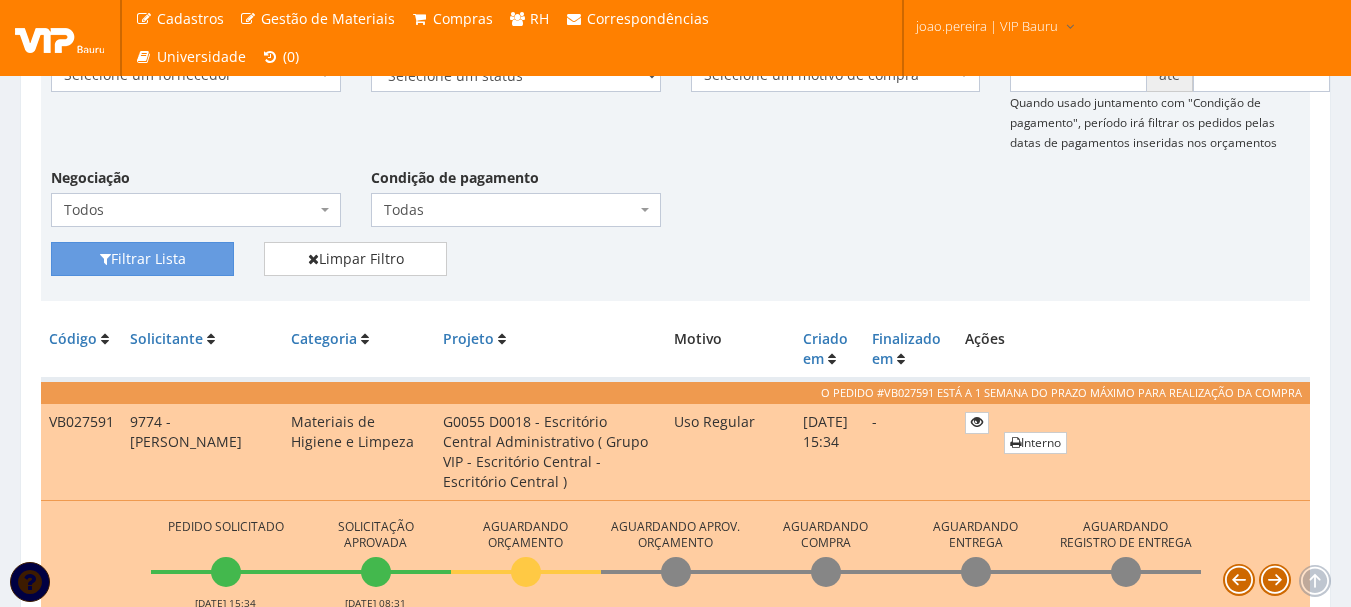 scroll, scrollTop: 100, scrollLeft: 0, axis: vertical 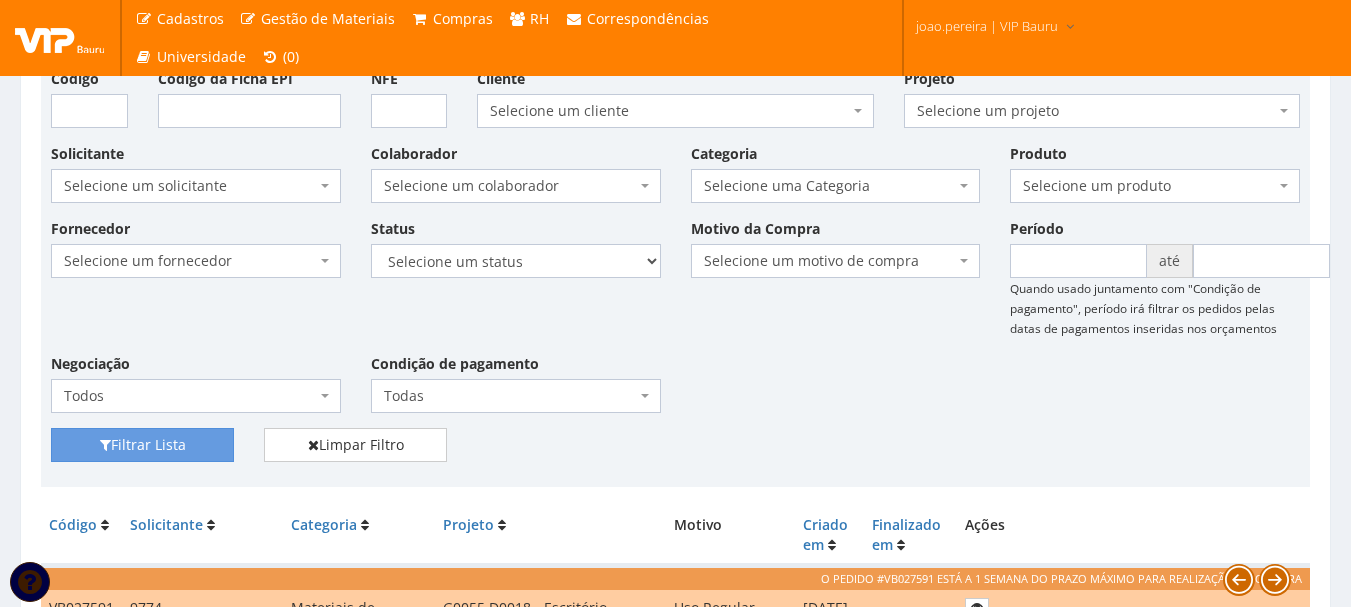 click on "Fornecedor
Selecione um fornecedor ******** ******** 1000 MARCAS BRASIL 123 MILHAS 2WD SOLUÇÕES E CONTROLES DE PRAGAS 4SHOW COMERCIO DE ELETRONICOS LTDA 50 Hotel A C A DIAS COMERCIAL A Centro Oeste Tubos e Conexões A F M DE MELO ME A FLORA SAVASSI LTDA A INDUSTRIAL A R G3 TELECOM ASSOCIADOS LTDA A Z ELETRICOS A. S. COELHO A.F.P. TRANSPORTES CONFIANCA LTDA A2L-EPI LTDA Abate Imunizacao de Ambientes e Servicos Ltda Abra Promocional Abrafer ABSOLUTA EQUIPAMENTOS E SERVICOS ABSOLUTTASHOP AC CARPINTARIA, REFORMAS EM GERAL Ac Coelho Acacia Medicina do Trabalho - Uberlândia MG ACACIA UBERABA MEDICINA DO TRABALHO Ação Med Acaso Impressões Acbz Importação e Comércio Ltda AÇO E AÇO VERGALHOES LTDA Açojota Bauru ACQUAECO WASH Adailton de Jesus Santos ADALBERTO CHAVES E CARIMBOS ADEGRAF ETIQUETAS ADESIVAS LTDA Adelpack Fitas Adesivas Adelson Feiras e Eventos LTDA ADEMAQ IND. E COM DE EQUIPAMENTOS PARA ESCRITÓRIO LTDA - EPP Ademar Pedro de Godoi - Me ADENILSON APARECIDO SILVEIRA E SOUZA ALIMPA" at bounding box center [675, 323] 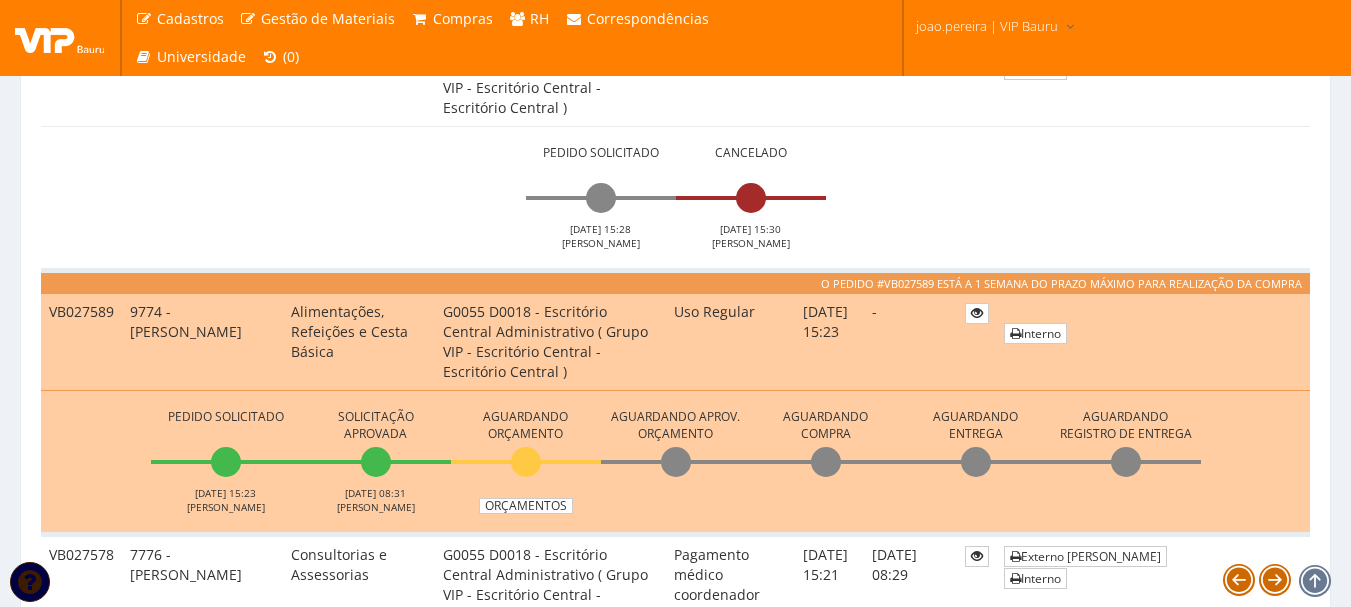 scroll, scrollTop: 1000, scrollLeft: 0, axis: vertical 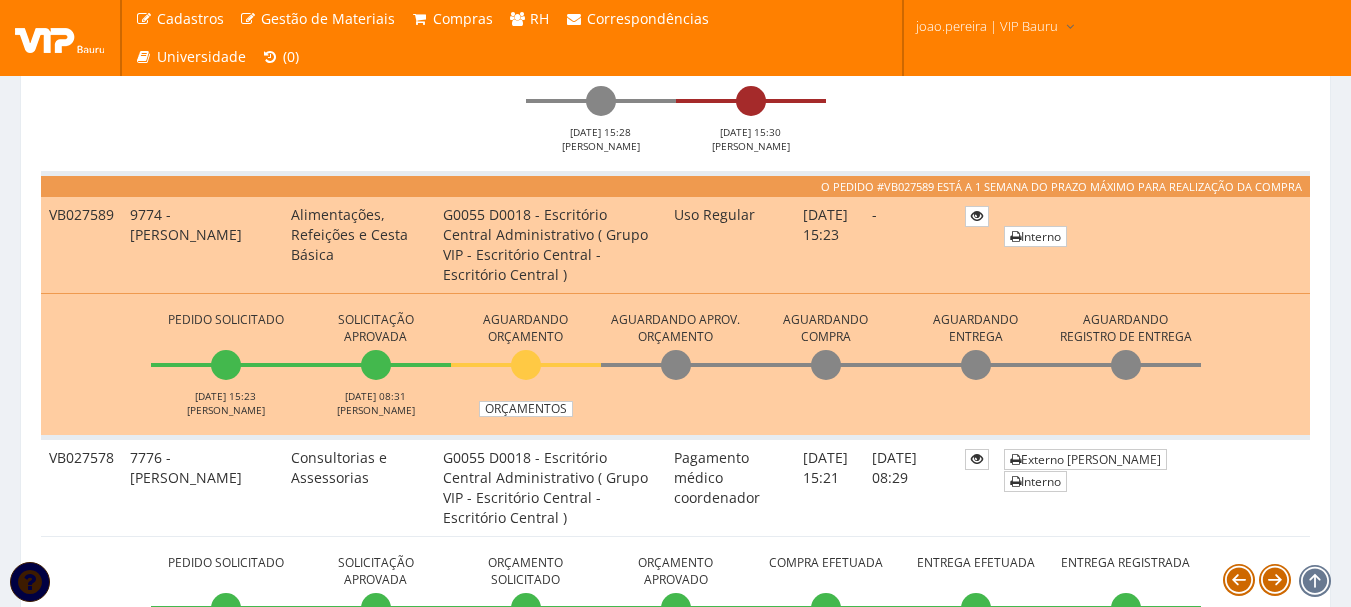 click on "07/07/2025 08:29" at bounding box center [910, 487] 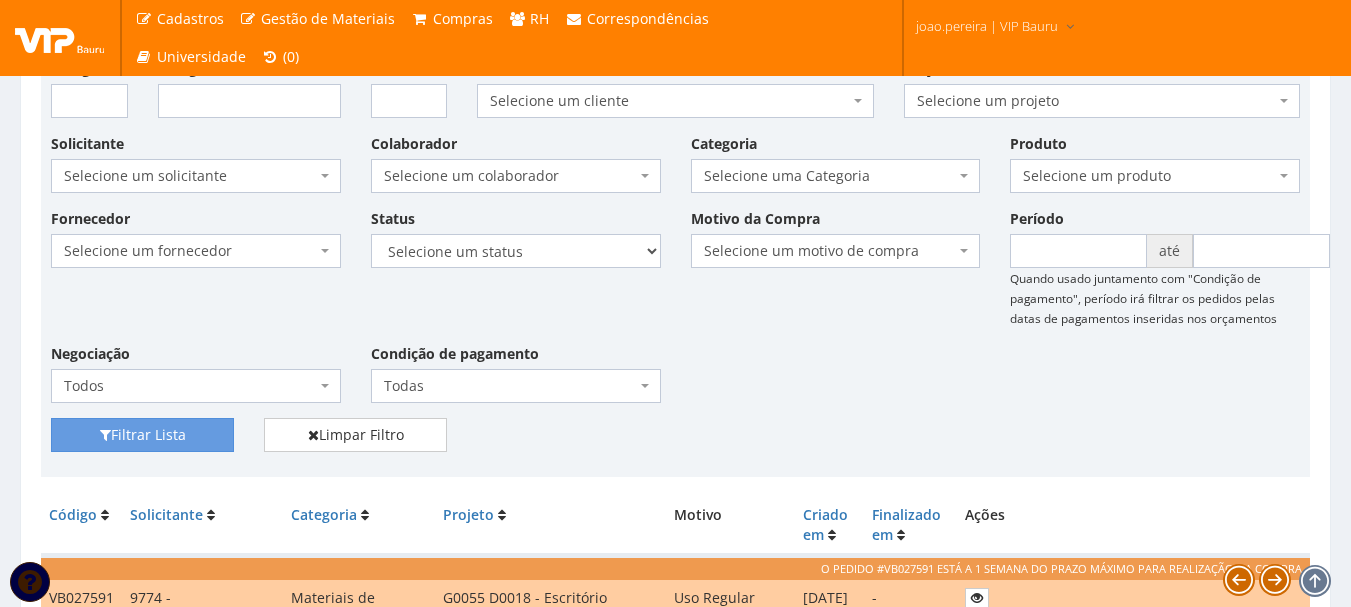 scroll, scrollTop: 0, scrollLeft: 0, axis: both 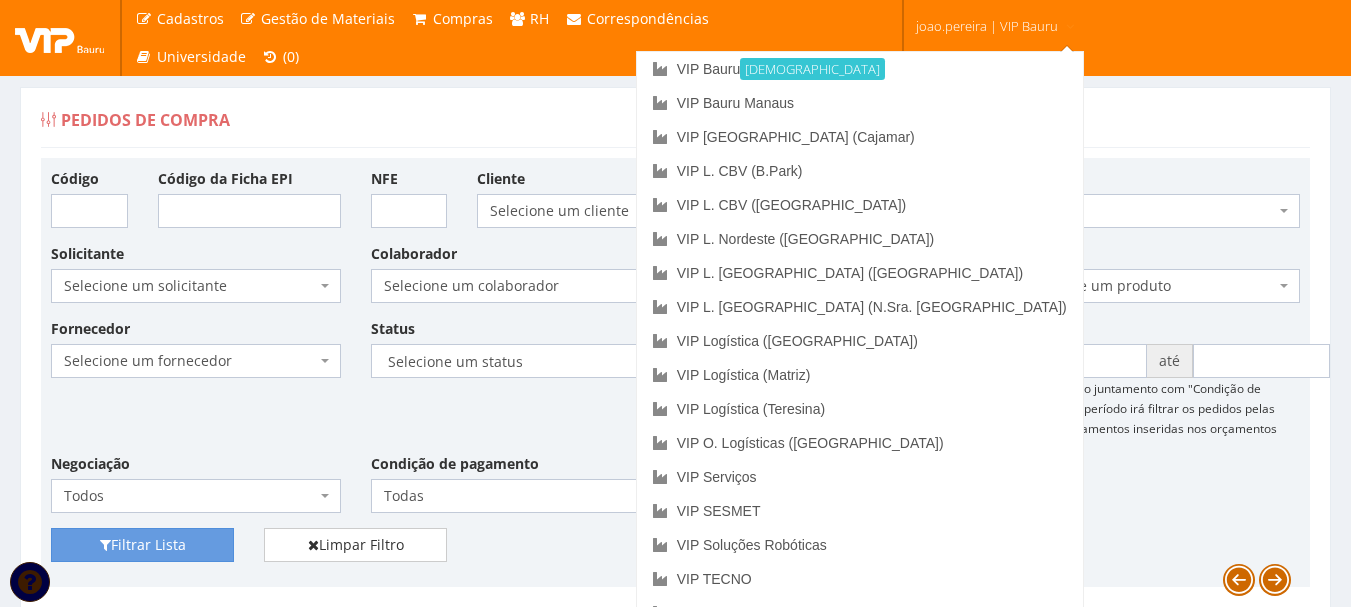 click on "joao.pereira | VIP Bauru" at bounding box center (996, 24) 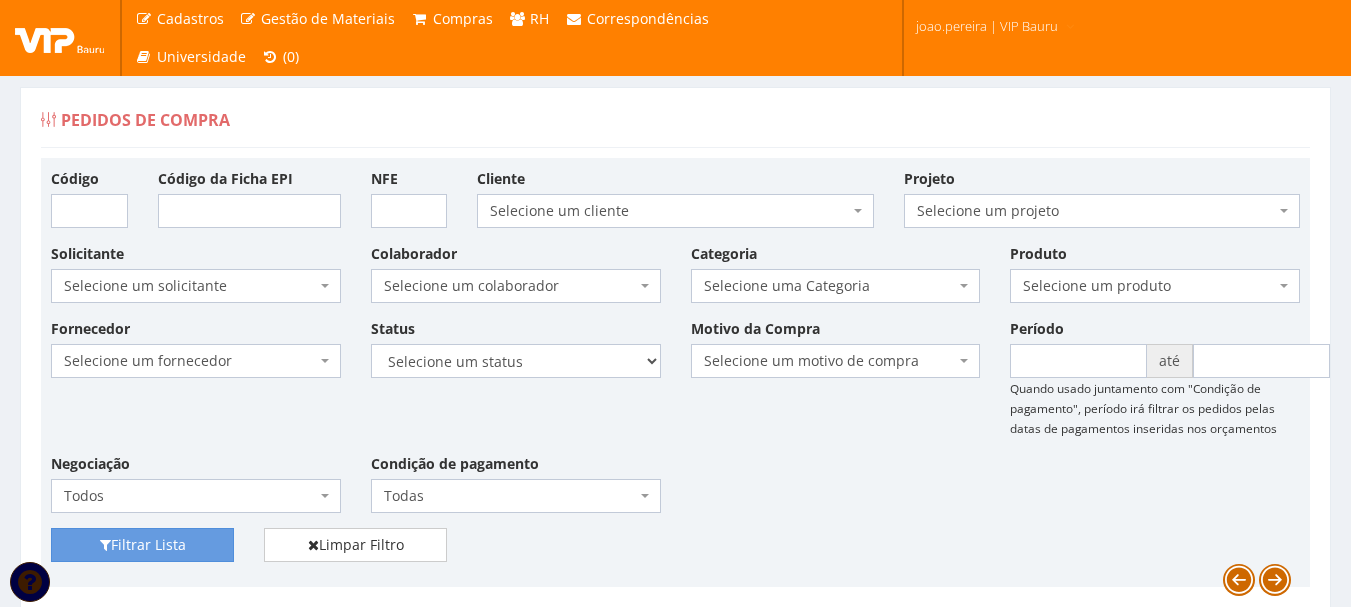 click on "joao.pereira | VIP Bauru" at bounding box center [996, 24] 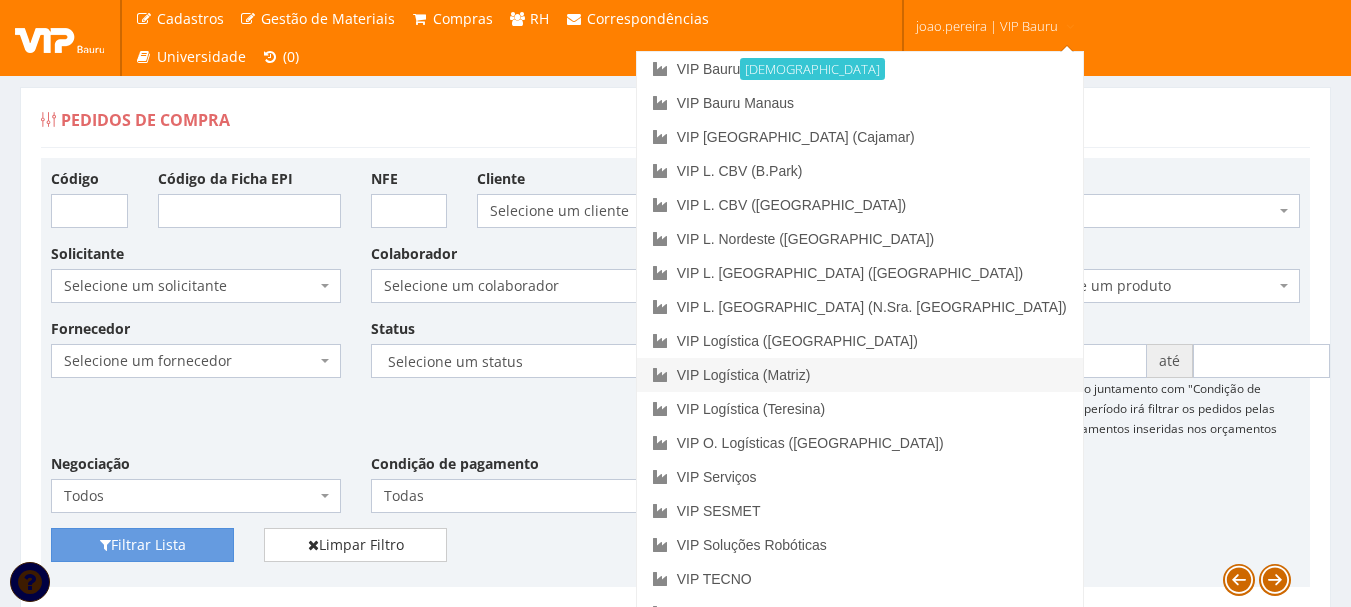 click on "VIP Logística (Matriz)" at bounding box center [860, 375] 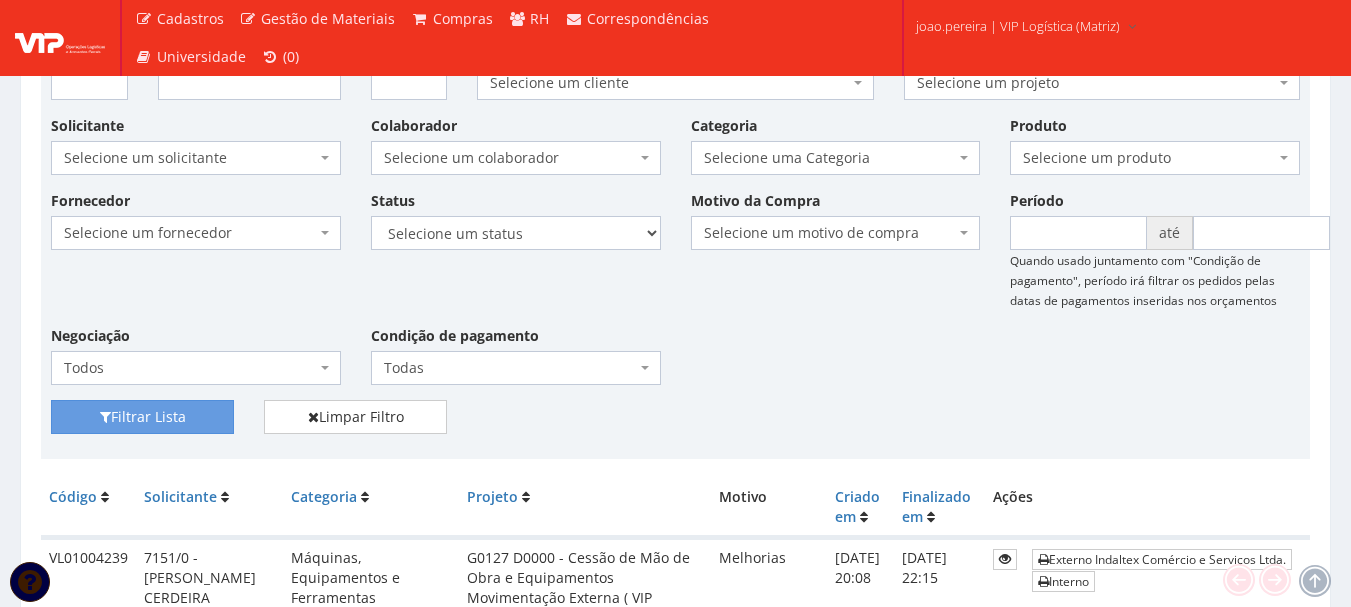 scroll, scrollTop: 0, scrollLeft: 0, axis: both 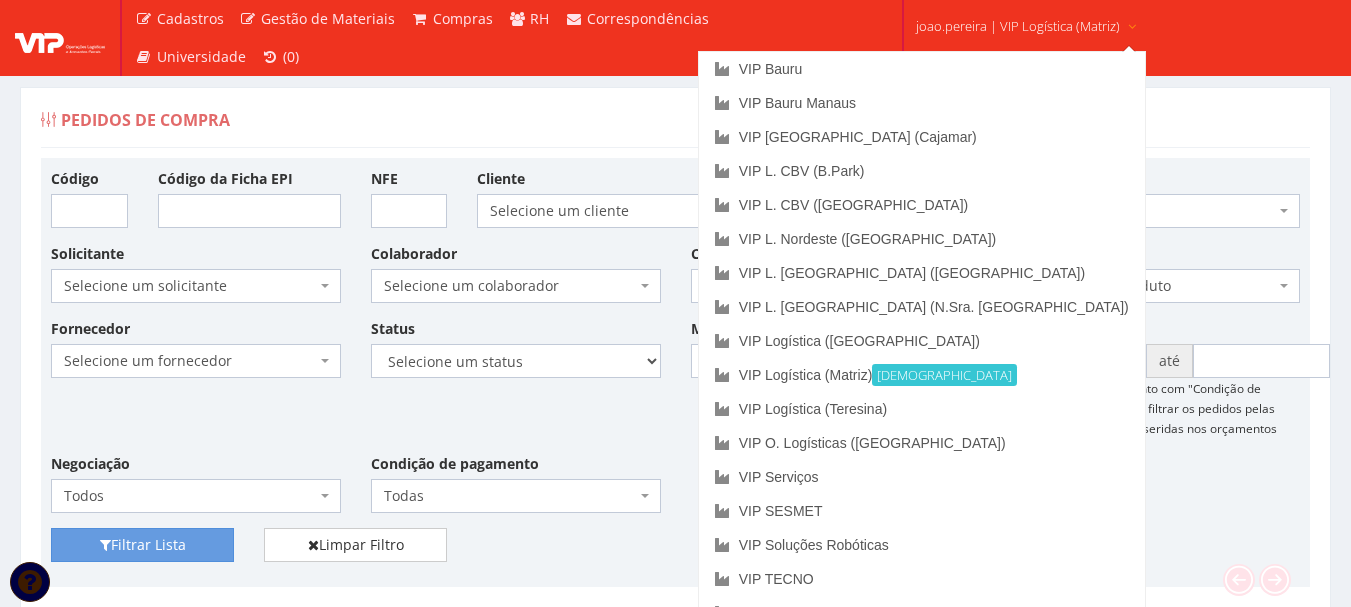 click at bounding box center (1132, 27) 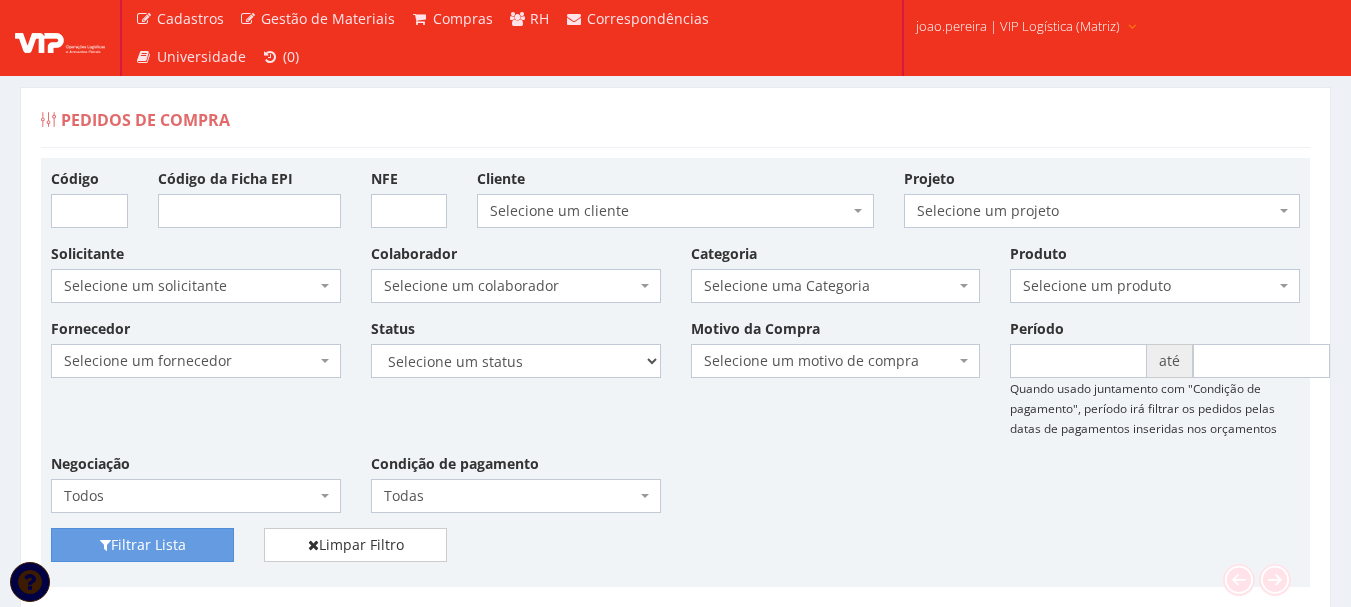 click on "joao.pereira | VIP Logística (Matriz)" at bounding box center [1027, 24] 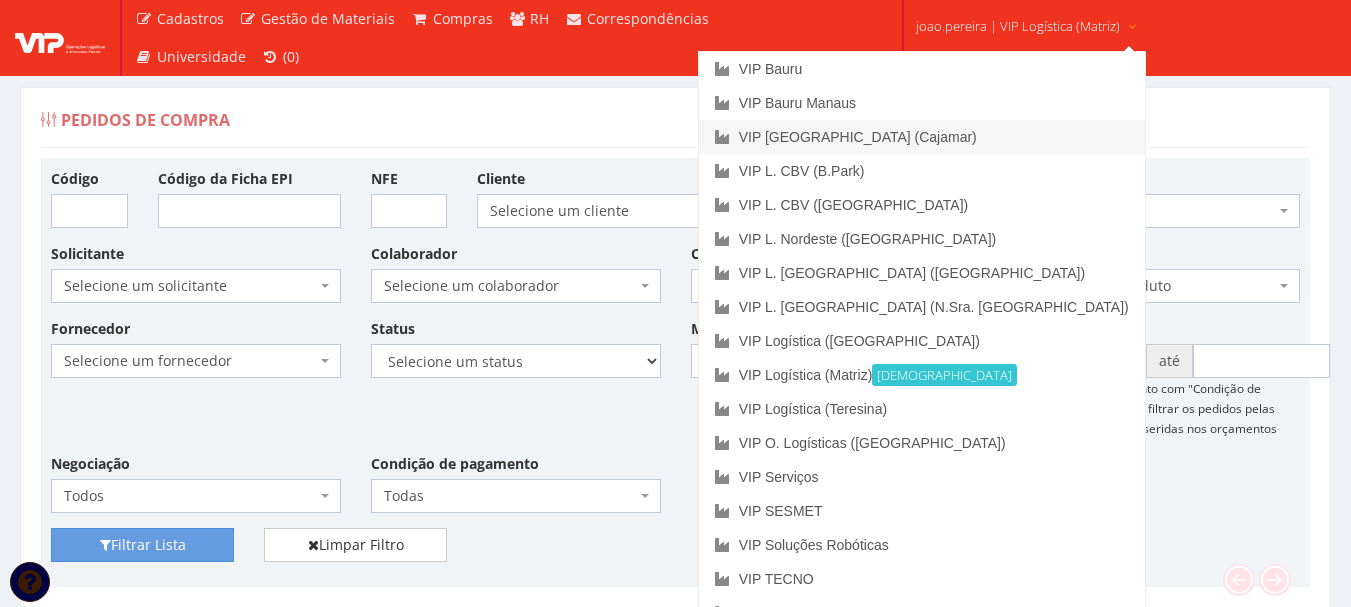 click on "VIP [GEOGRAPHIC_DATA] (Cajamar)" at bounding box center (922, 137) 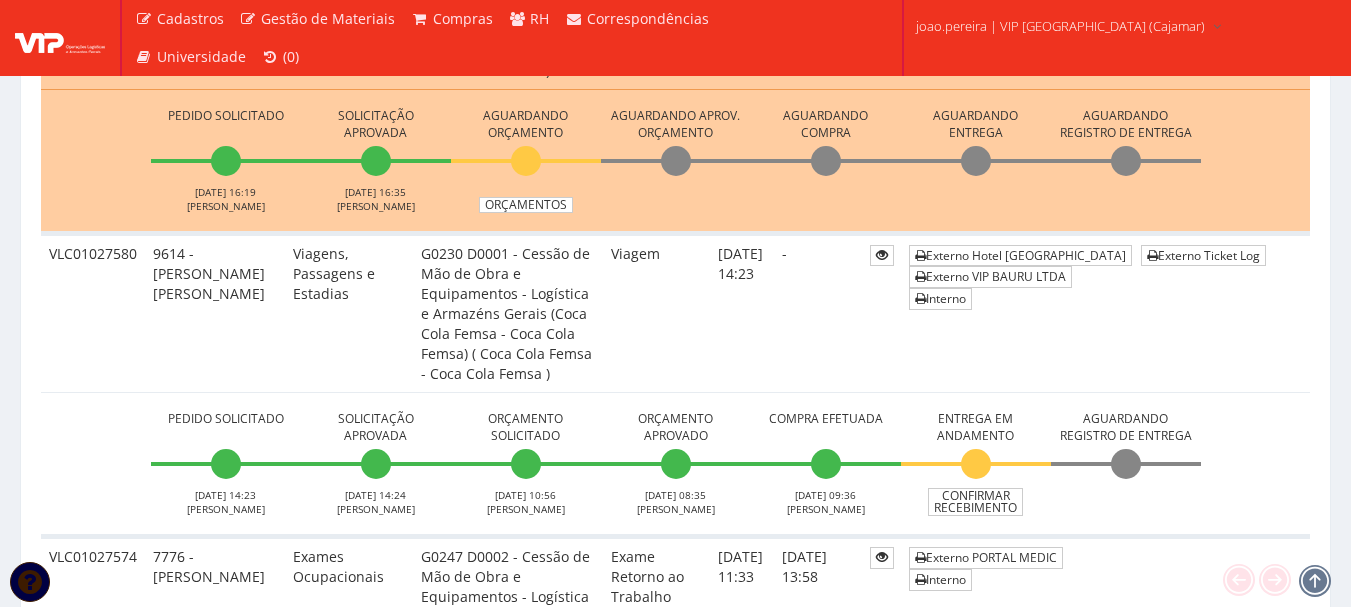 scroll, scrollTop: 1700, scrollLeft: 0, axis: vertical 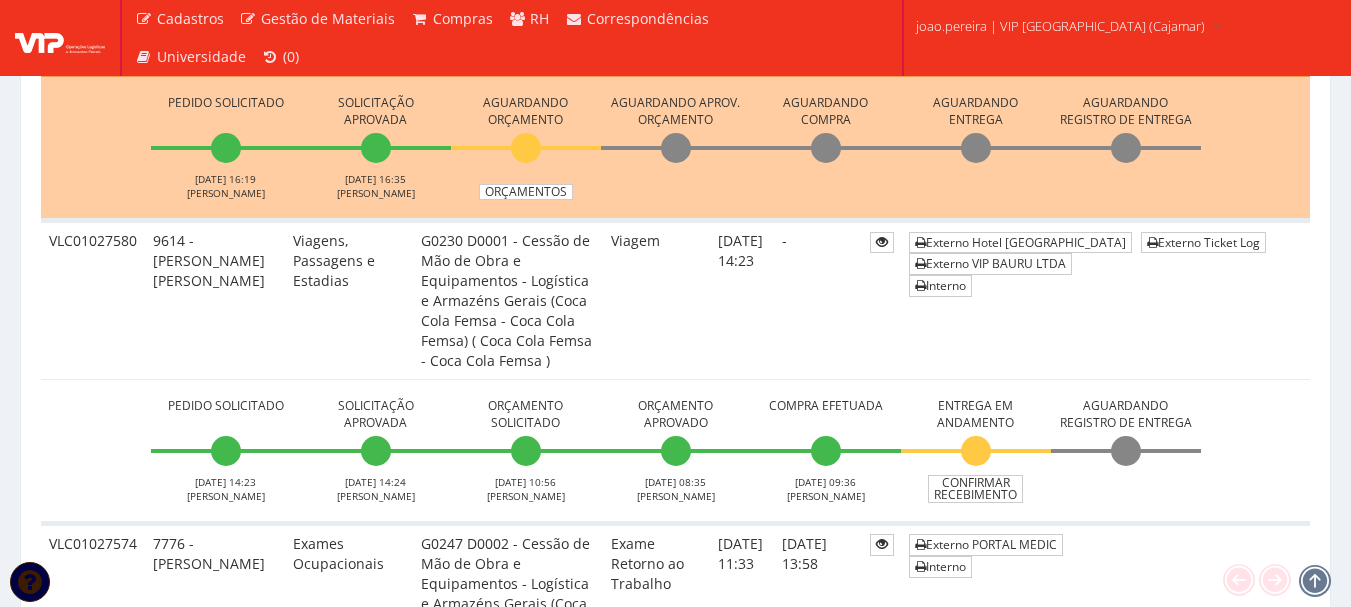 click on "VLC01027580" at bounding box center (93, 299) 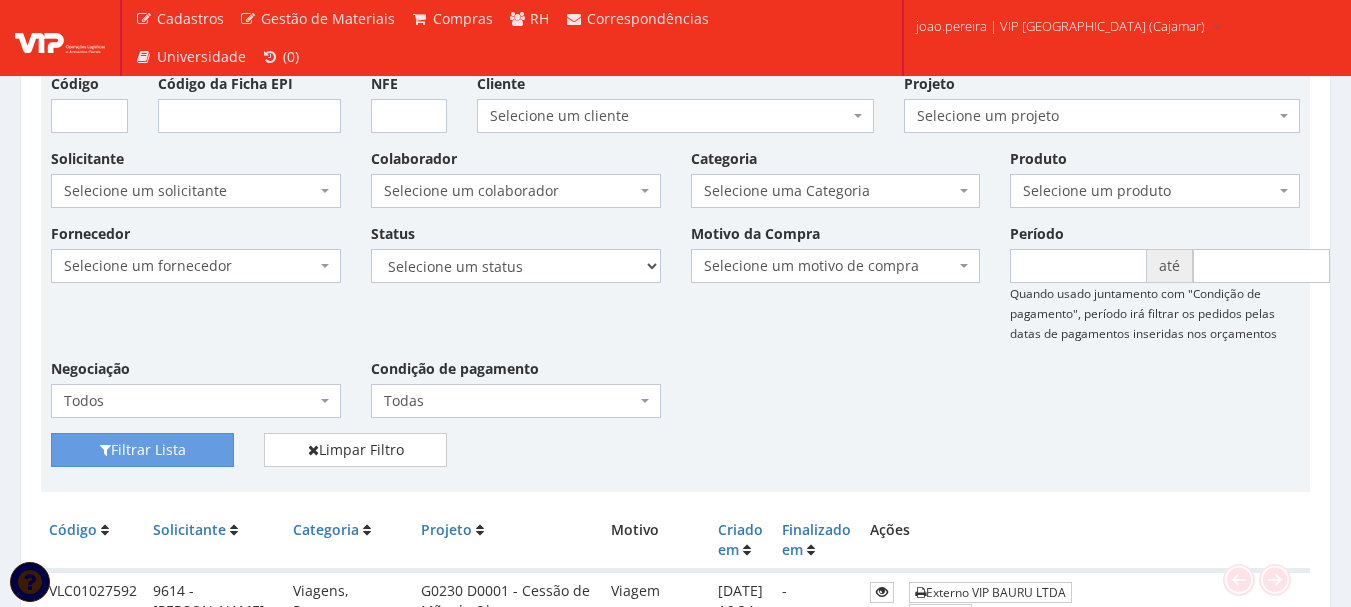 scroll, scrollTop: 0, scrollLeft: 0, axis: both 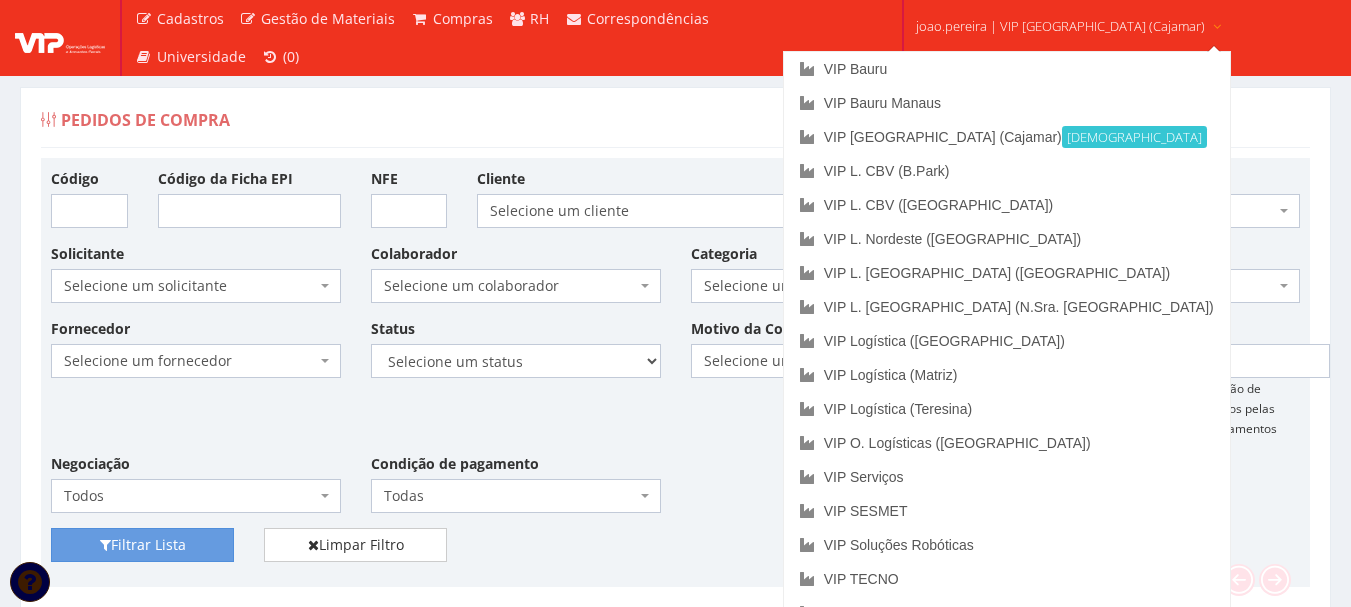click at bounding box center [1217, 27] 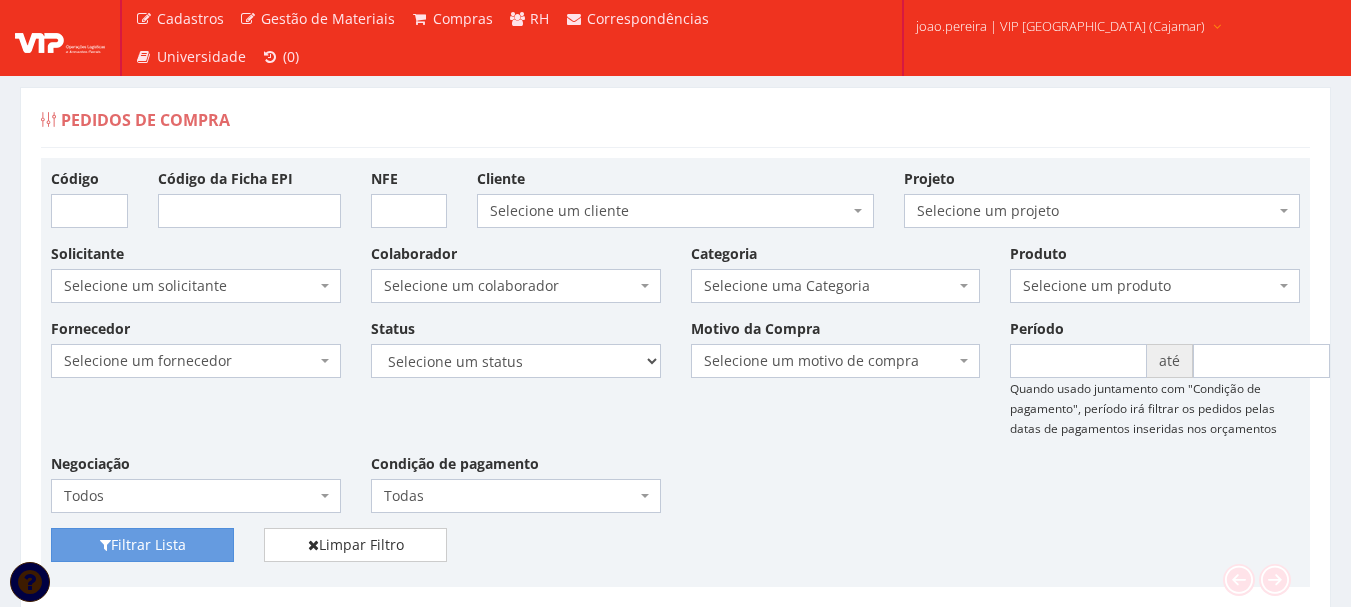 click at bounding box center (1217, 27) 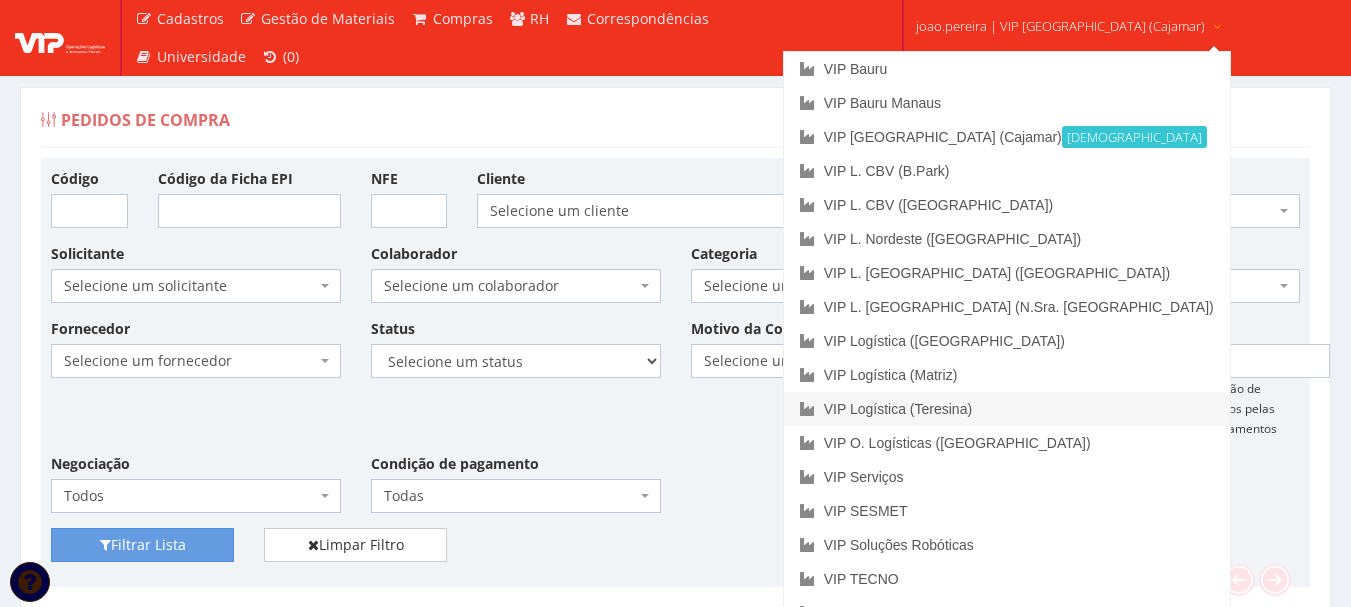 click on "VIP Logística (Teresina)" at bounding box center (1007, 409) 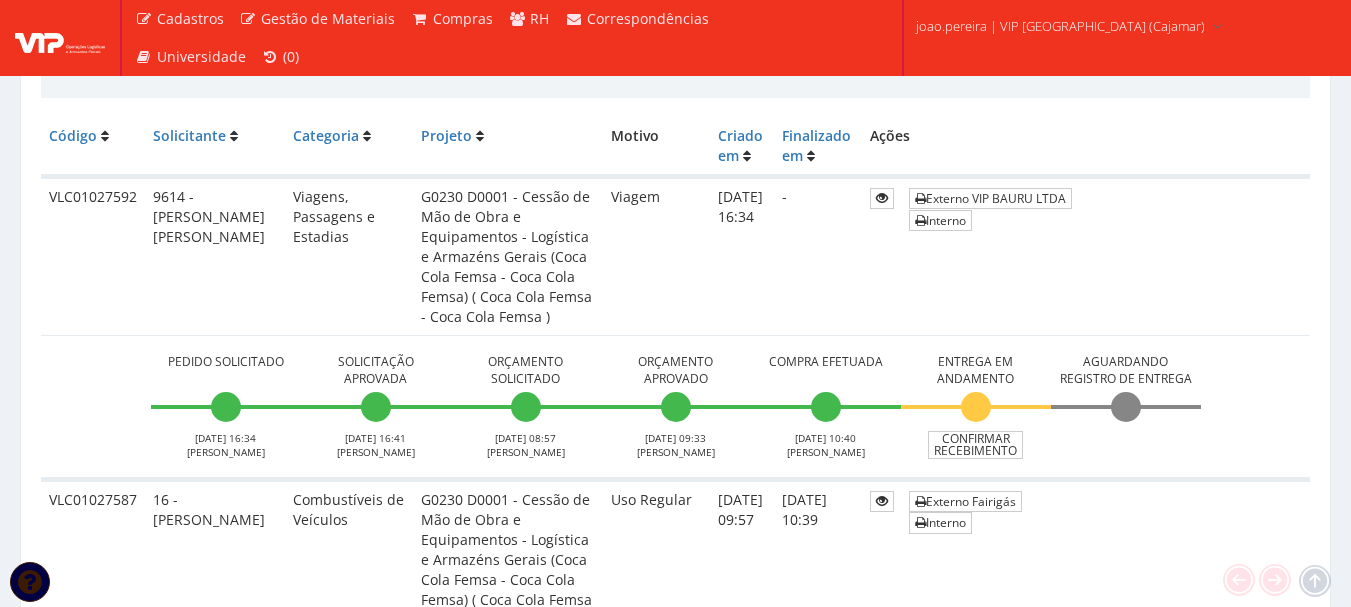 scroll, scrollTop: 500, scrollLeft: 0, axis: vertical 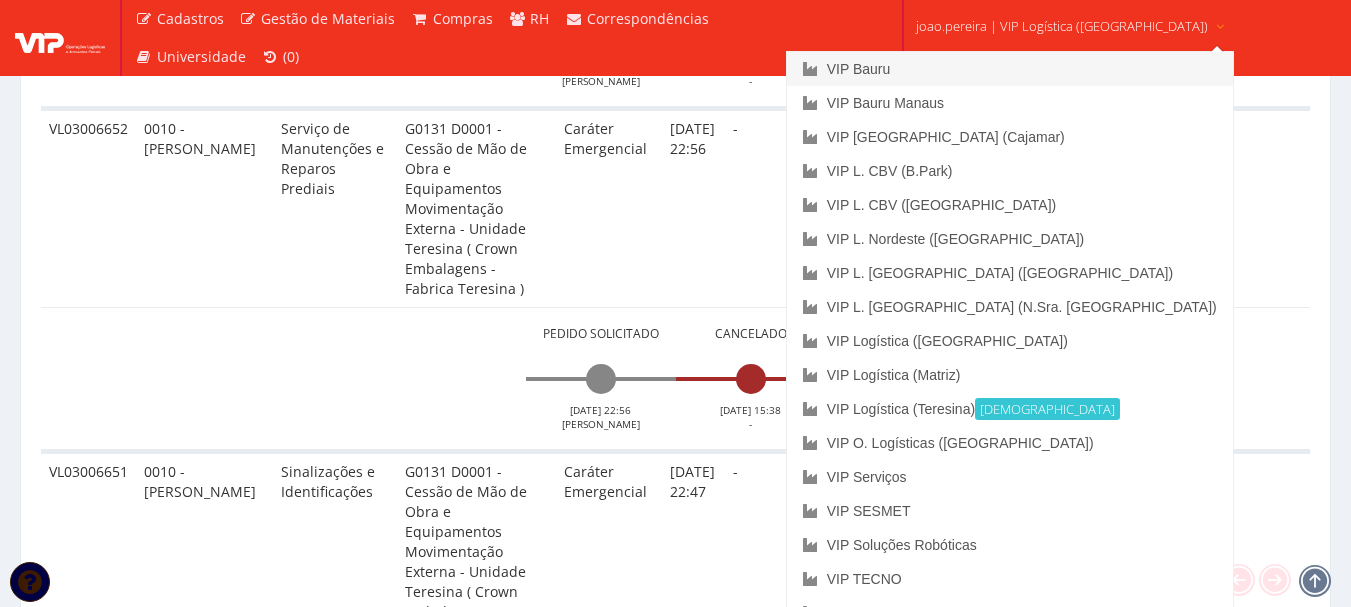 click on "VIP Bauru" at bounding box center (1010, 69) 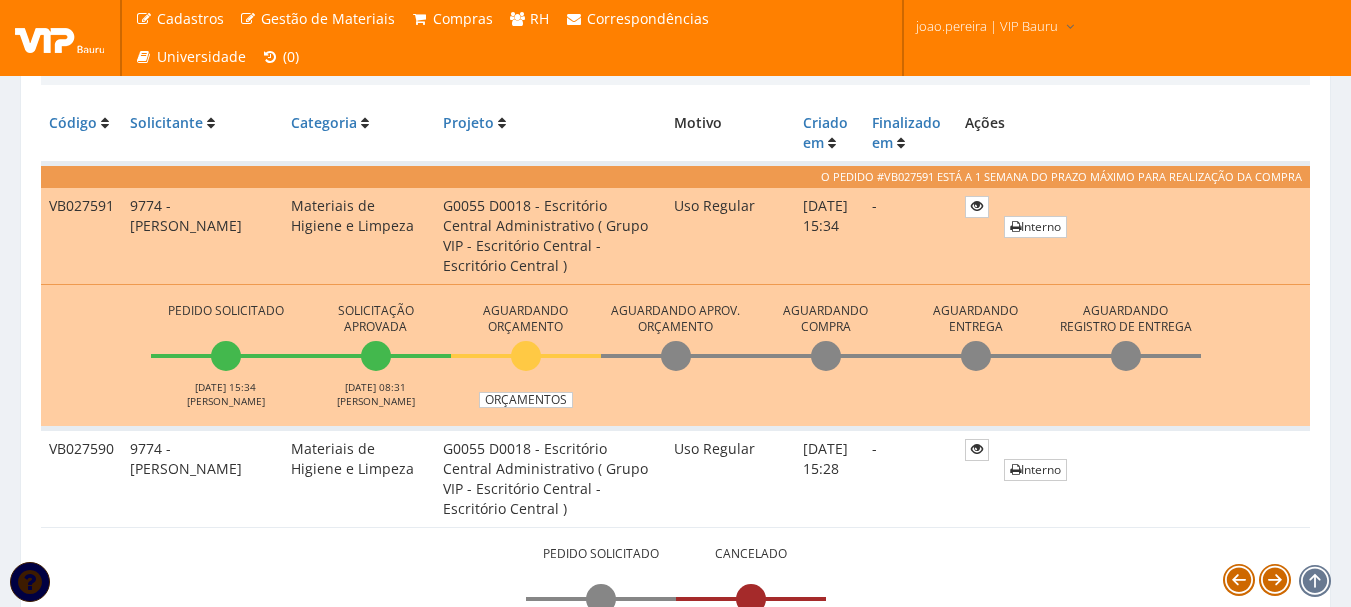 scroll, scrollTop: 500, scrollLeft: 0, axis: vertical 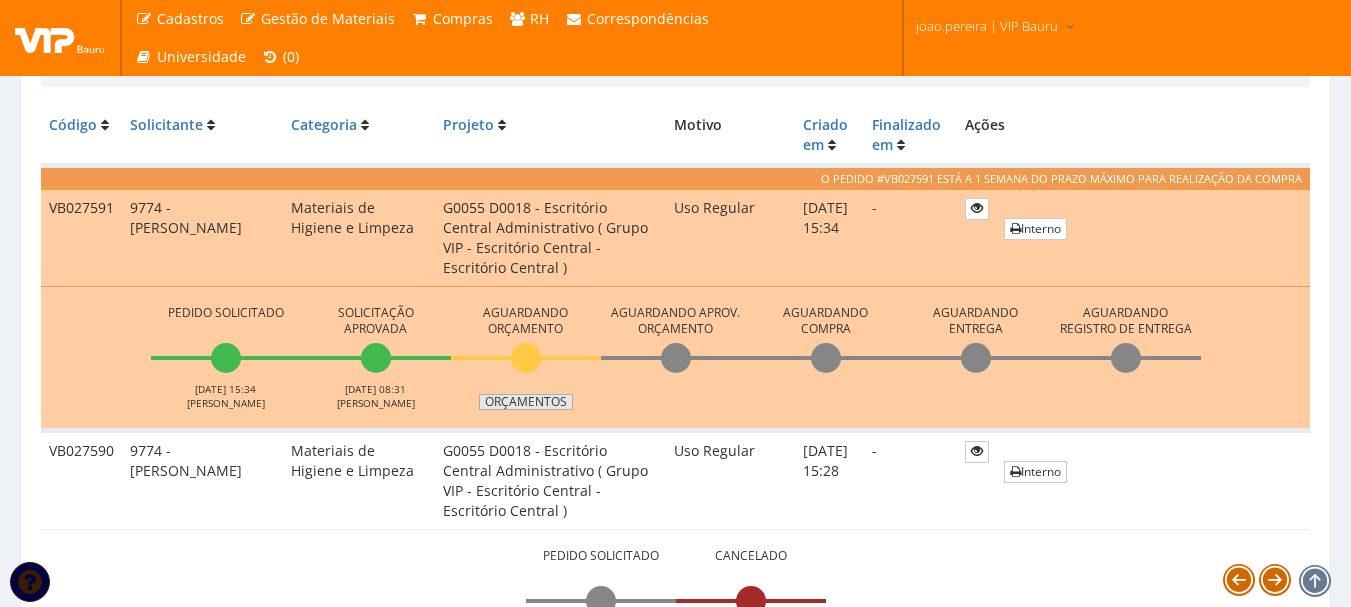 click on "Orçamentos" at bounding box center [526, 402] 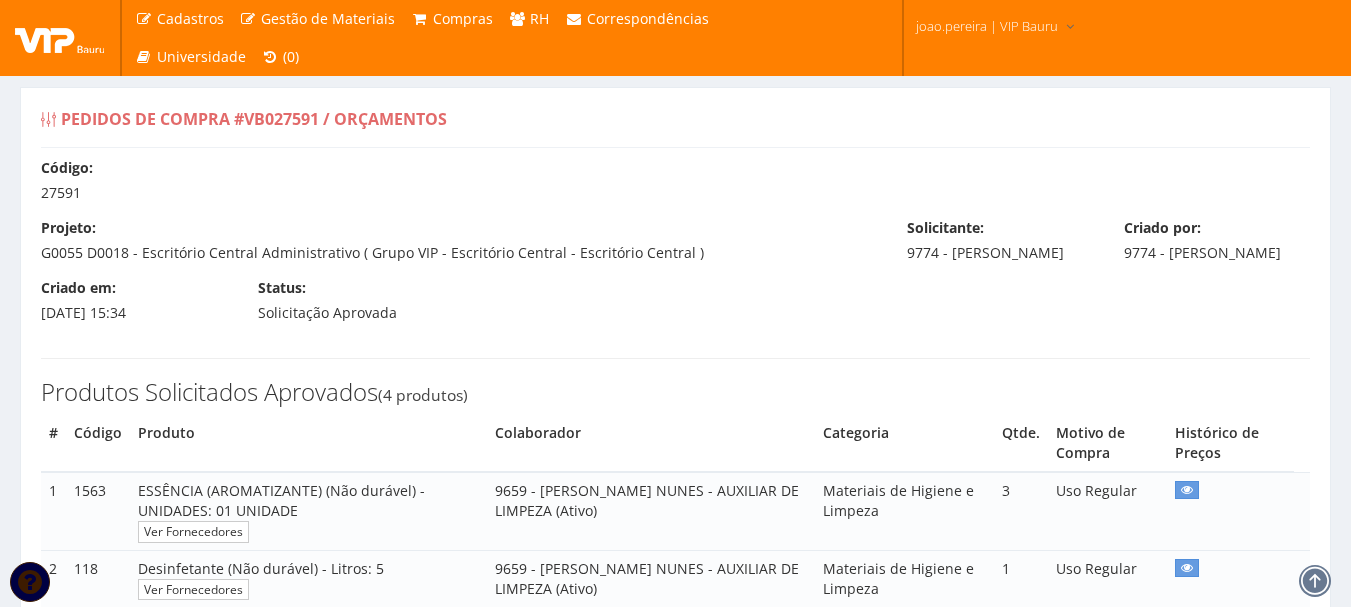 select on "15" 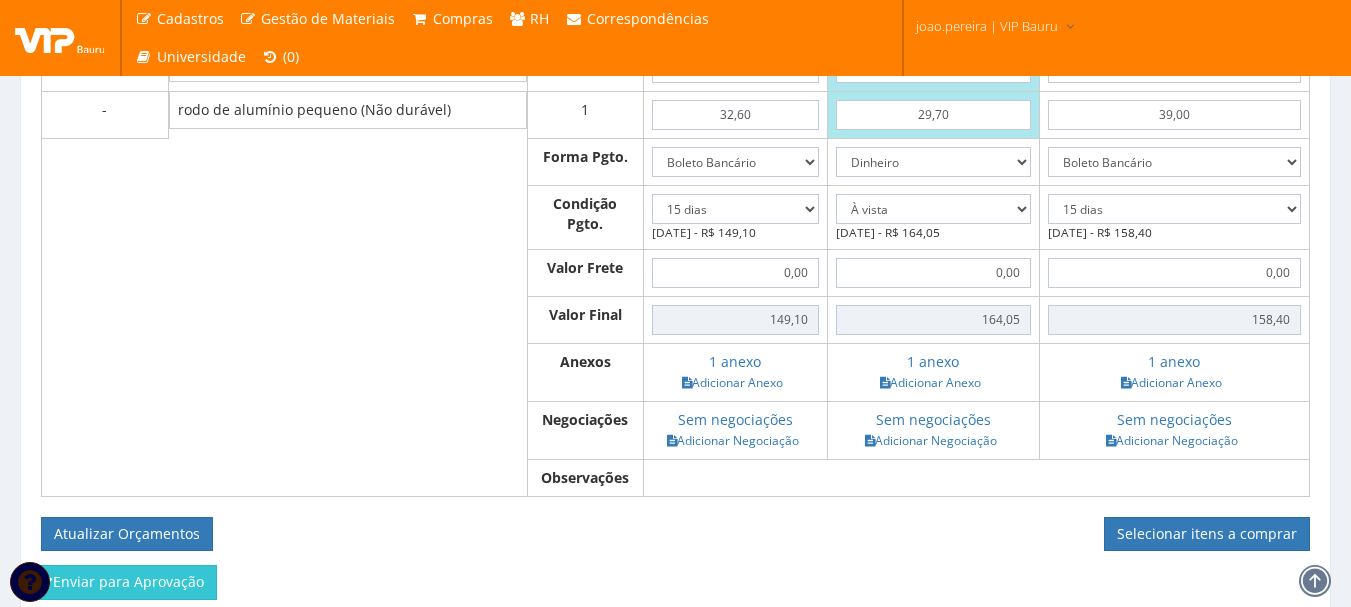 scroll, scrollTop: 1000, scrollLeft: 0, axis: vertical 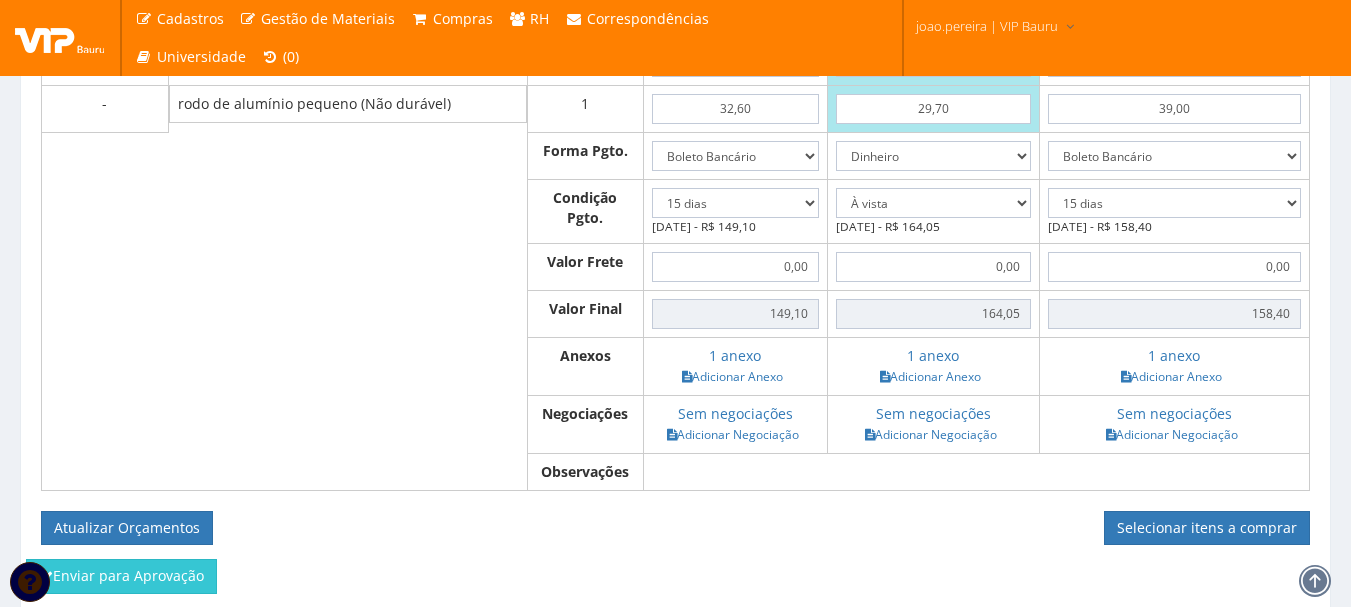 click on "Orçamentos  (- Esconder)
CA do Produto  Consultar
Produtos
Qtde
DG Clean
14,50 13,65 13,80" at bounding box center (675, 189) 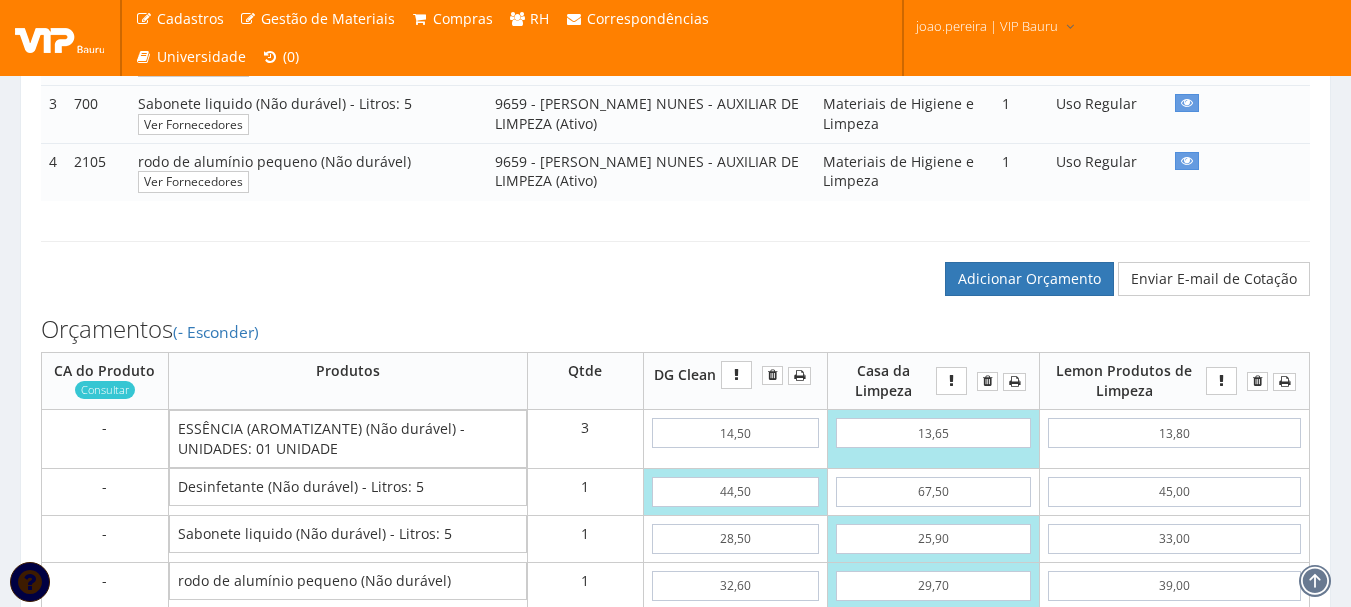 scroll, scrollTop: 700, scrollLeft: 0, axis: vertical 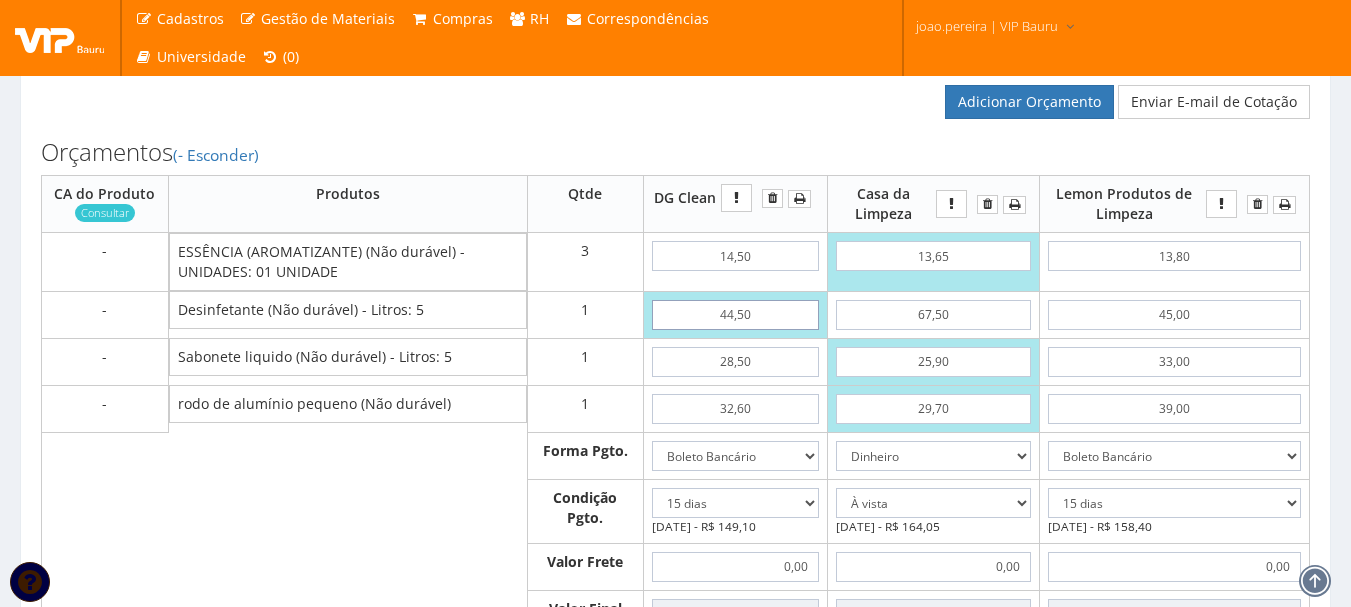 click on "44,50" at bounding box center [735, 315] 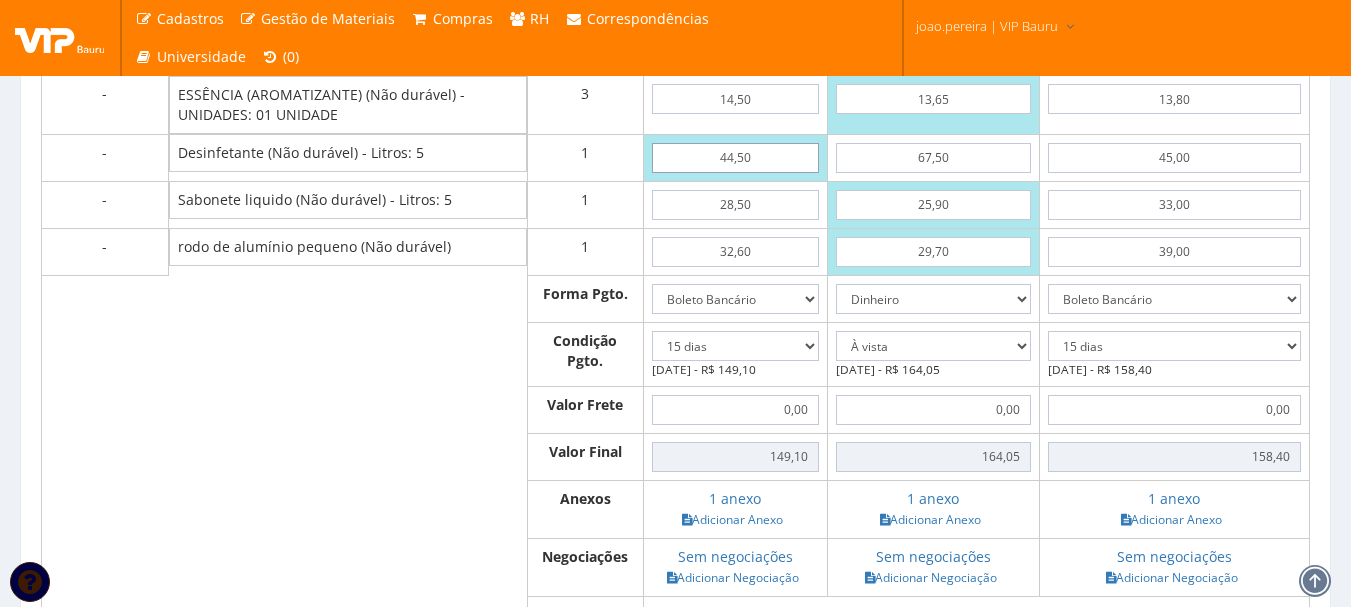 scroll, scrollTop: 700, scrollLeft: 0, axis: vertical 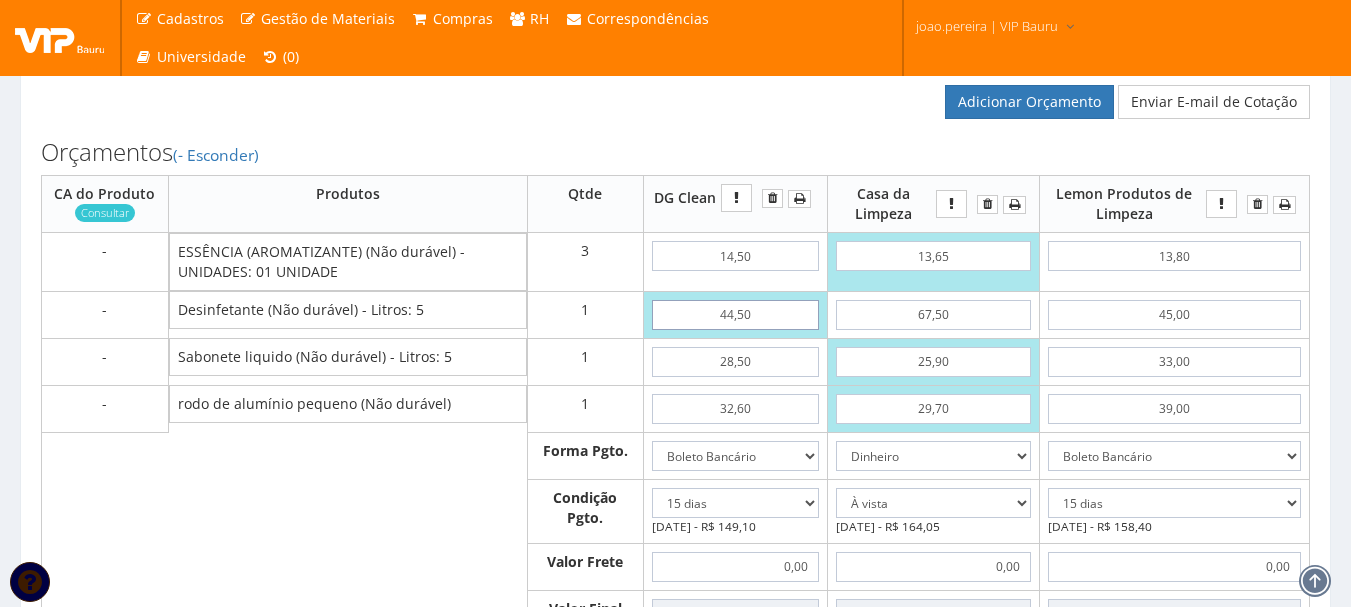 drag, startPoint x: 769, startPoint y: 338, endPoint x: 664, endPoint y: 341, distance: 105.04285 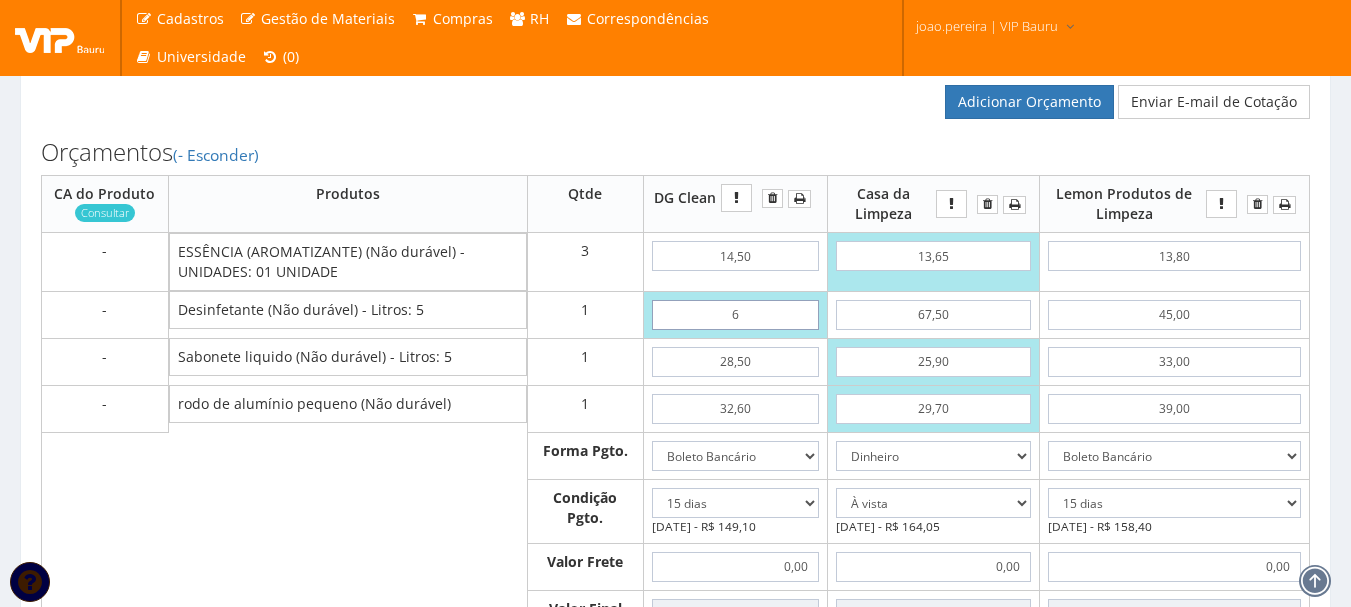 type on "110,60" 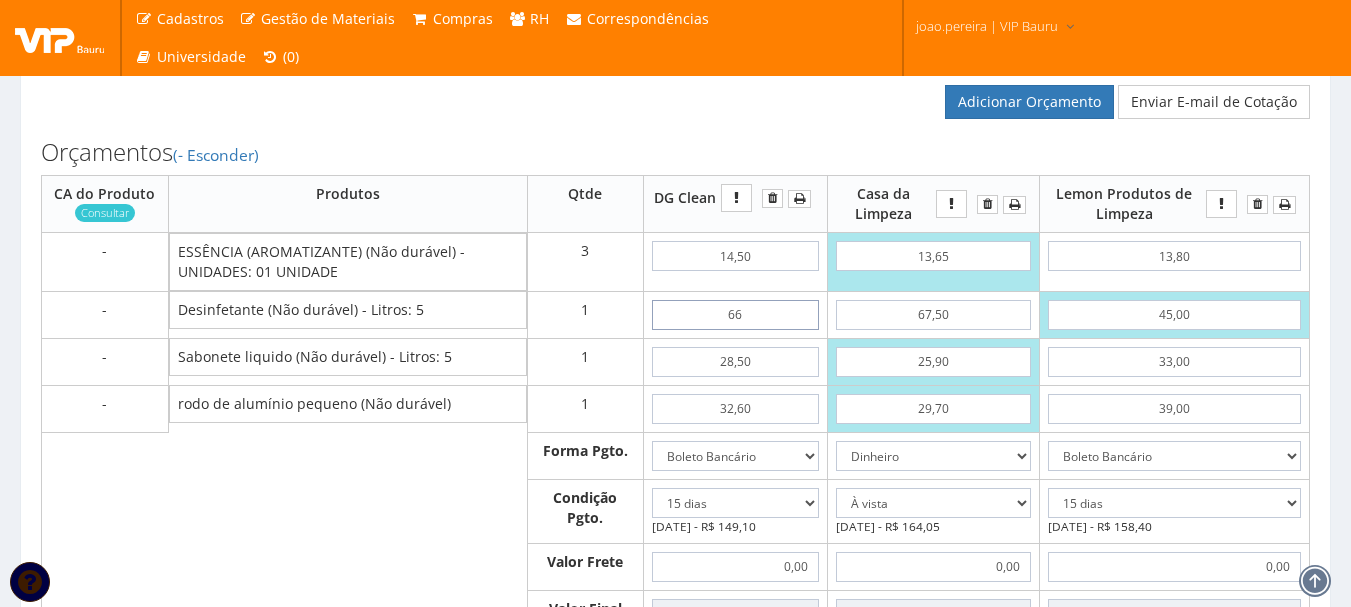 type on "170,60" 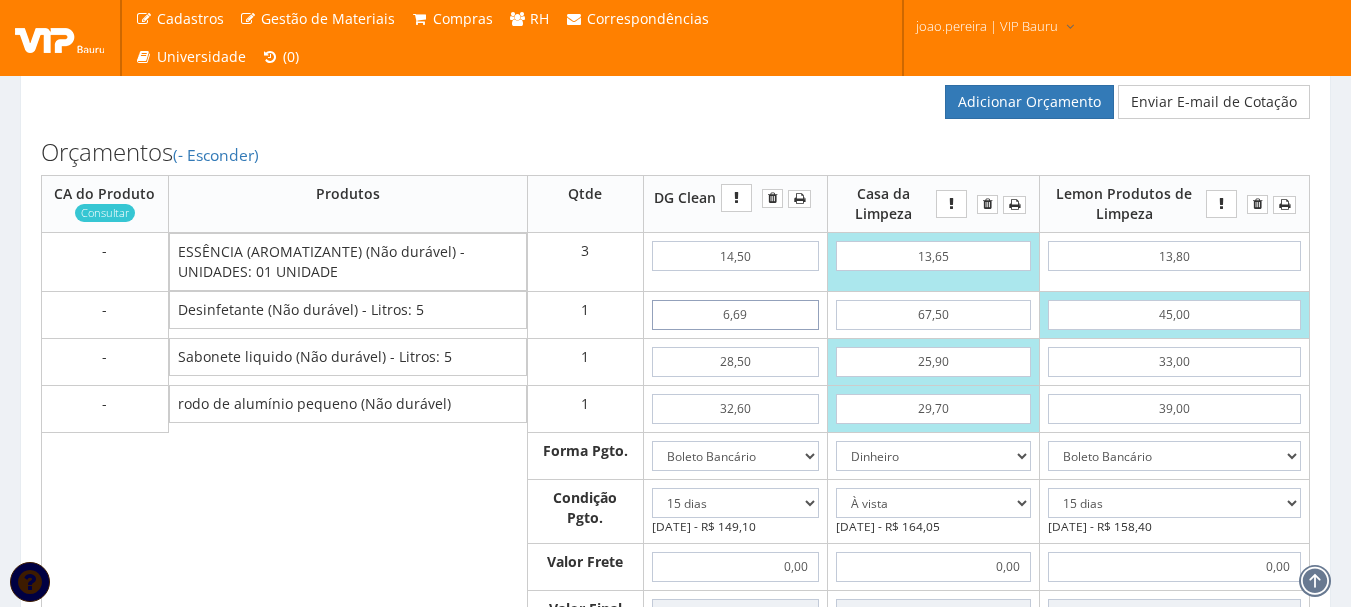 type on "111,29" 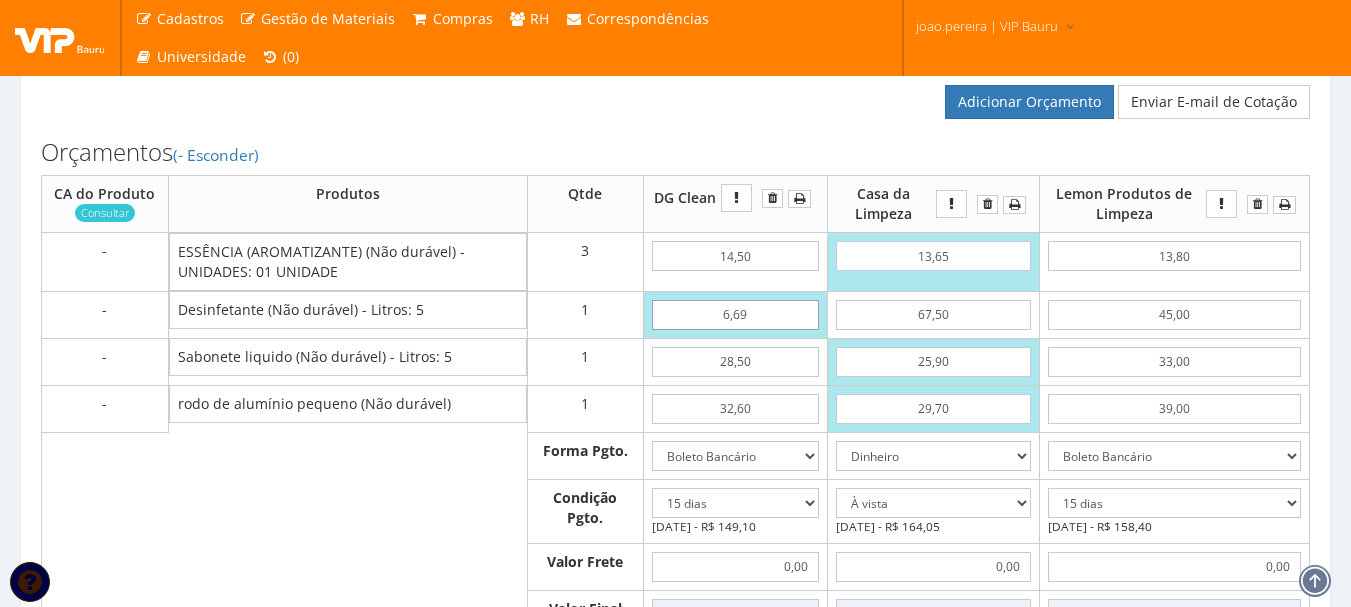 type on "66,90" 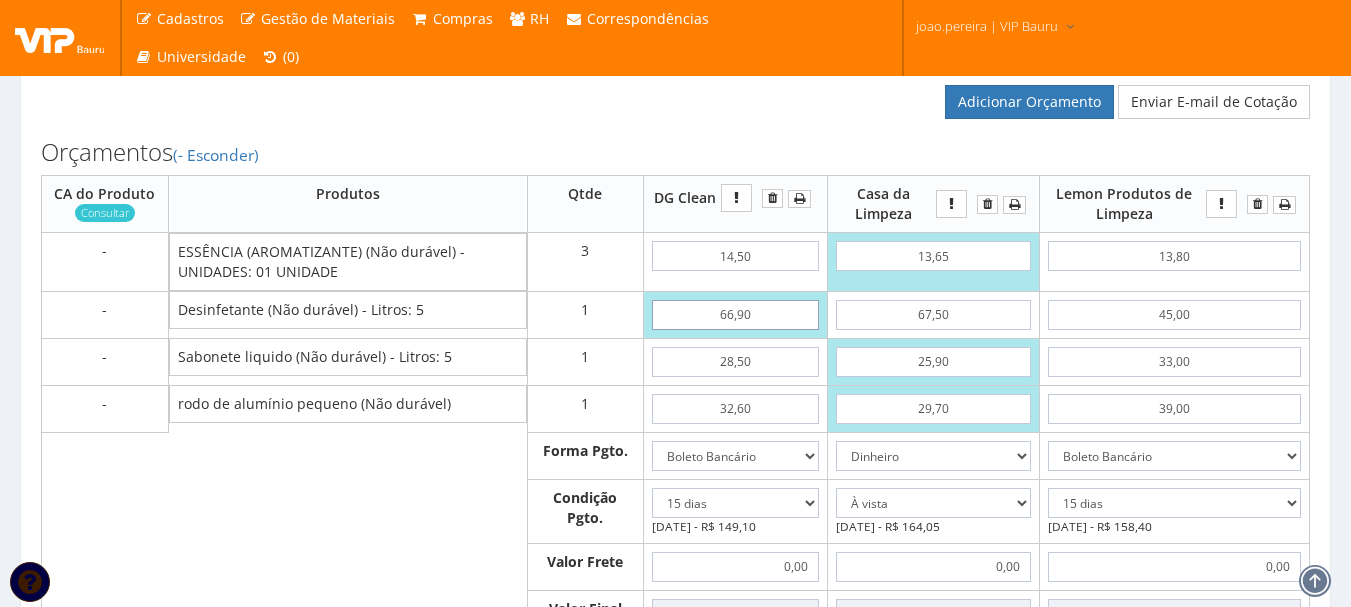 type on "171,50" 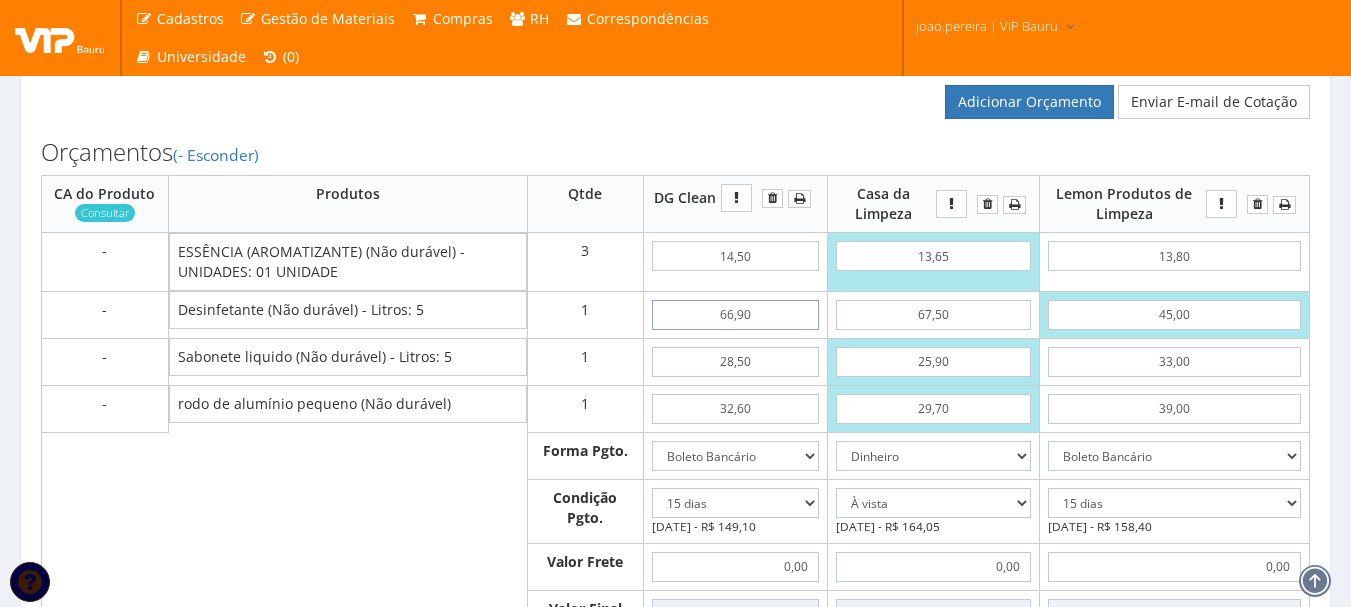 type on "66,90" 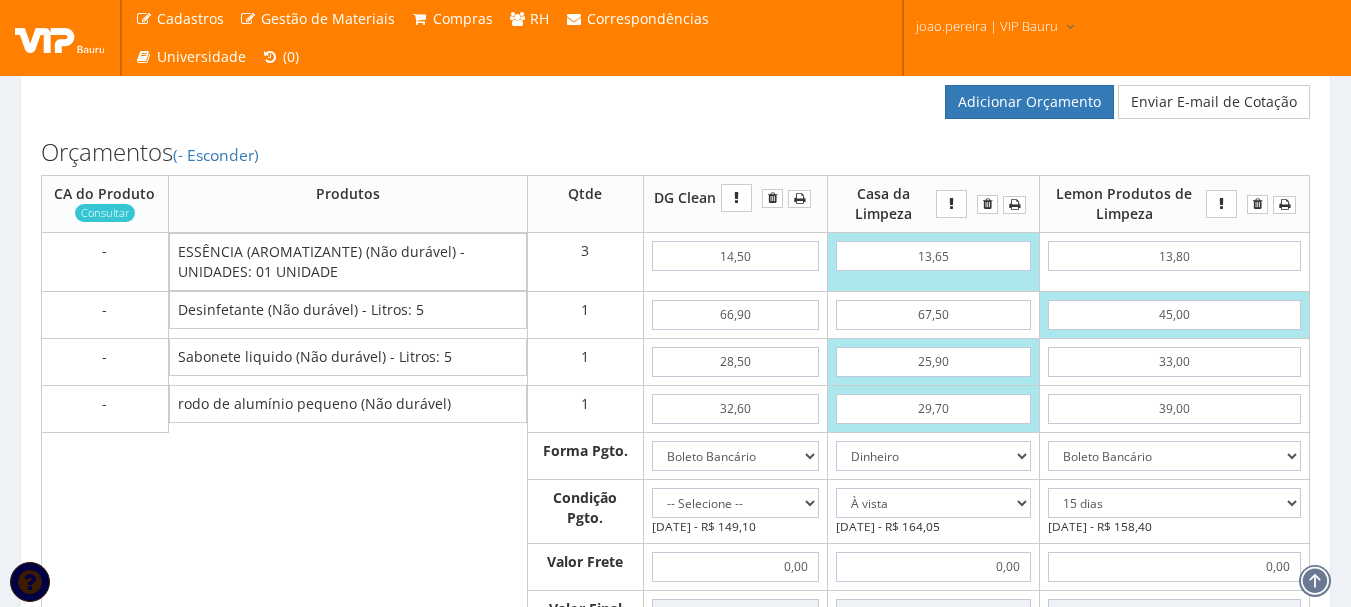 click on "28,50" at bounding box center [735, 361] 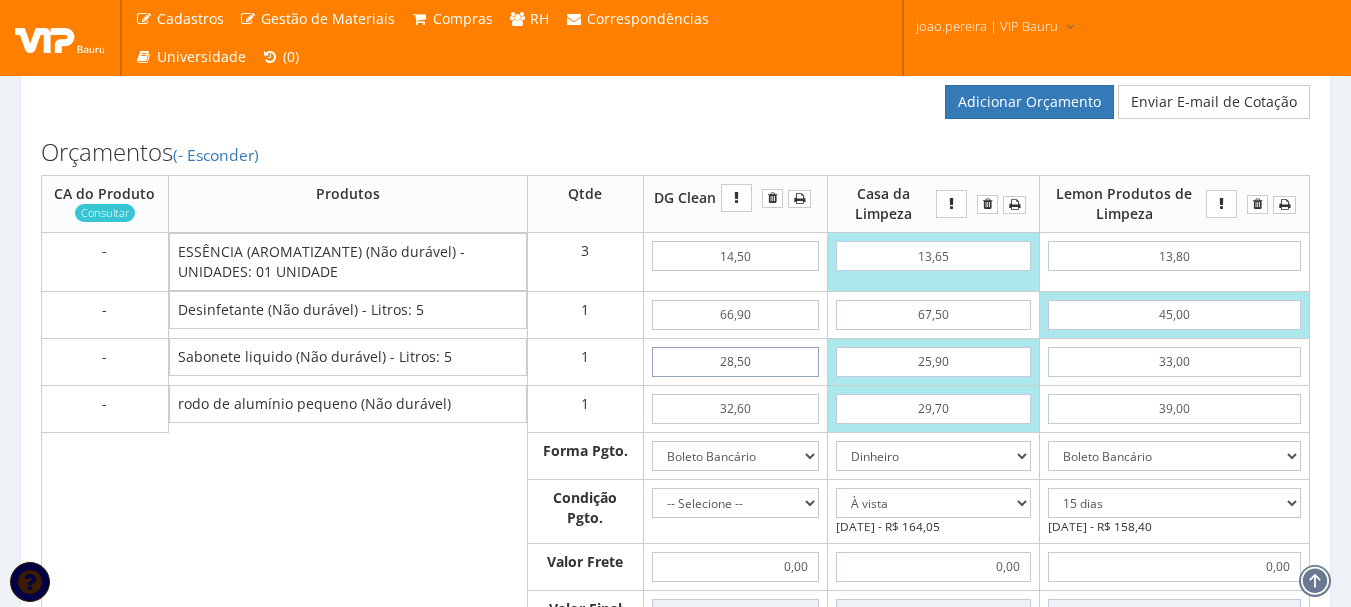 click on "28,50" at bounding box center [735, 362] 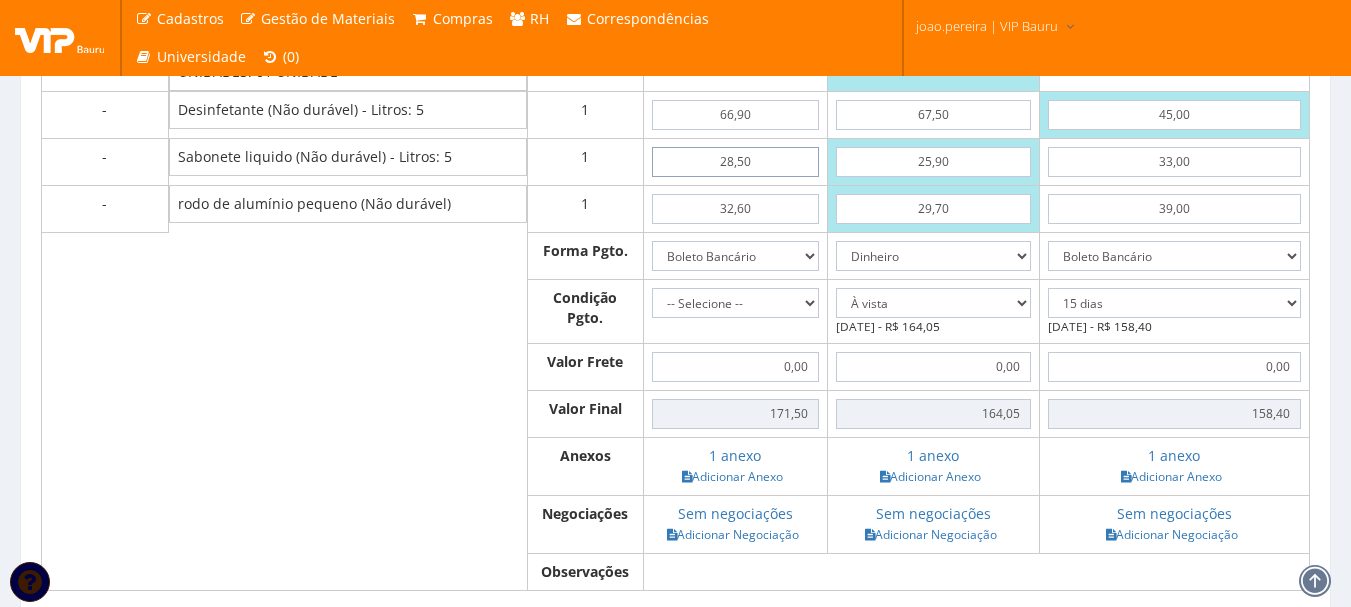 scroll, scrollTop: 1154, scrollLeft: 0, axis: vertical 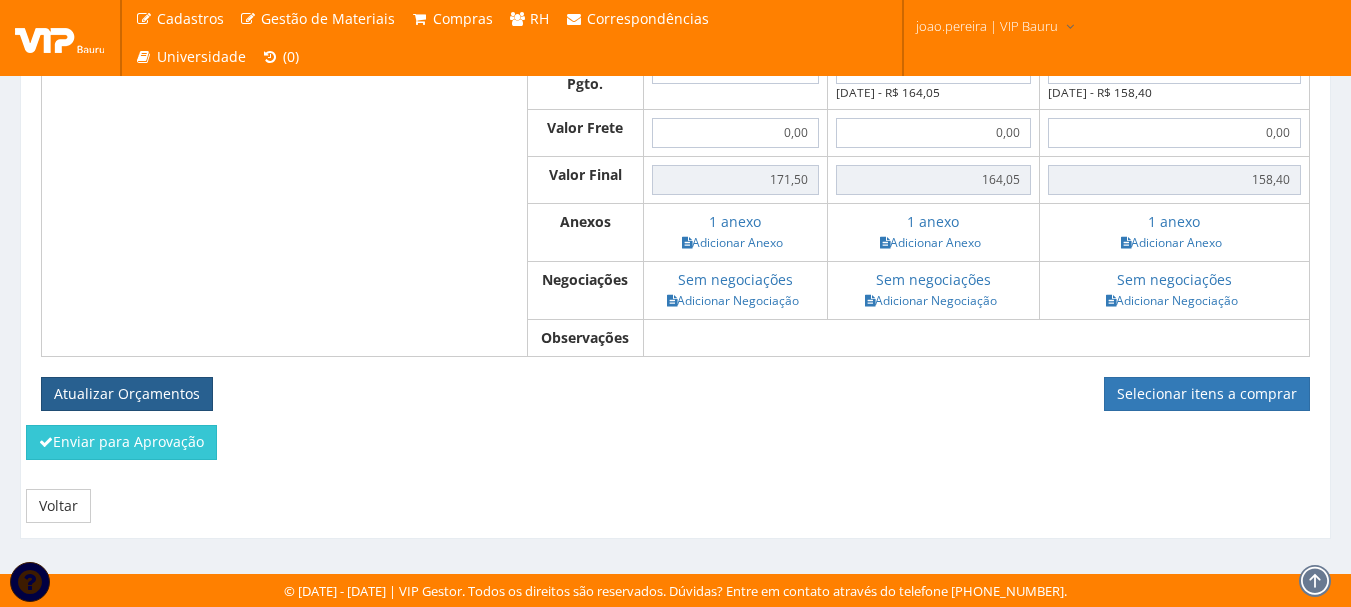 click on "Atualizar Orçamentos" at bounding box center [127, 394] 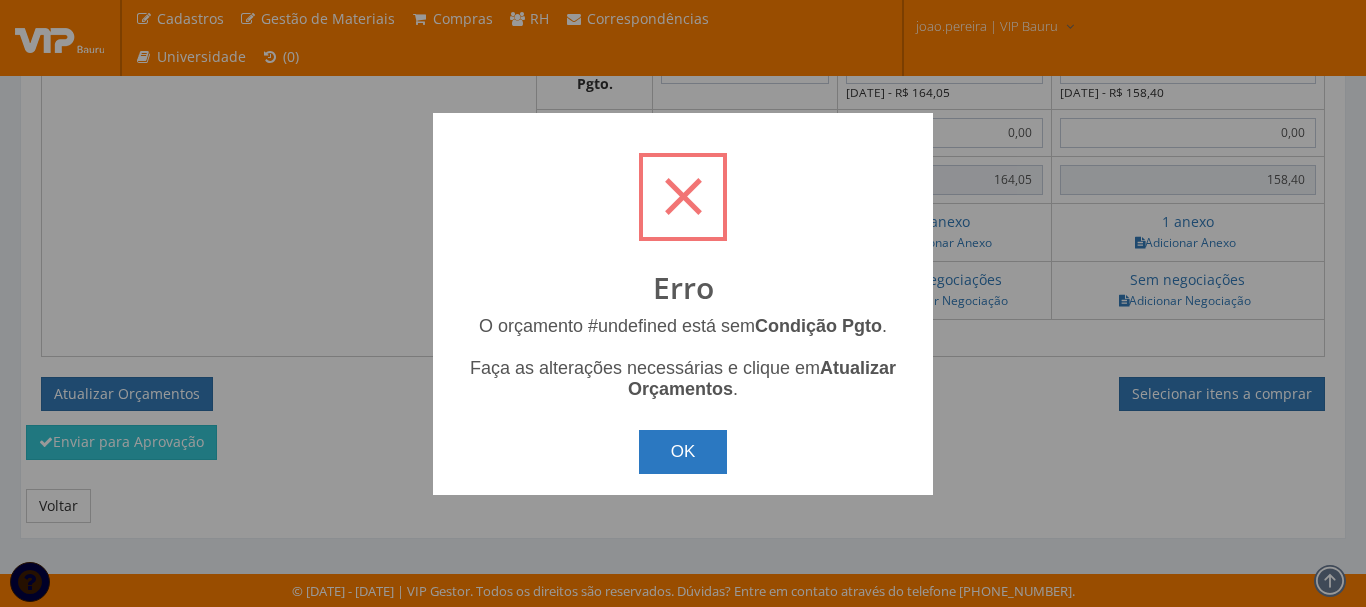 click on "OK" at bounding box center [683, 452] 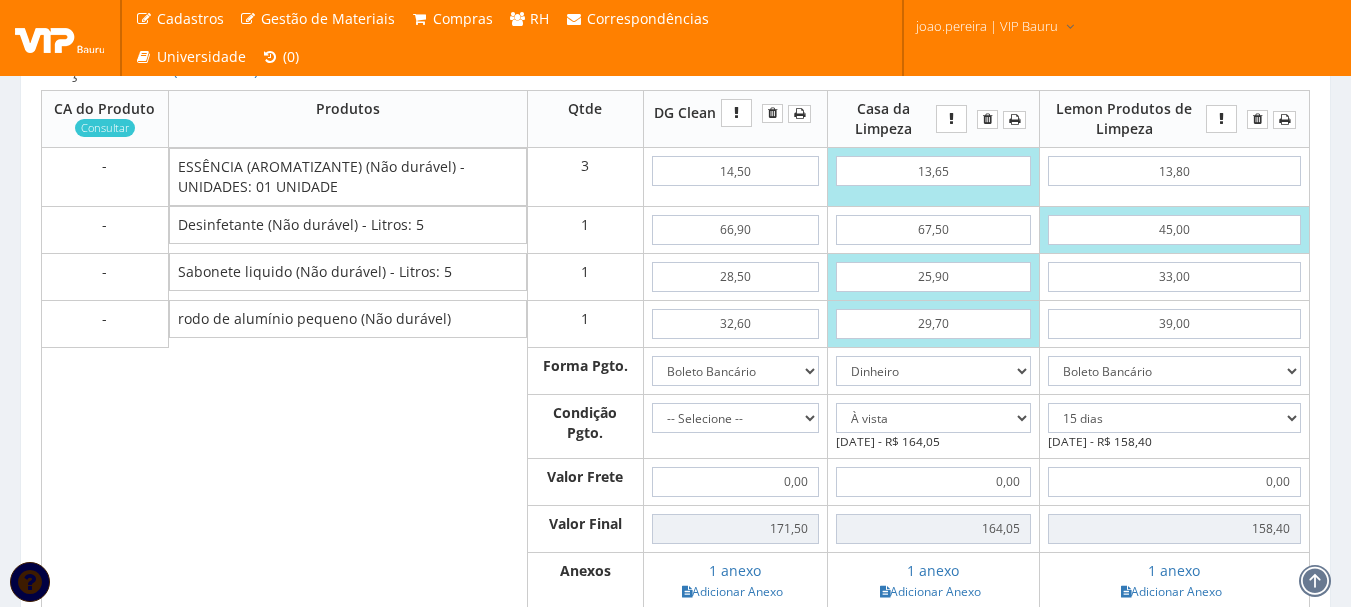 scroll, scrollTop: 754, scrollLeft: 0, axis: vertical 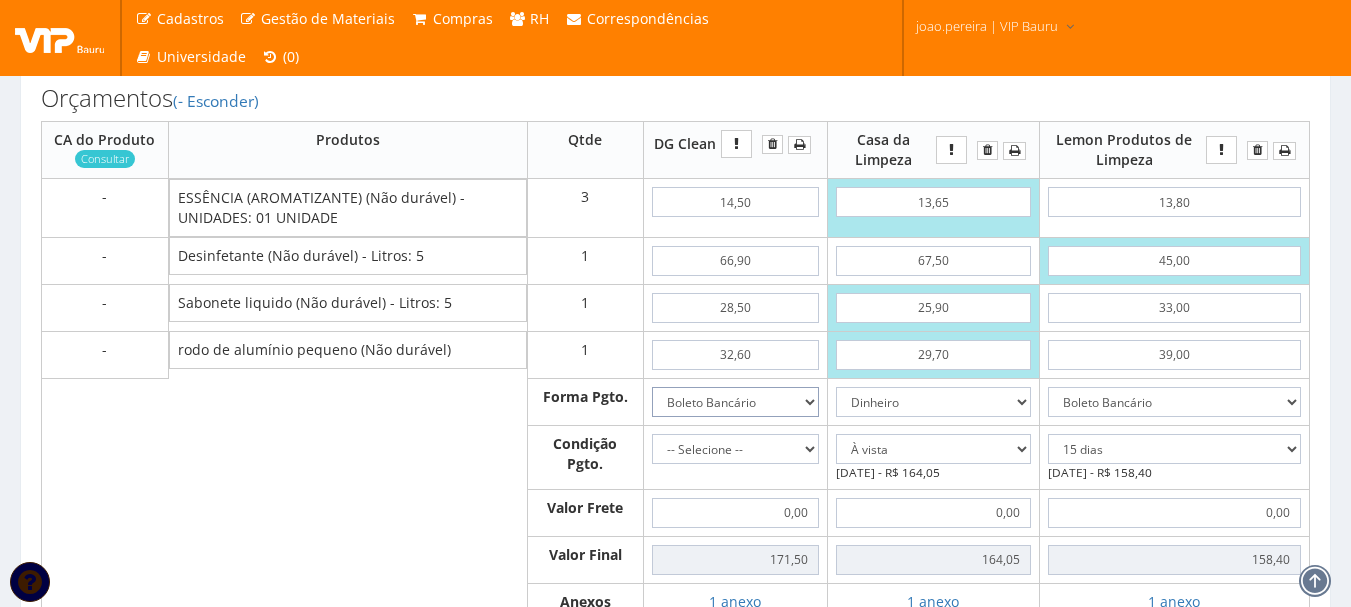 click on "Dinheiro Boleto Bancário Depósito Transferência Bancária Cartão de Crédito Cartão de Débito Cheque Contrato SPOT Negociações Especiais" at bounding box center (735, 402) 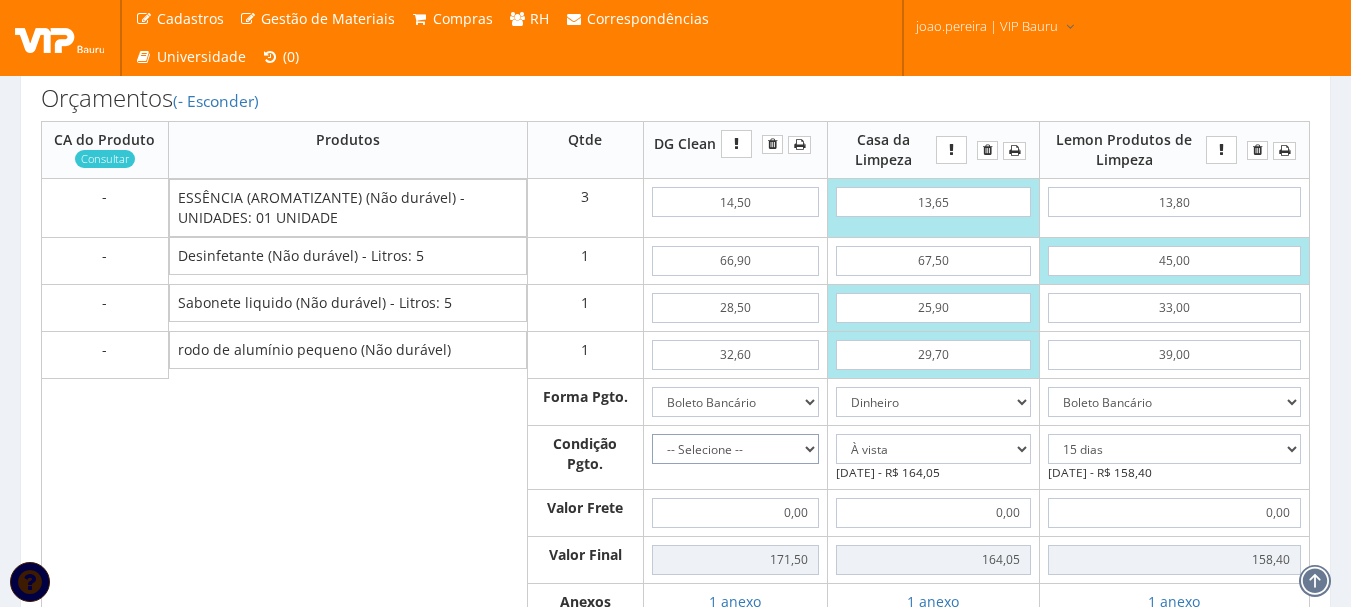 click on "-- Selecione --
À vista
7 dias
10 dias" at bounding box center [735, 449] 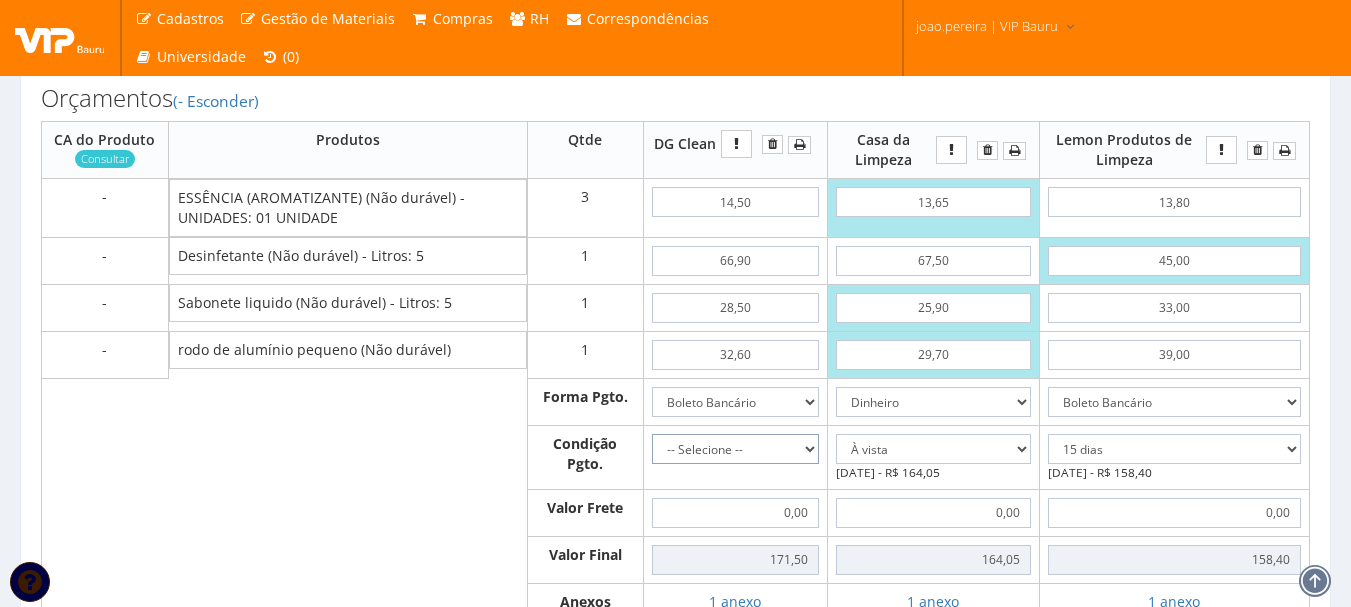 select on "30" 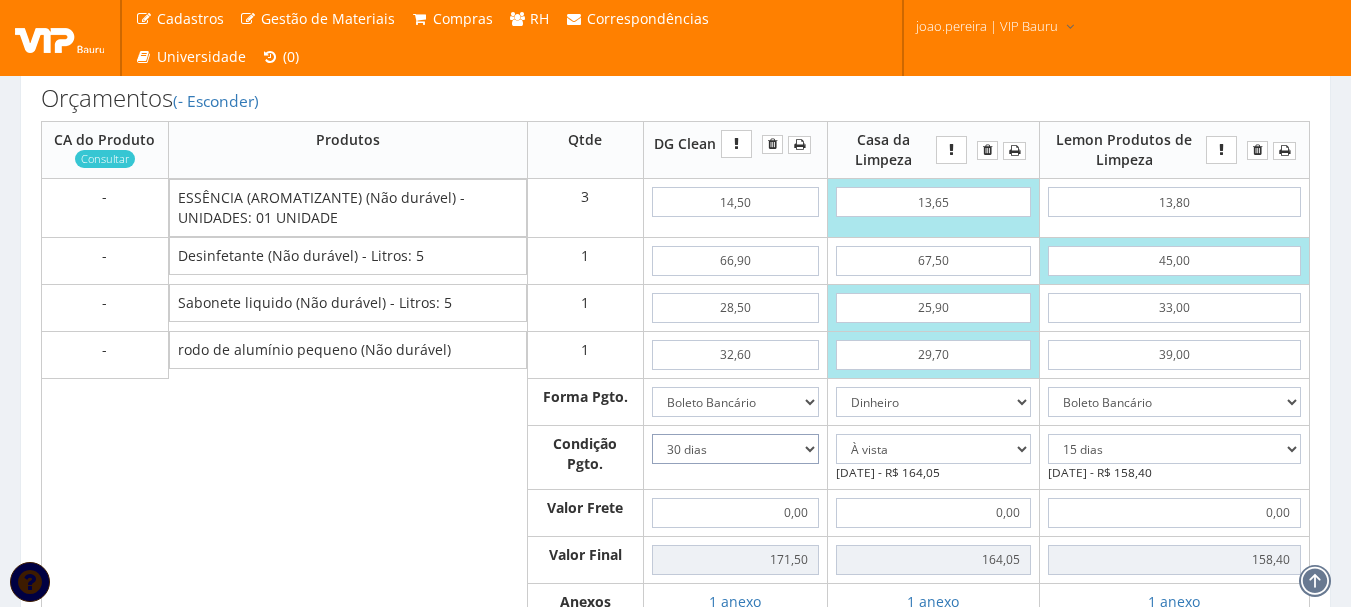 click on "-- Selecione --
À vista
7 dias
10 dias" at bounding box center (735, 449) 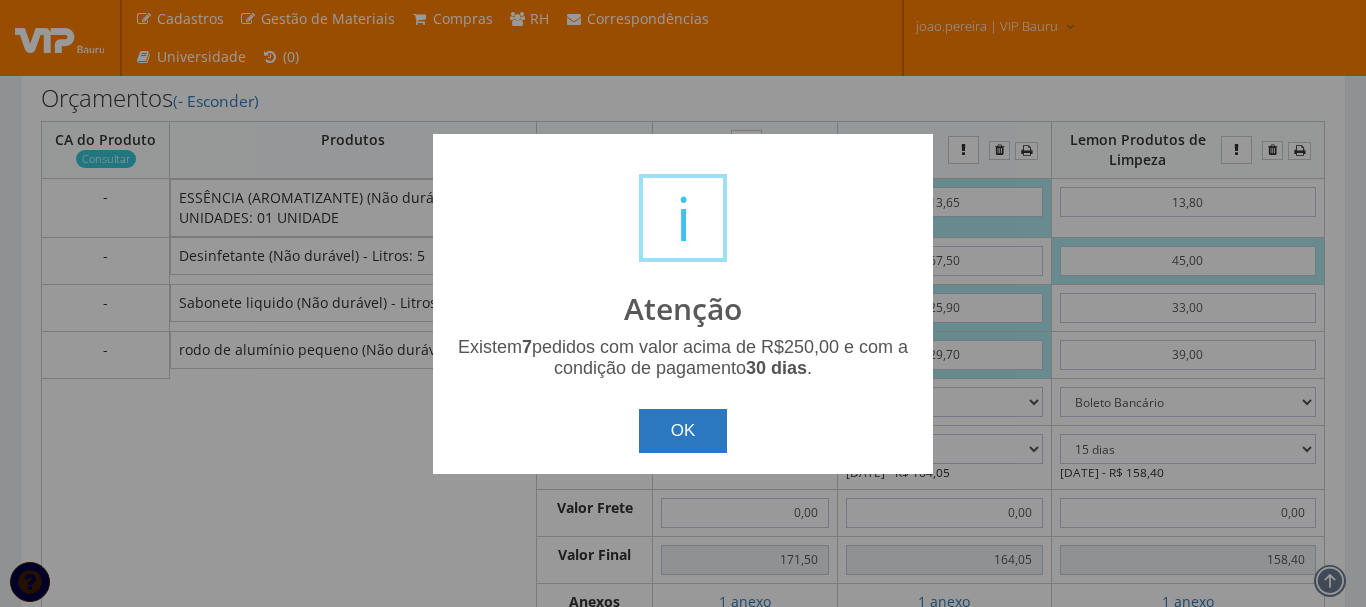 click on "OK" at bounding box center (683, 431) 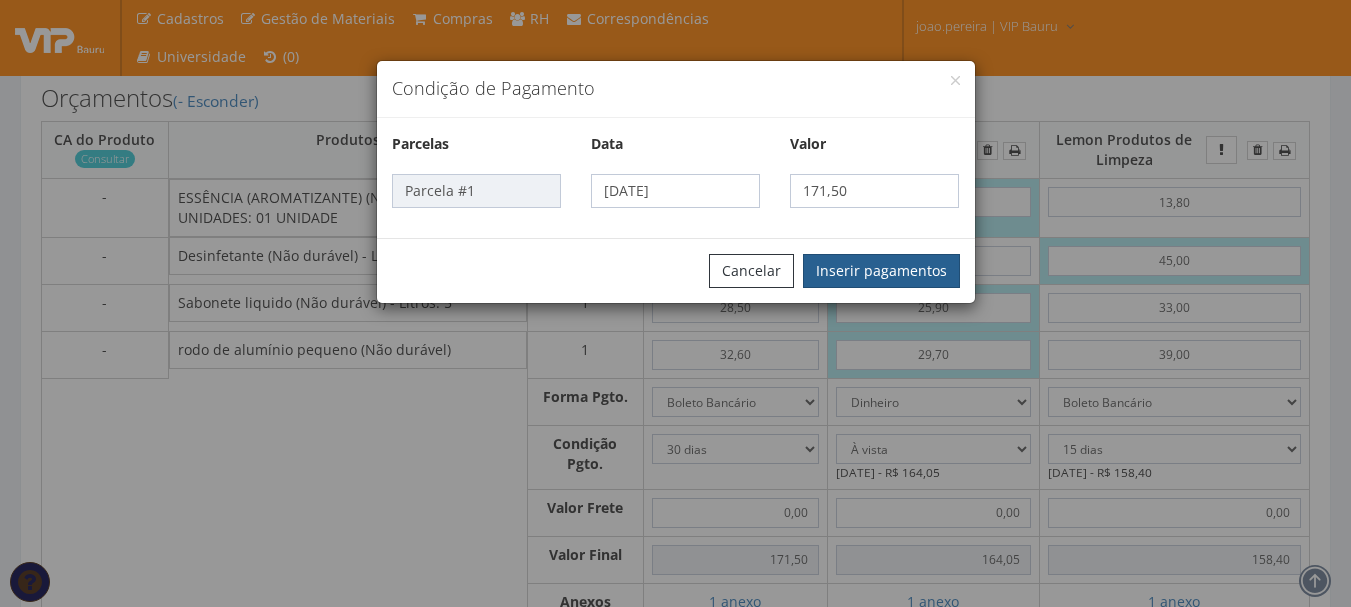click on "Inserir pagamentos" at bounding box center (881, 271) 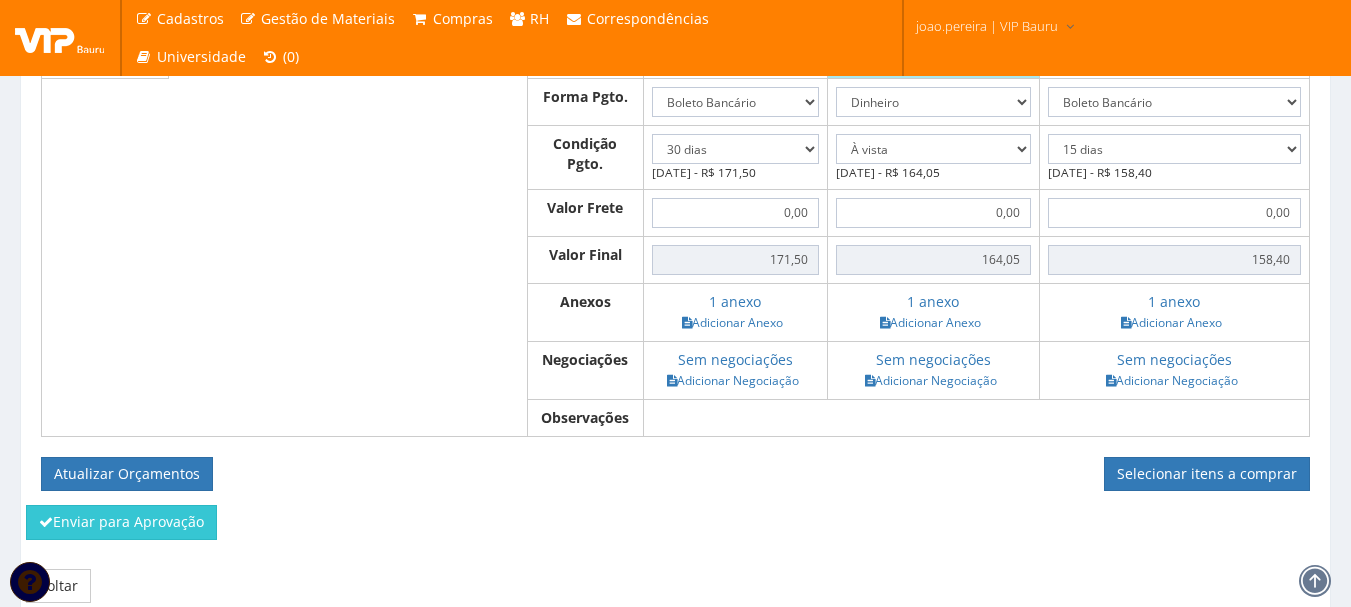 scroll, scrollTop: 1154, scrollLeft: 0, axis: vertical 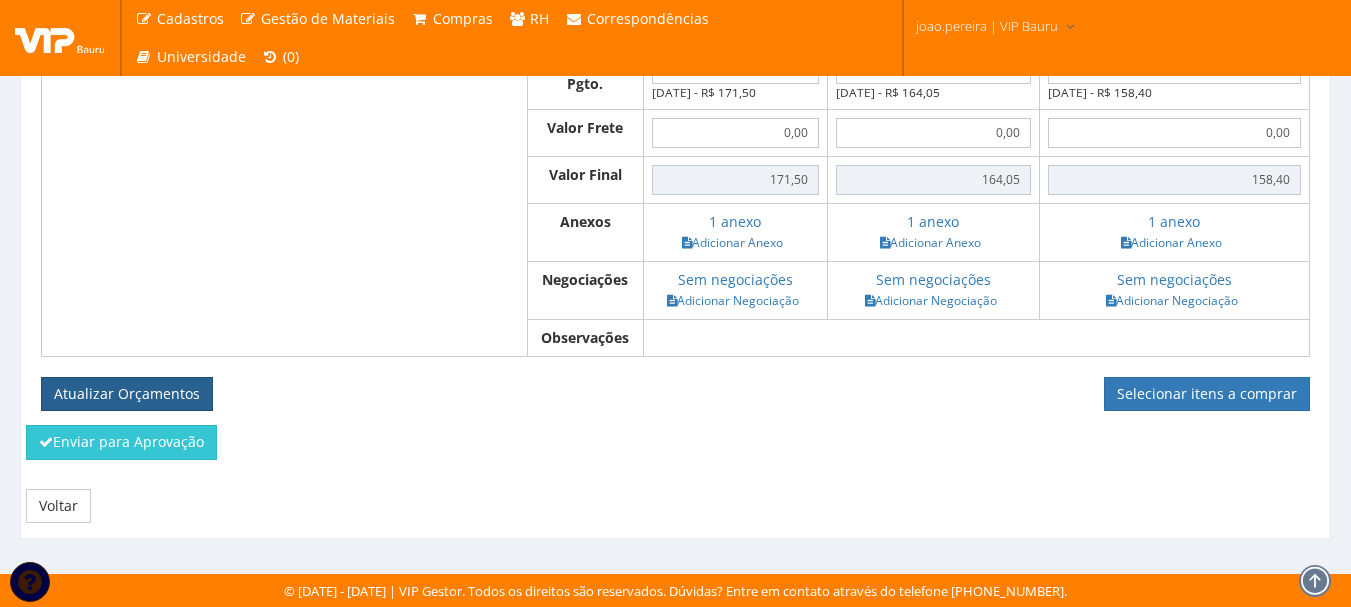 click on "Atualizar Orçamentos" at bounding box center (127, 394) 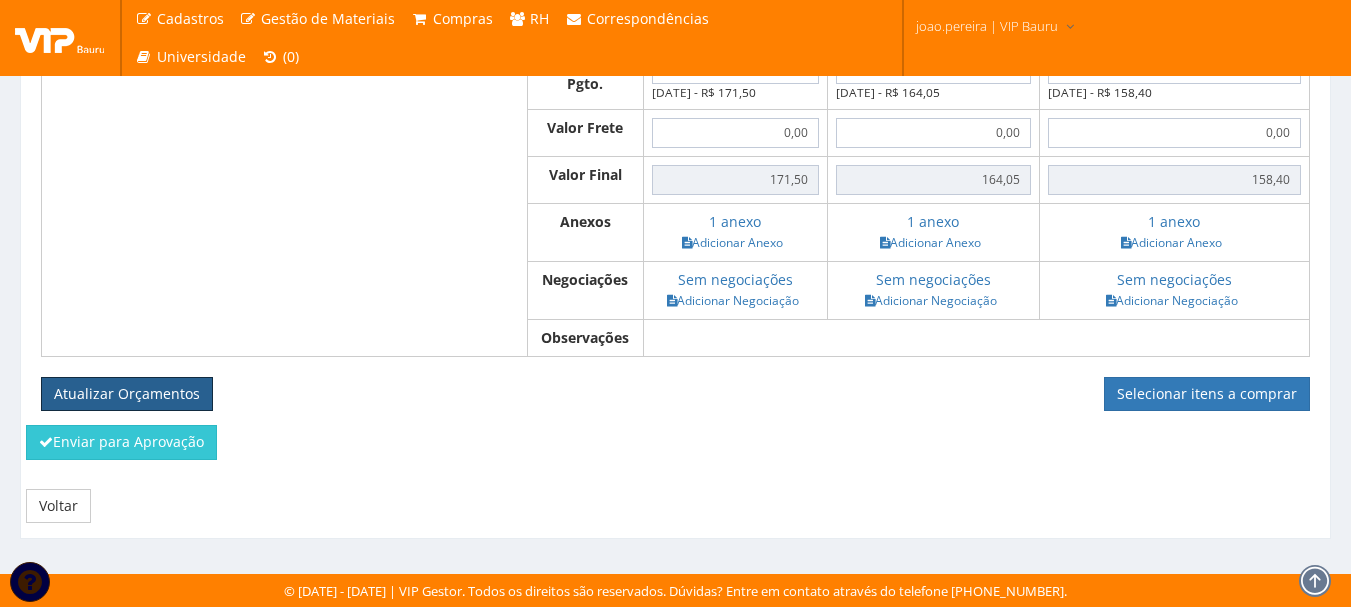 scroll, scrollTop: 1154, scrollLeft: 0, axis: vertical 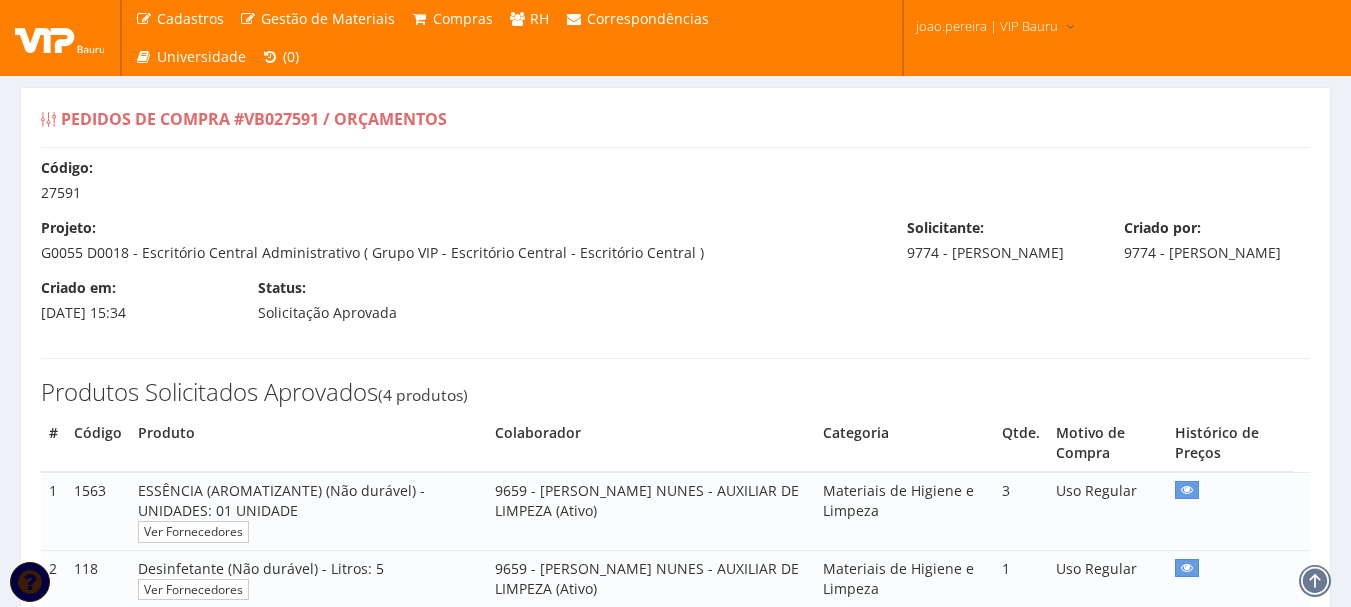 select on "30" 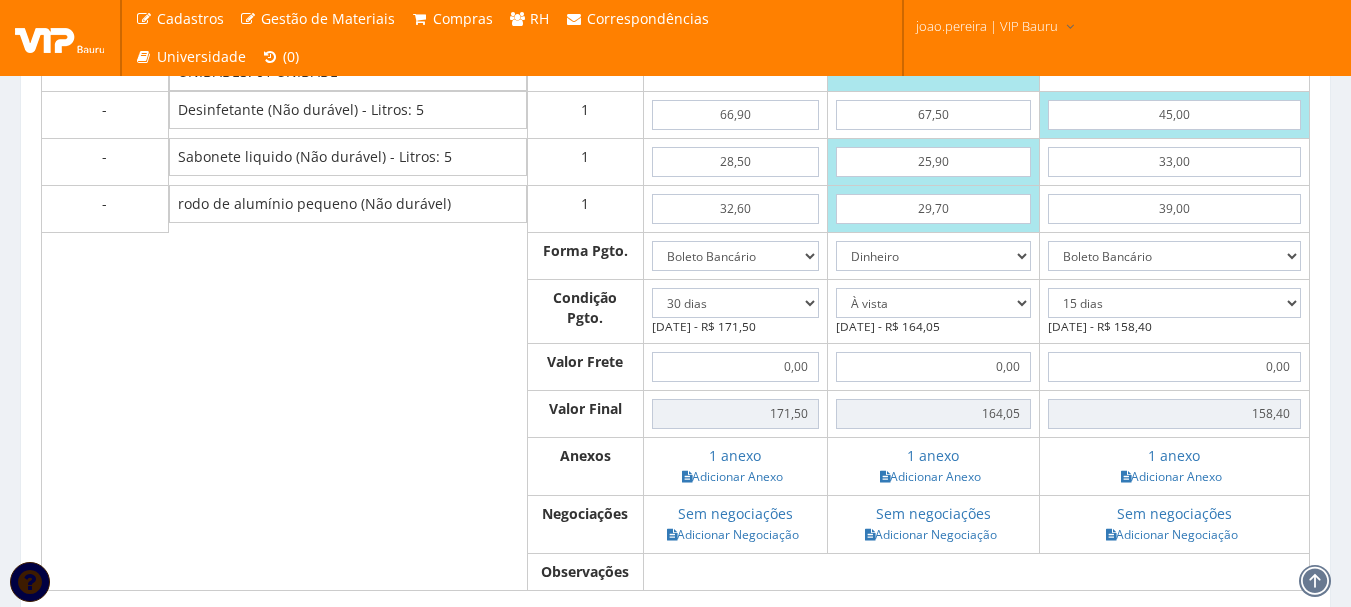 scroll, scrollTop: 1100, scrollLeft: 0, axis: vertical 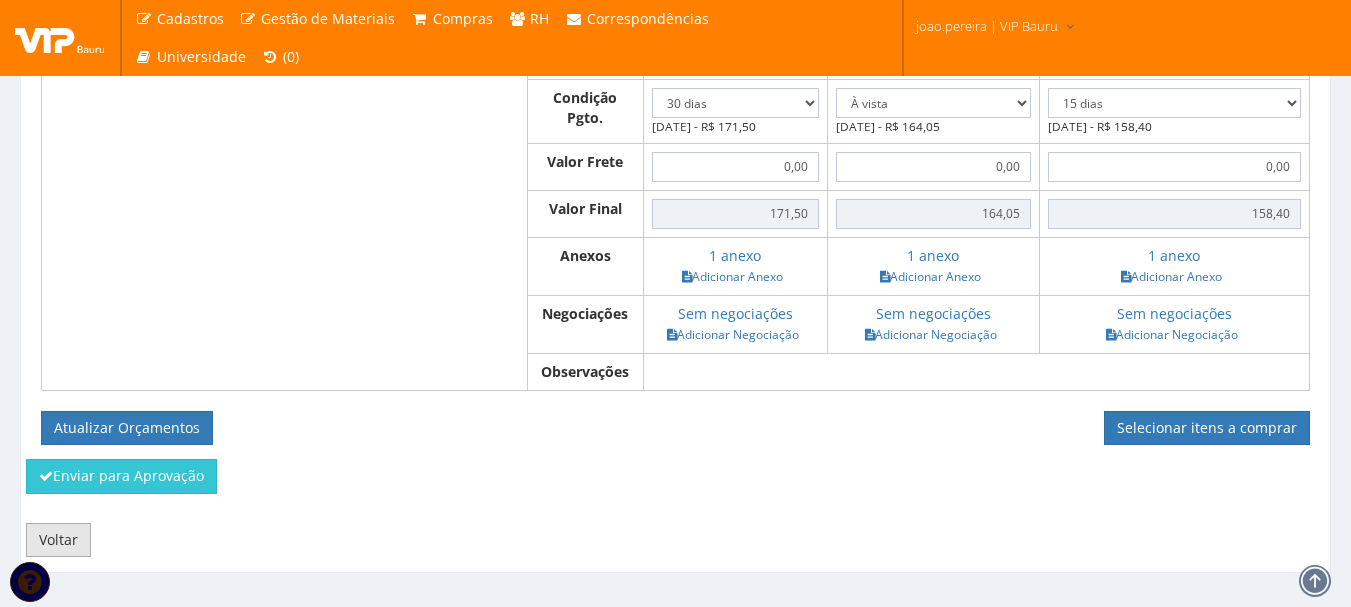 click on "Voltar" at bounding box center (58, 540) 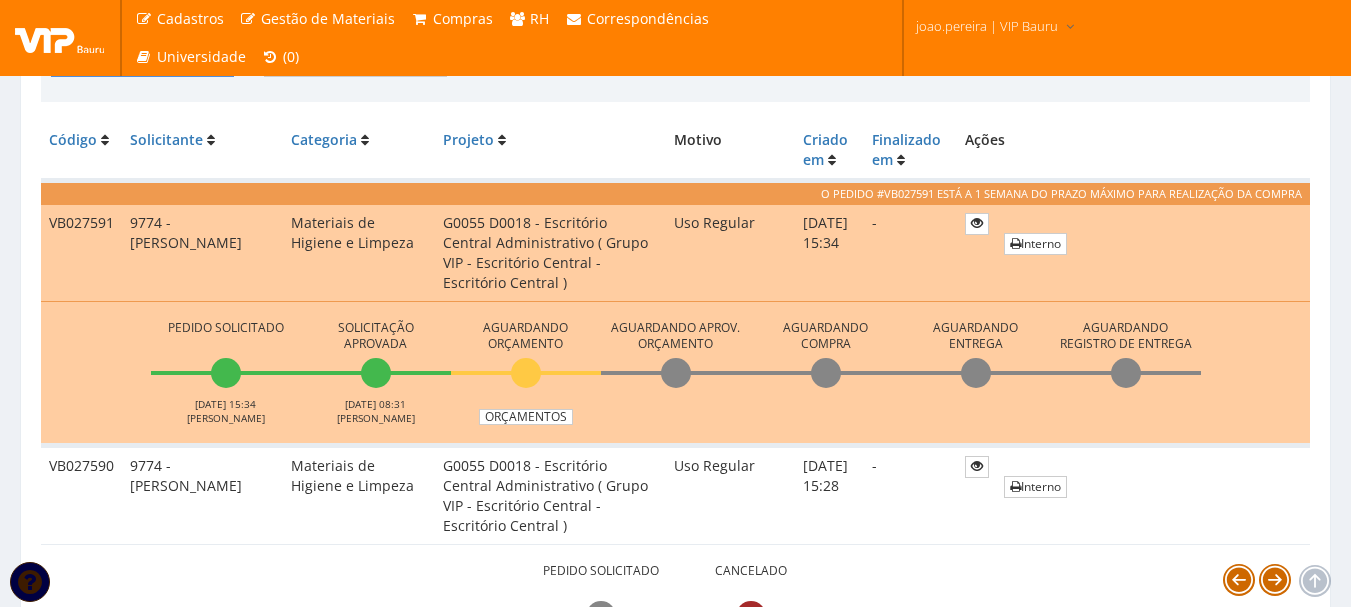 scroll, scrollTop: 500, scrollLeft: 0, axis: vertical 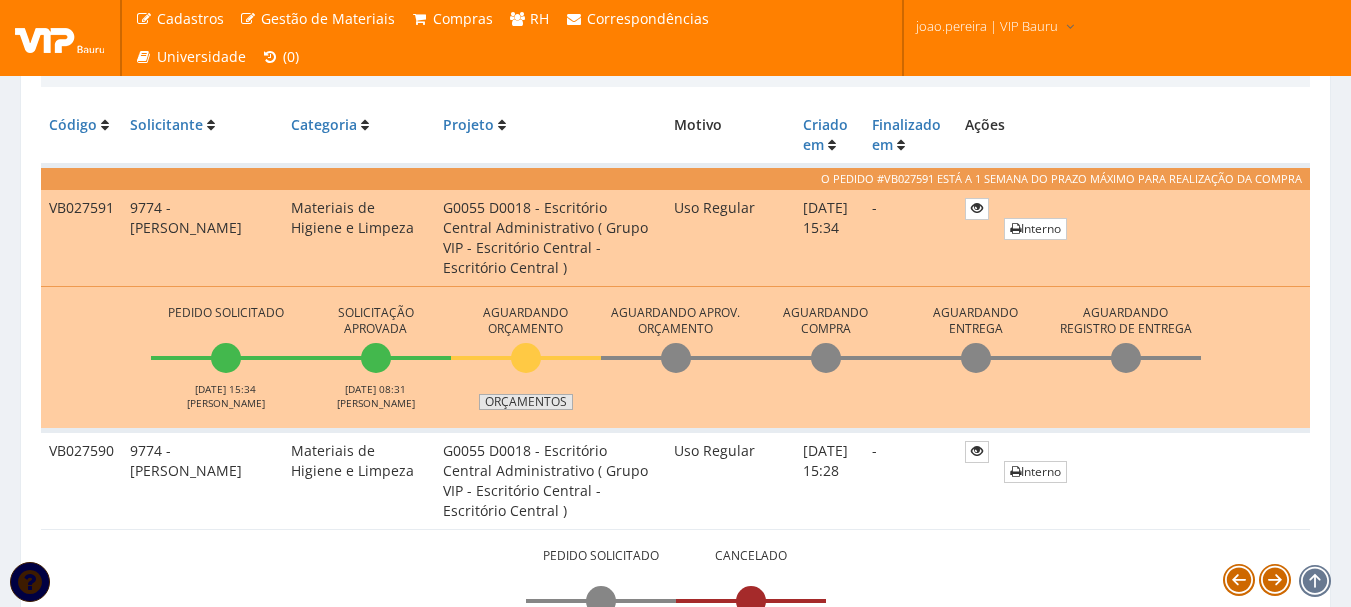 click on "Orçamentos" at bounding box center (526, 402) 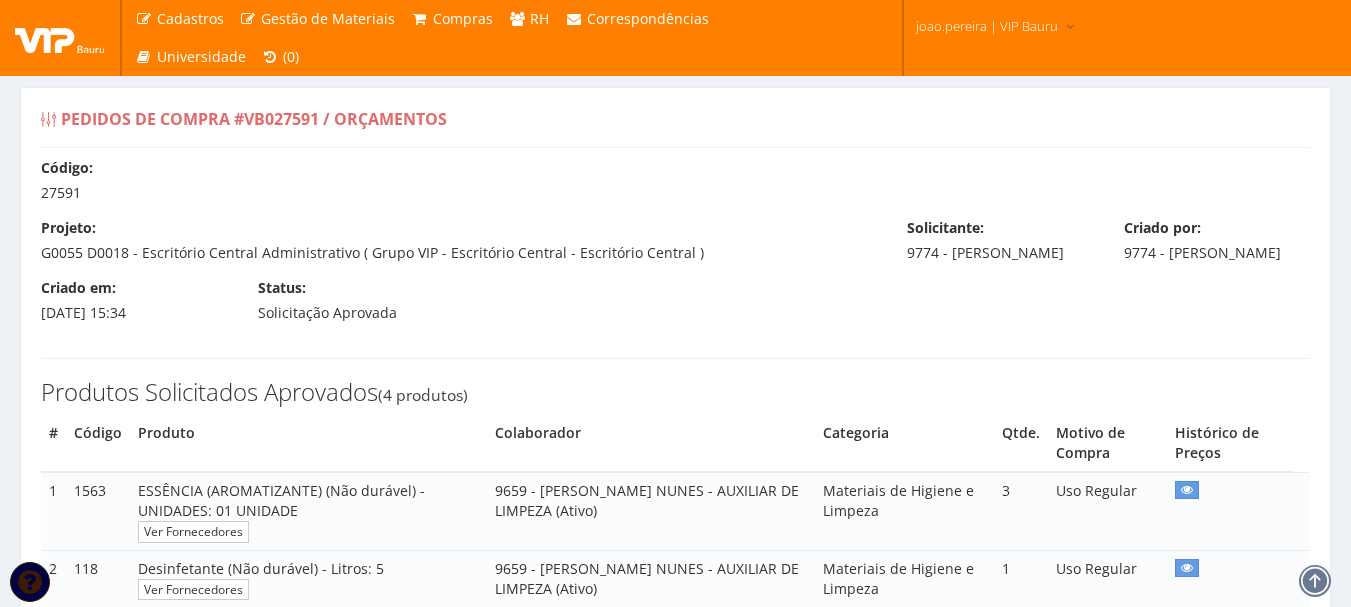 select on "30" 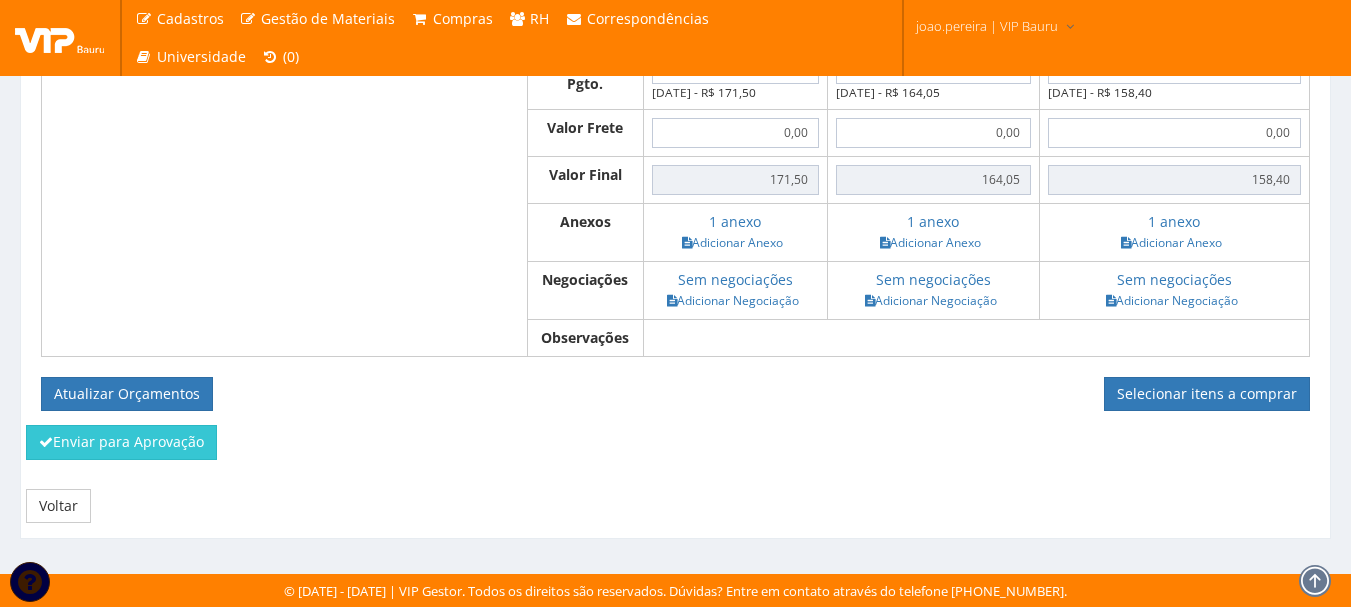 scroll, scrollTop: 954, scrollLeft: 0, axis: vertical 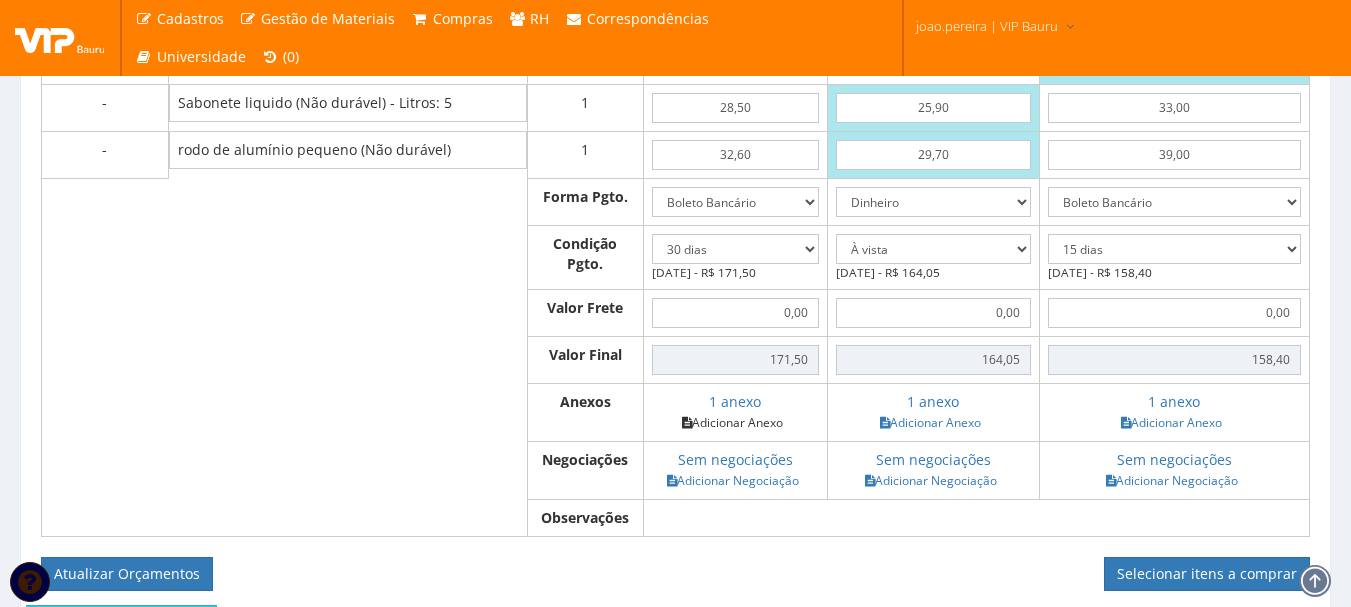 click on "Adicionar Anexo" at bounding box center (732, 422) 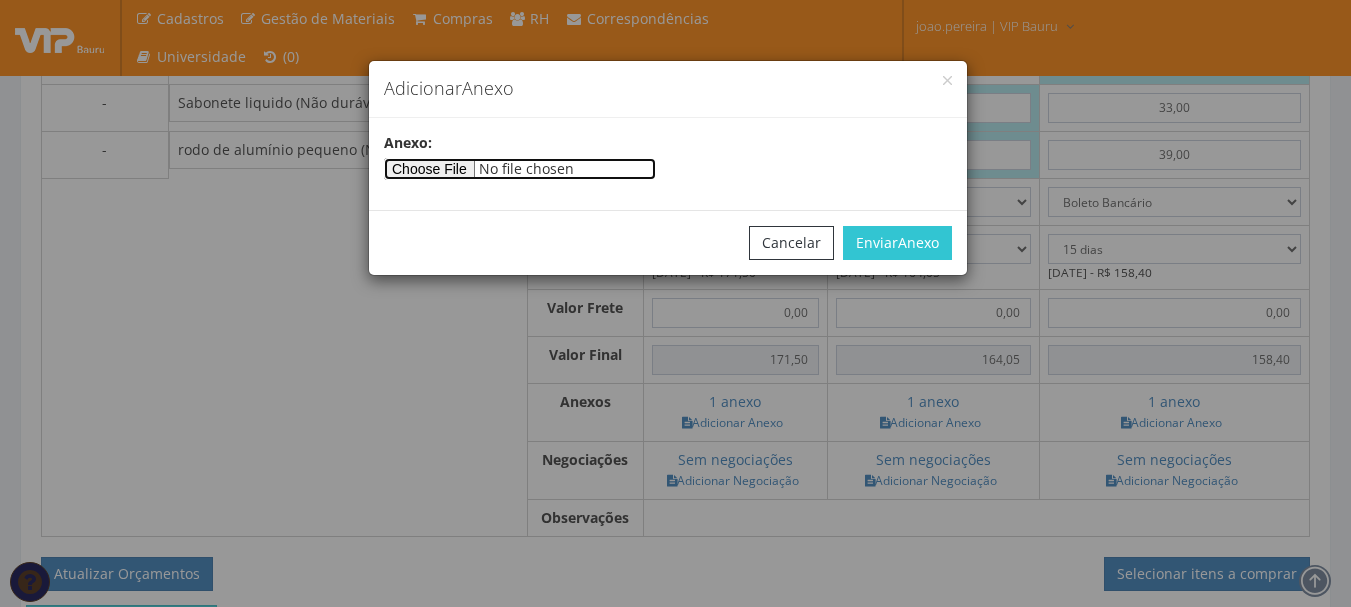 click at bounding box center [520, 169] 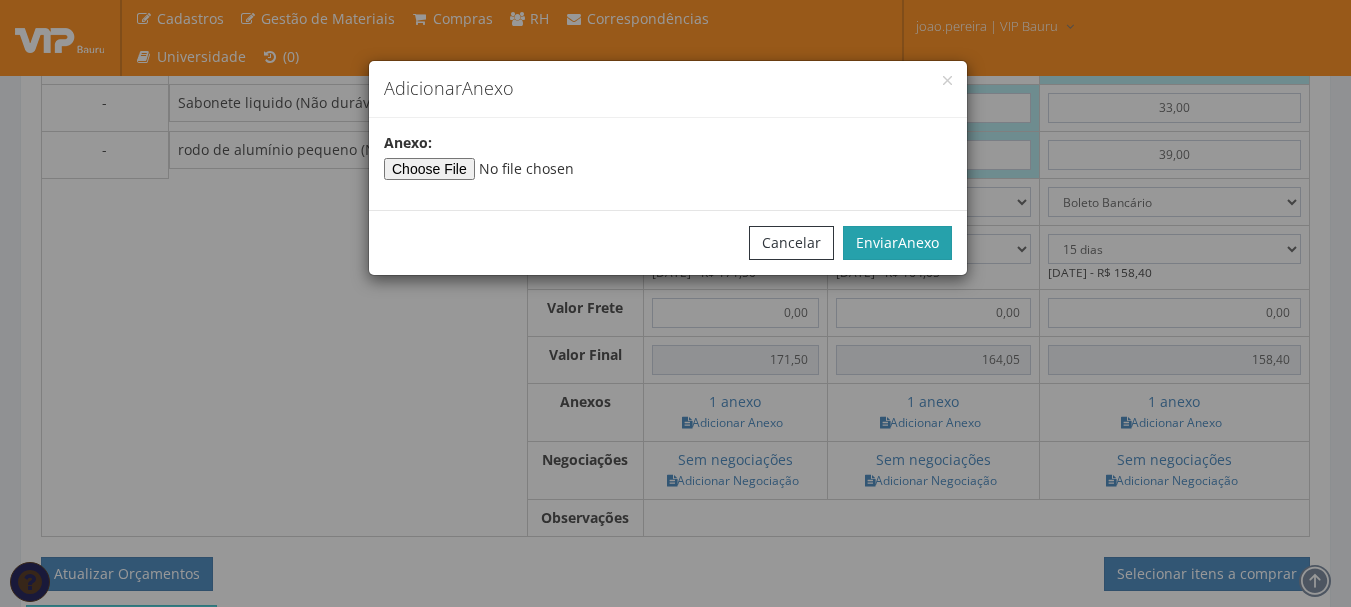 click on "Anexo" at bounding box center (918, 242) 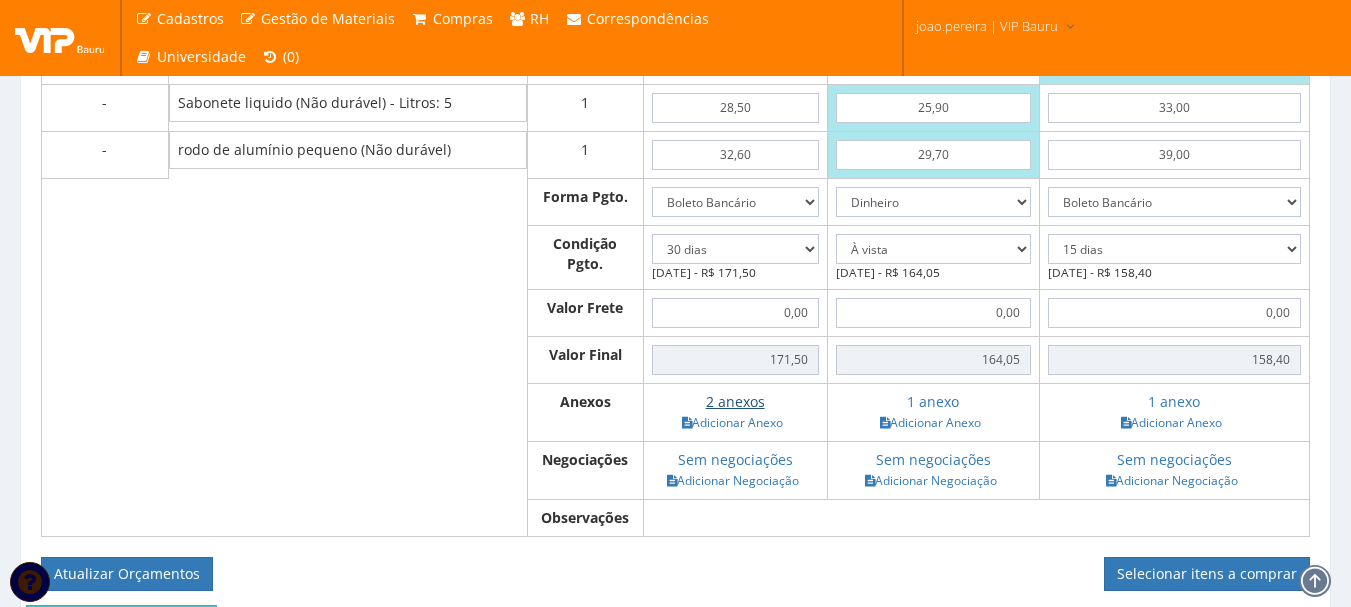 click on "2 anexos" at bounding box center [735, 401] 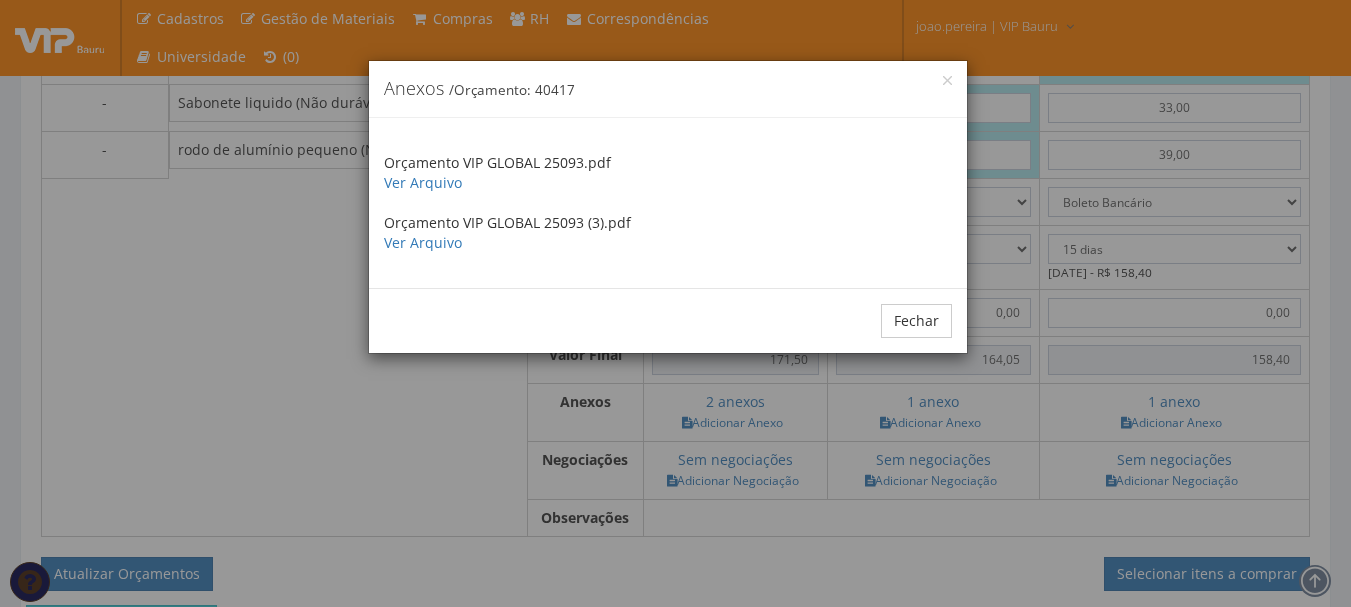 click on "Orçamento VIP GLOBAL  25093.pdf Ver Arquivo Orçamento VIP GLOBAL  25093 (3).pdf Ver Arquivo" at bounding box center [668, 203] 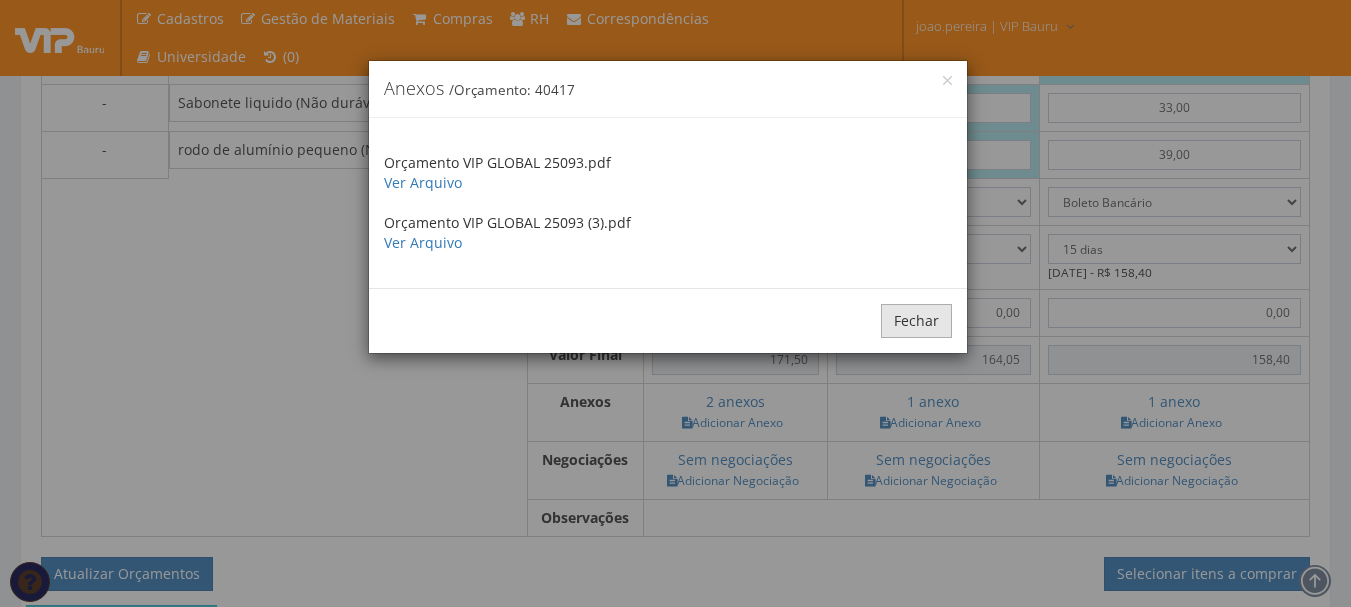 click on "Fechar" at bounding box center (916, 321) 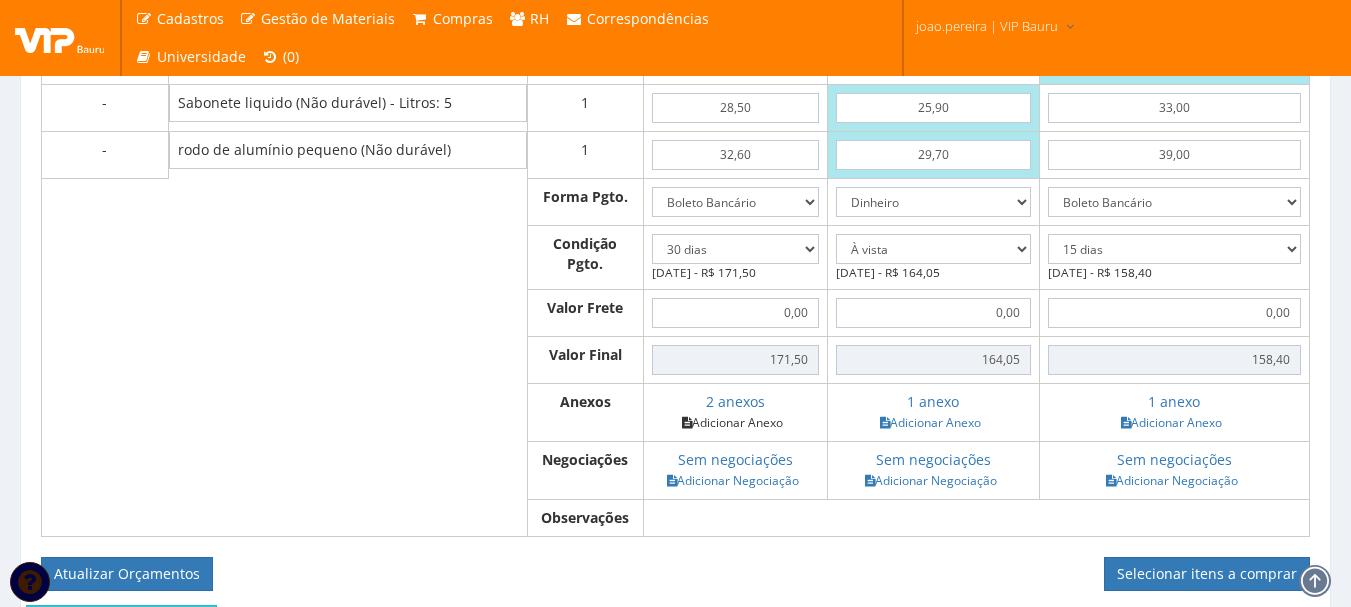 scroll, scrollTop: 1154, scrollLeft: 0, axis: vertical 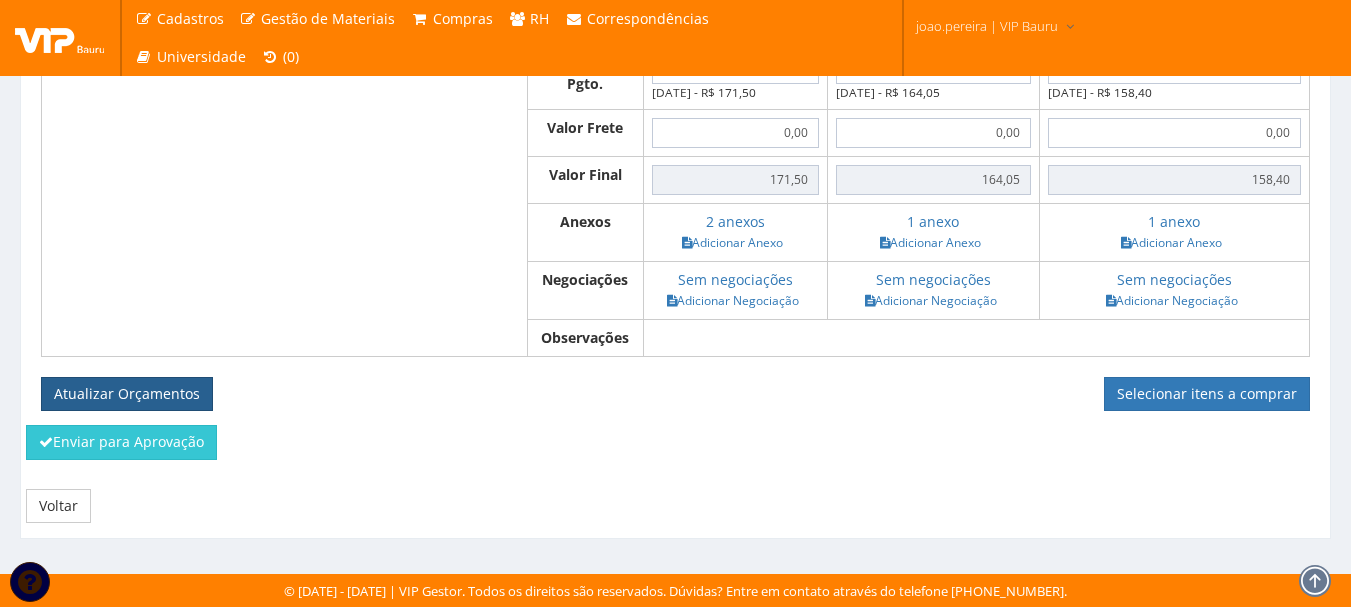 click on "Atualizar Orçamentos" at bounding box center (127, 394) 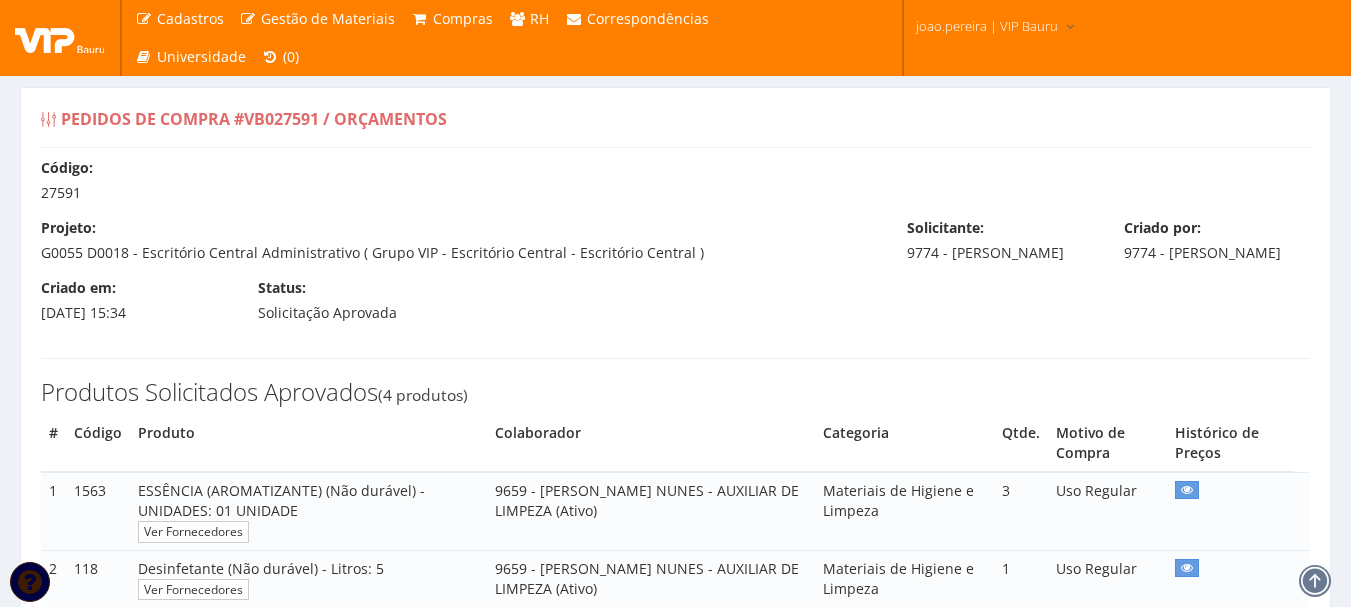 select on "30" 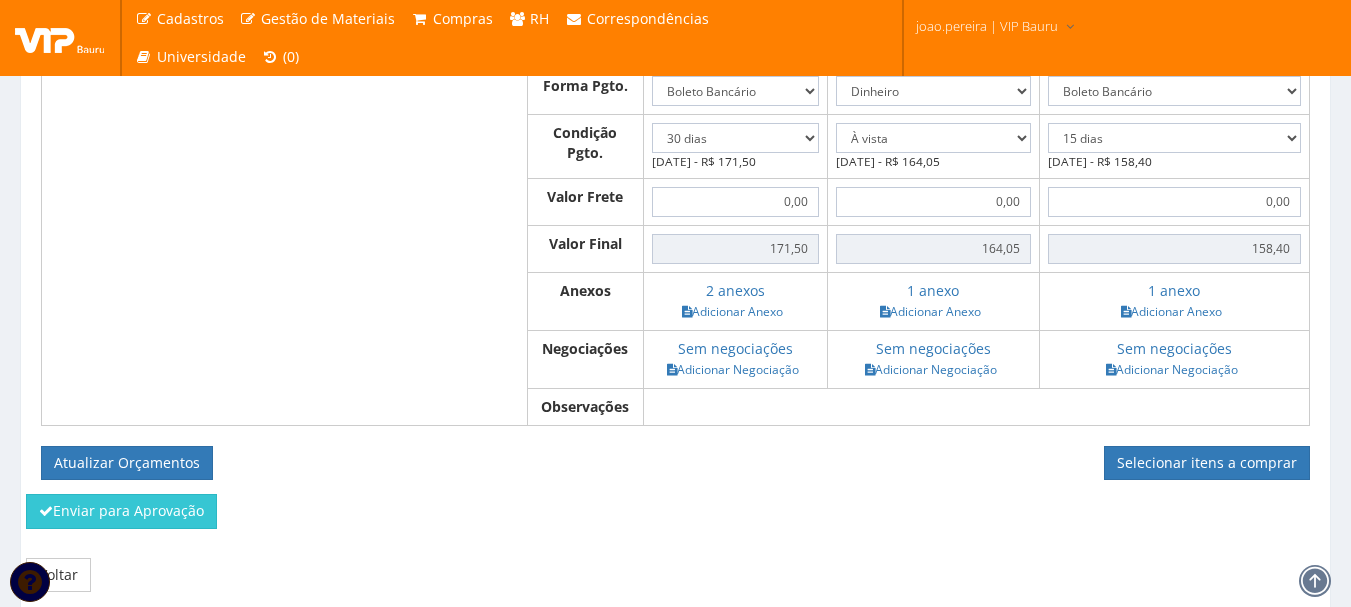scroll, scrollTop: 1100, scrollLeft: 0, axis: vertical 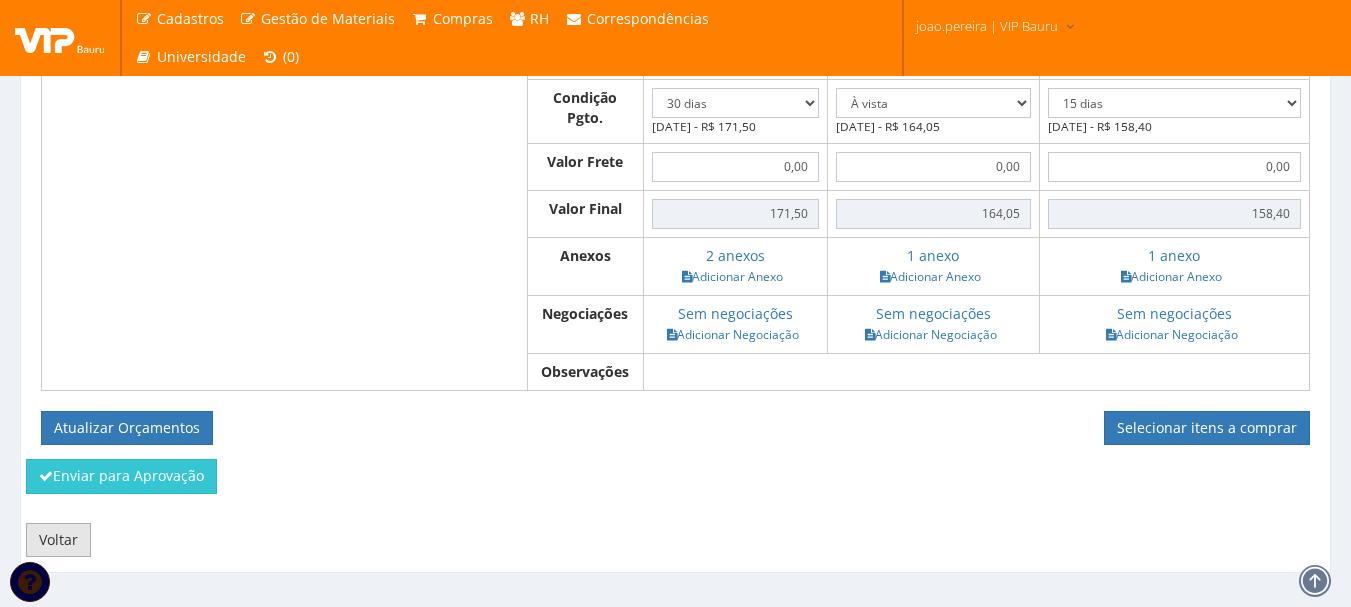 click on "Voltar" at bounding box center (58, 540) 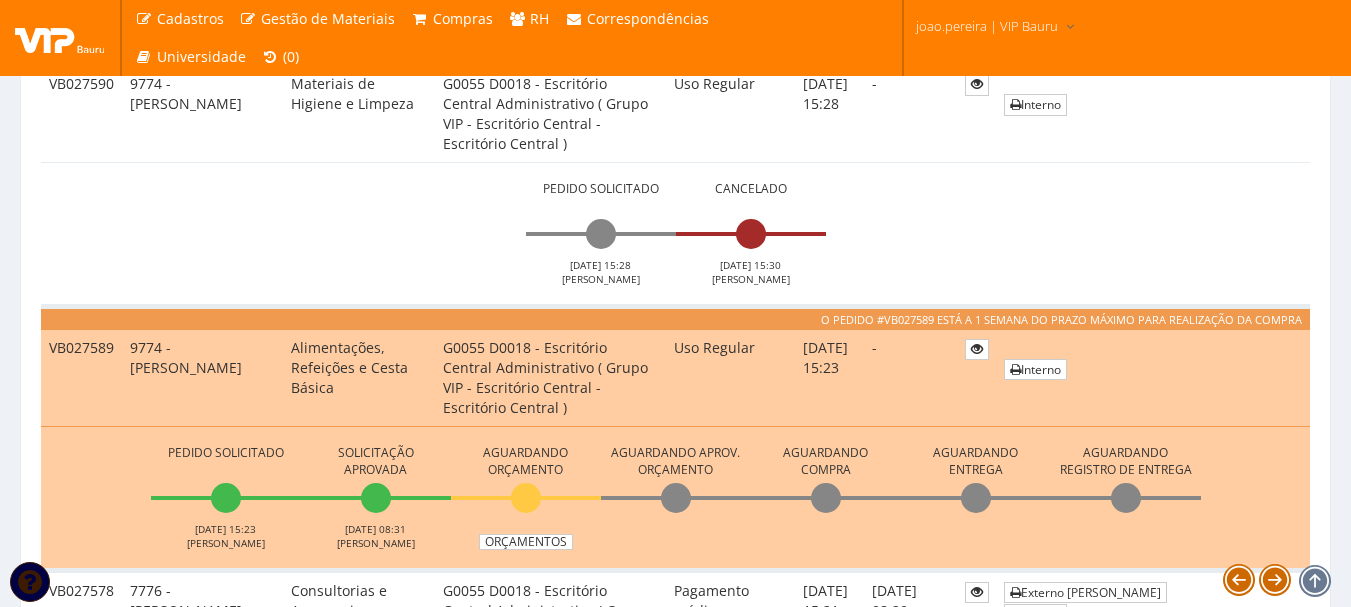 scroll, scrollTop: 900, scrollLeft: 0, axis: vertical 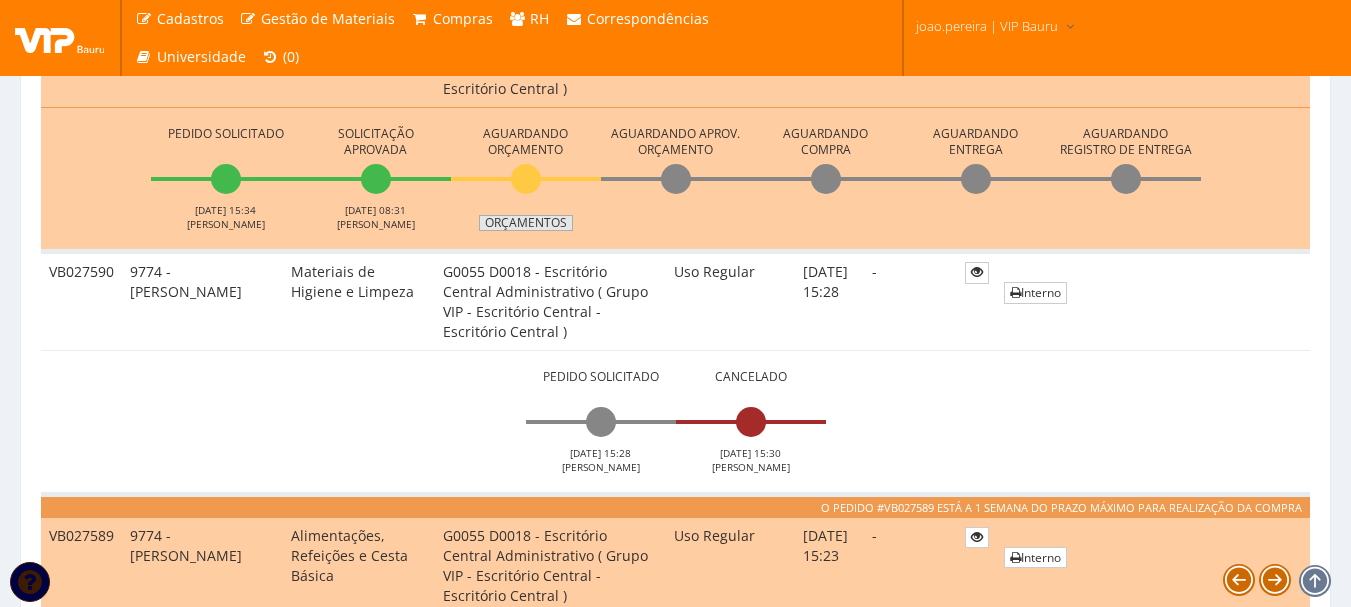 click on "Orçamentos" at bounding box center [526, 223] 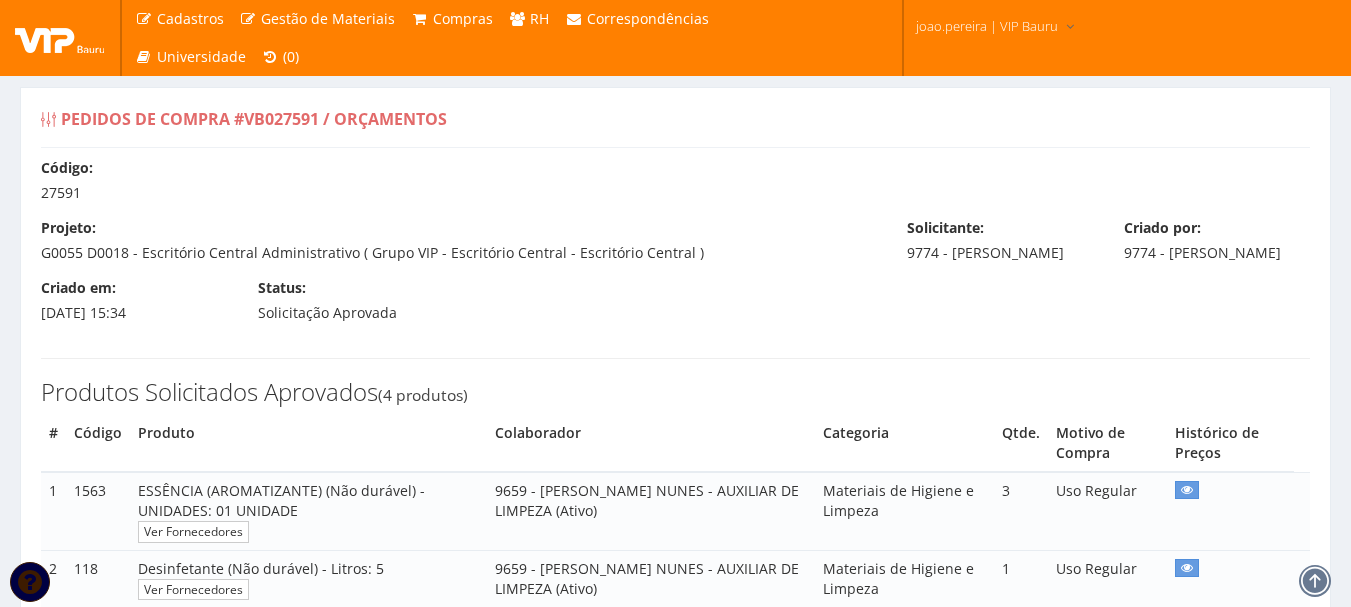 select on "30" 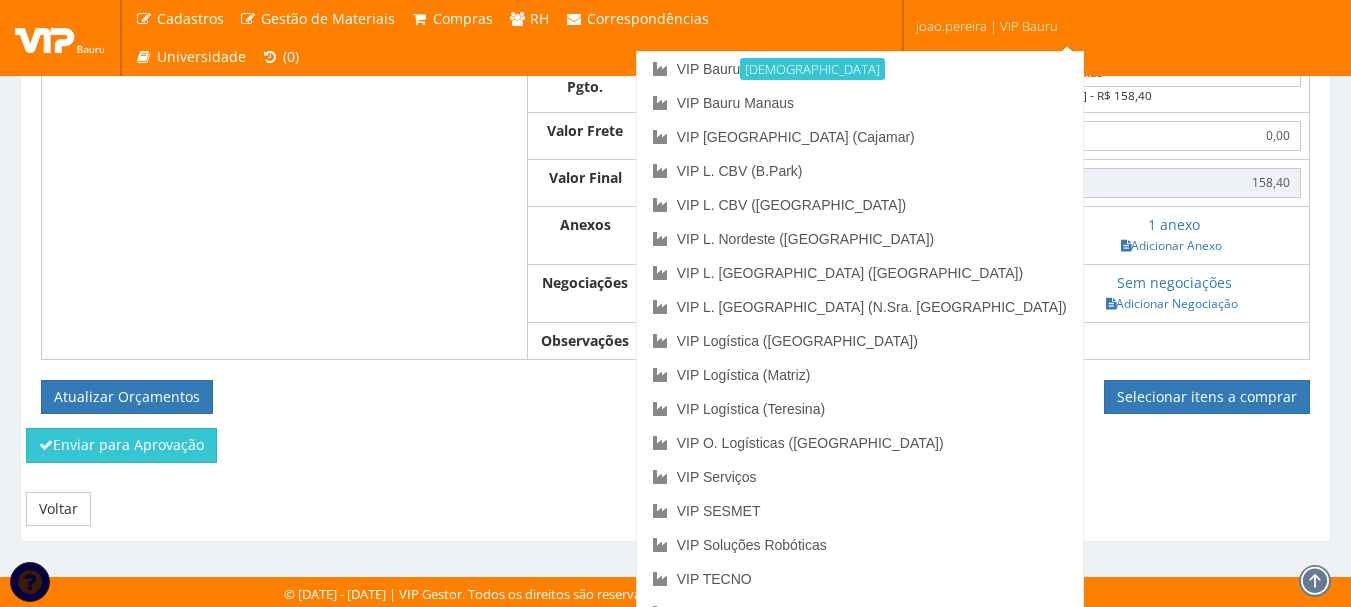 scroll, scrollTop: 1154, scrollLeft: 0, axis: vertical 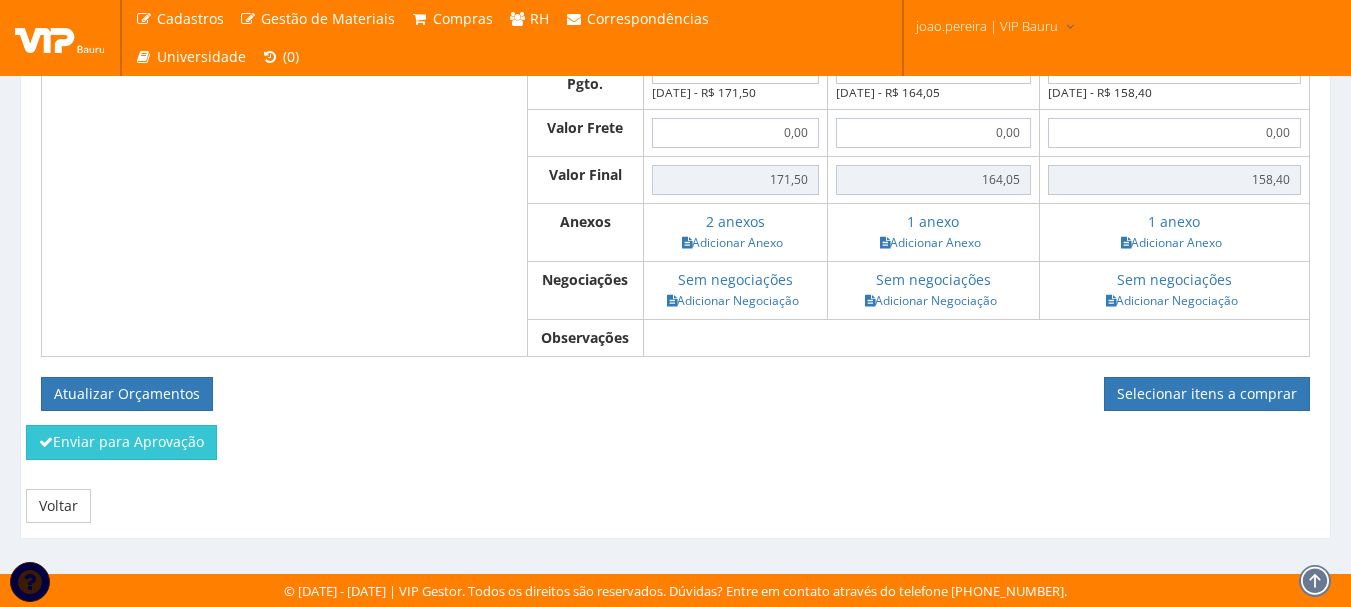click on "Enviar para Aprovação" at bounding box center (675, 449) 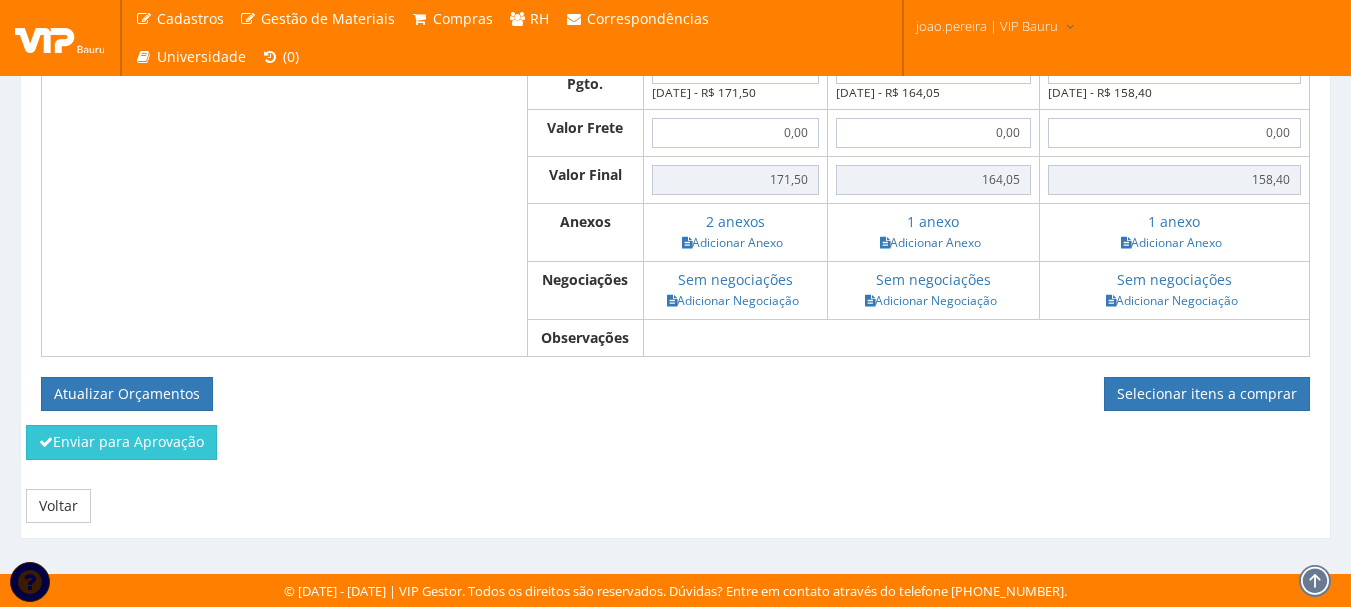 click on "Enviar para Aprovação" at bounding box center (675, -223) 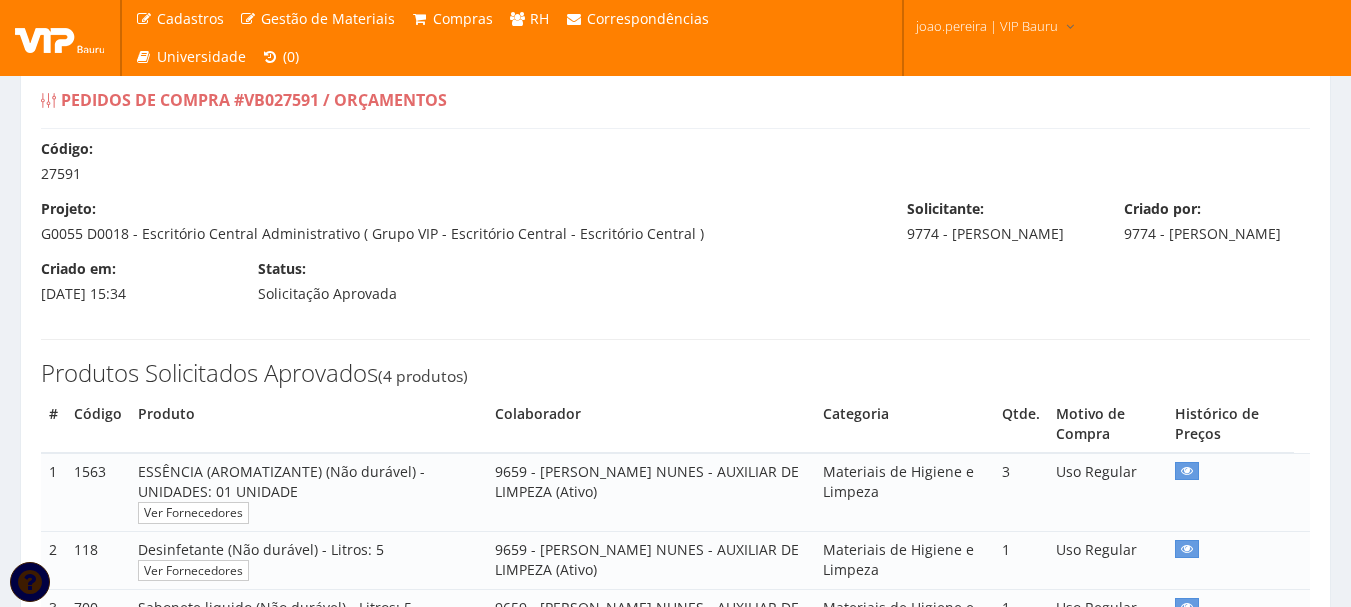 scroll, scrollTop: 0, scrollLeft: 0, axis: both 